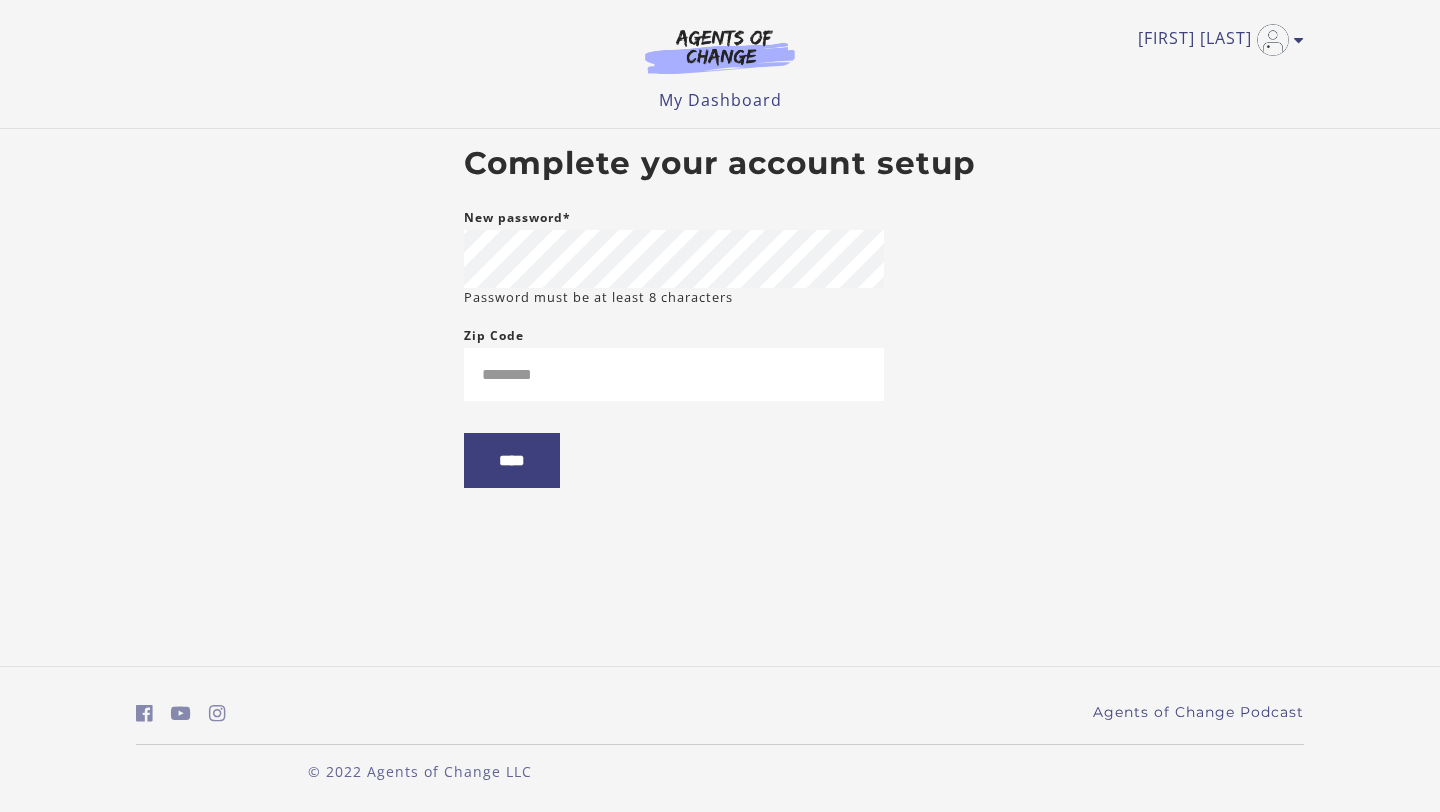 scroll, scrollTop: 0, scrollLeft: 0, axis: both 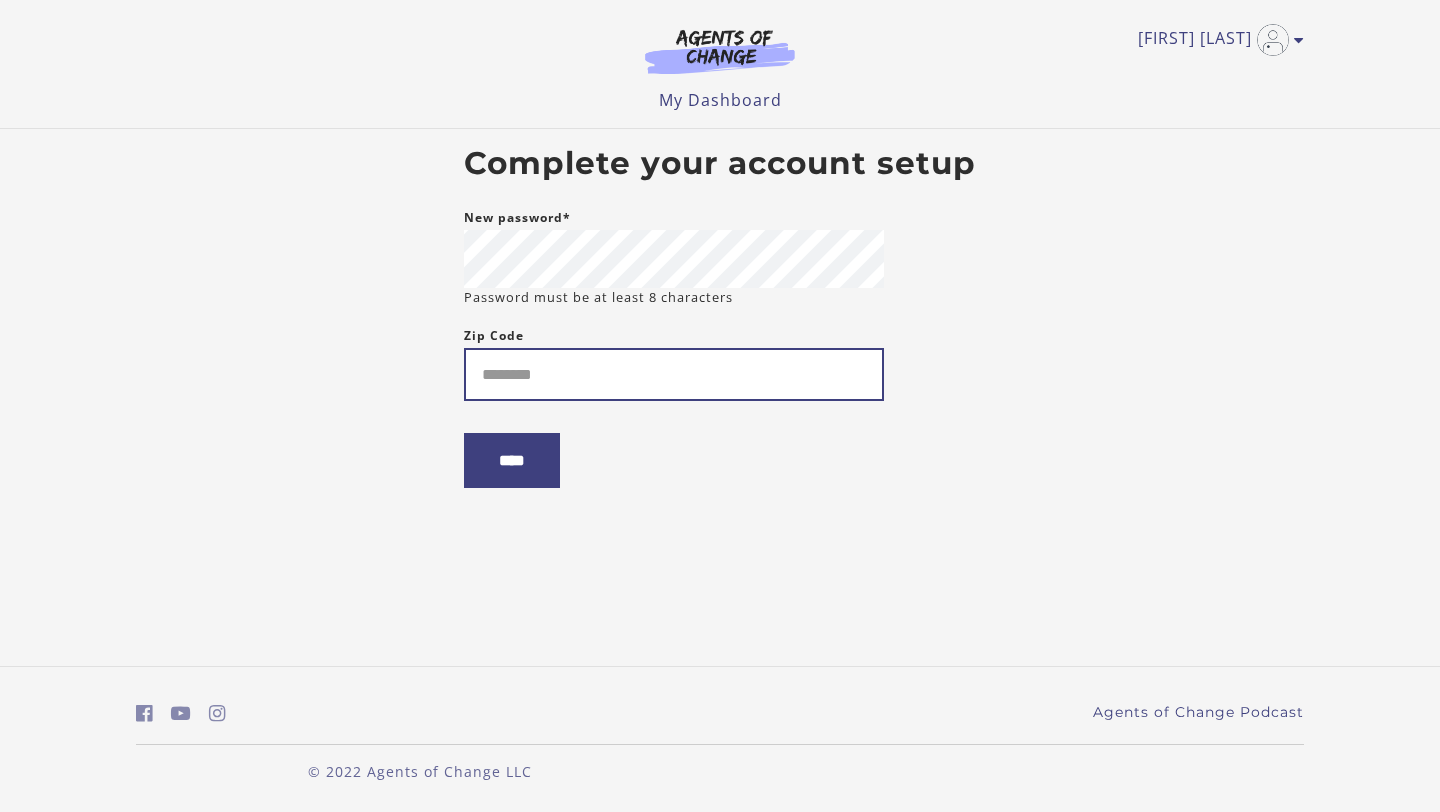 click on "Zip Code" at bounding box center [674, 374] 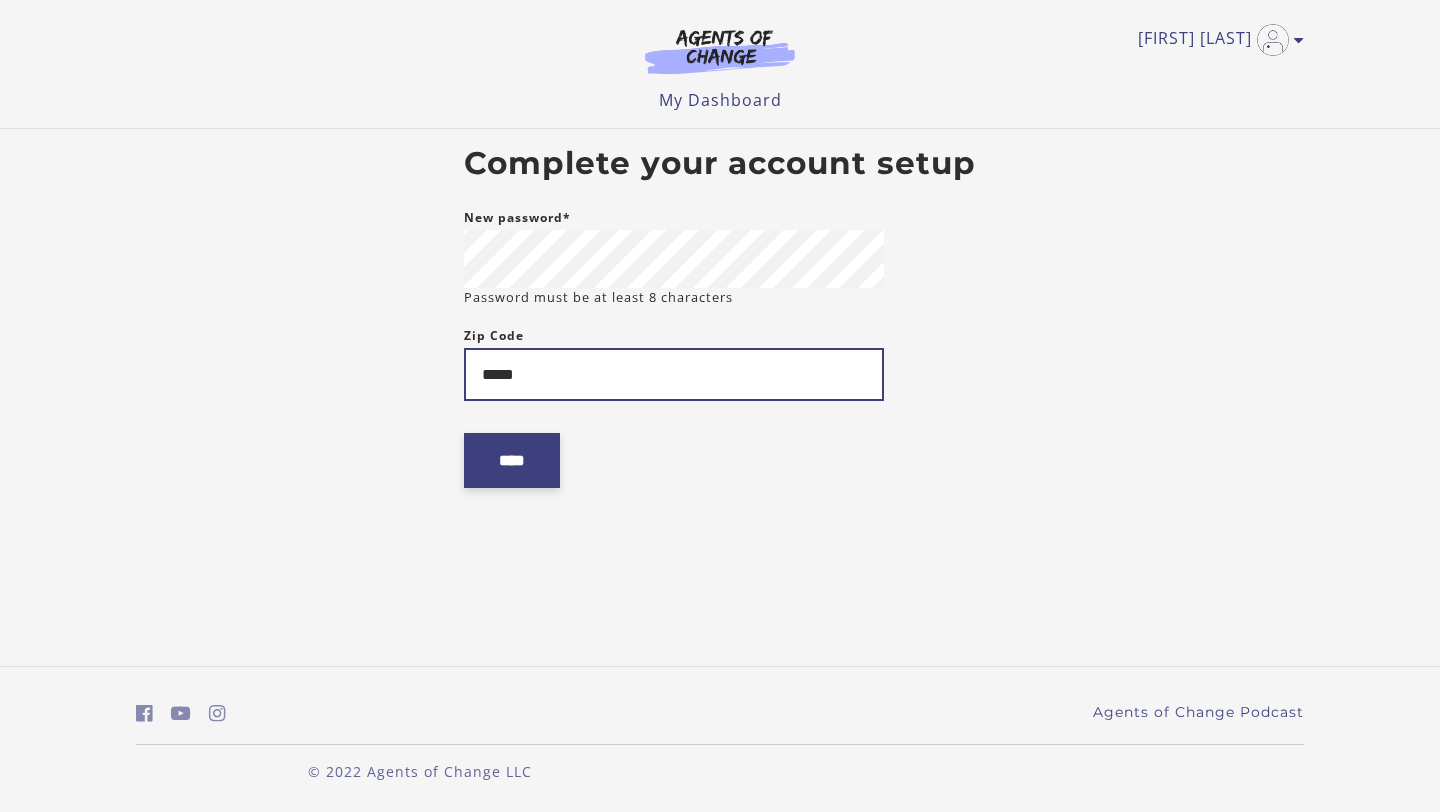 type on "*****" 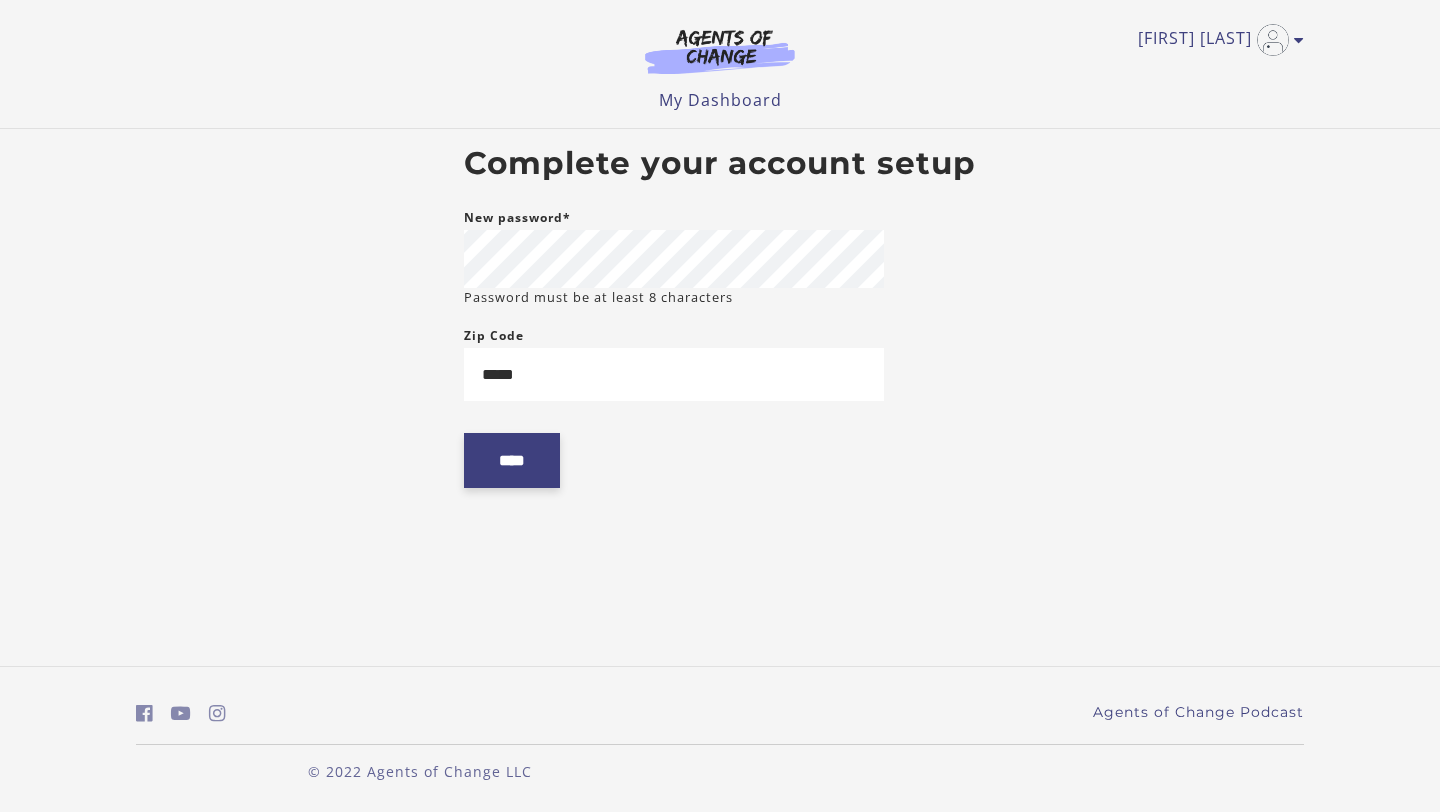 click on "****" at bounding box center [512, 460] 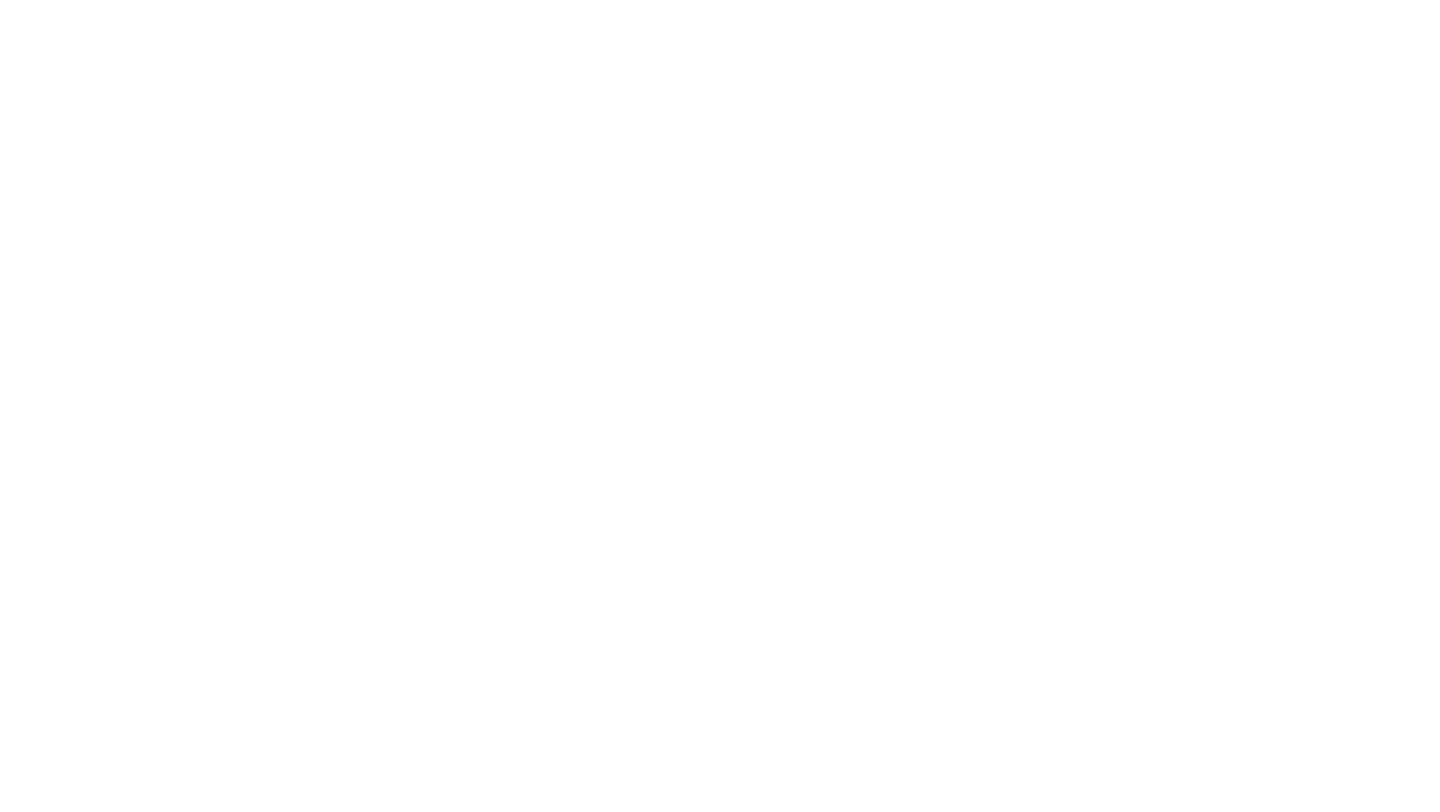 scroll, scrollTop: 0, scrollLeft: 0, axis: both 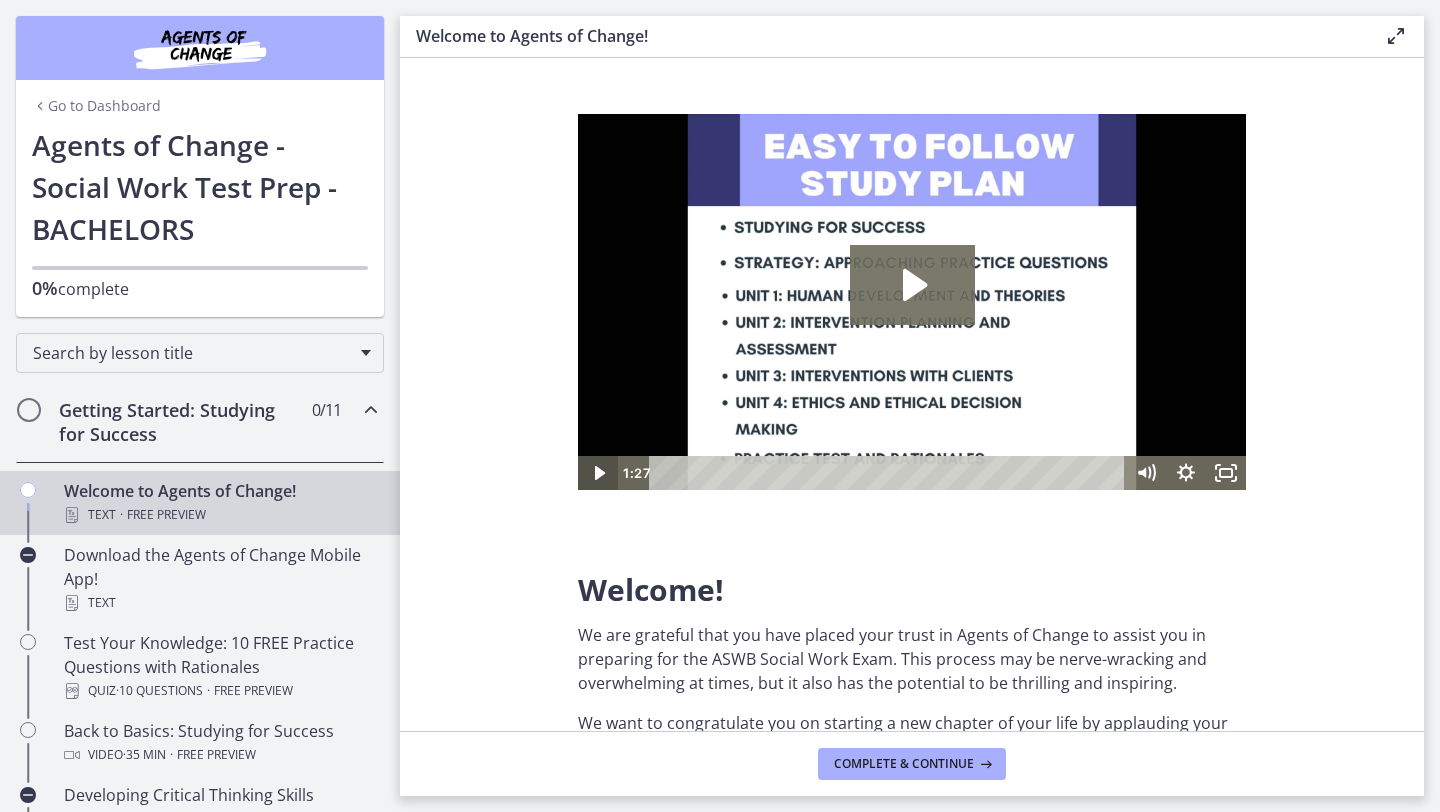 click 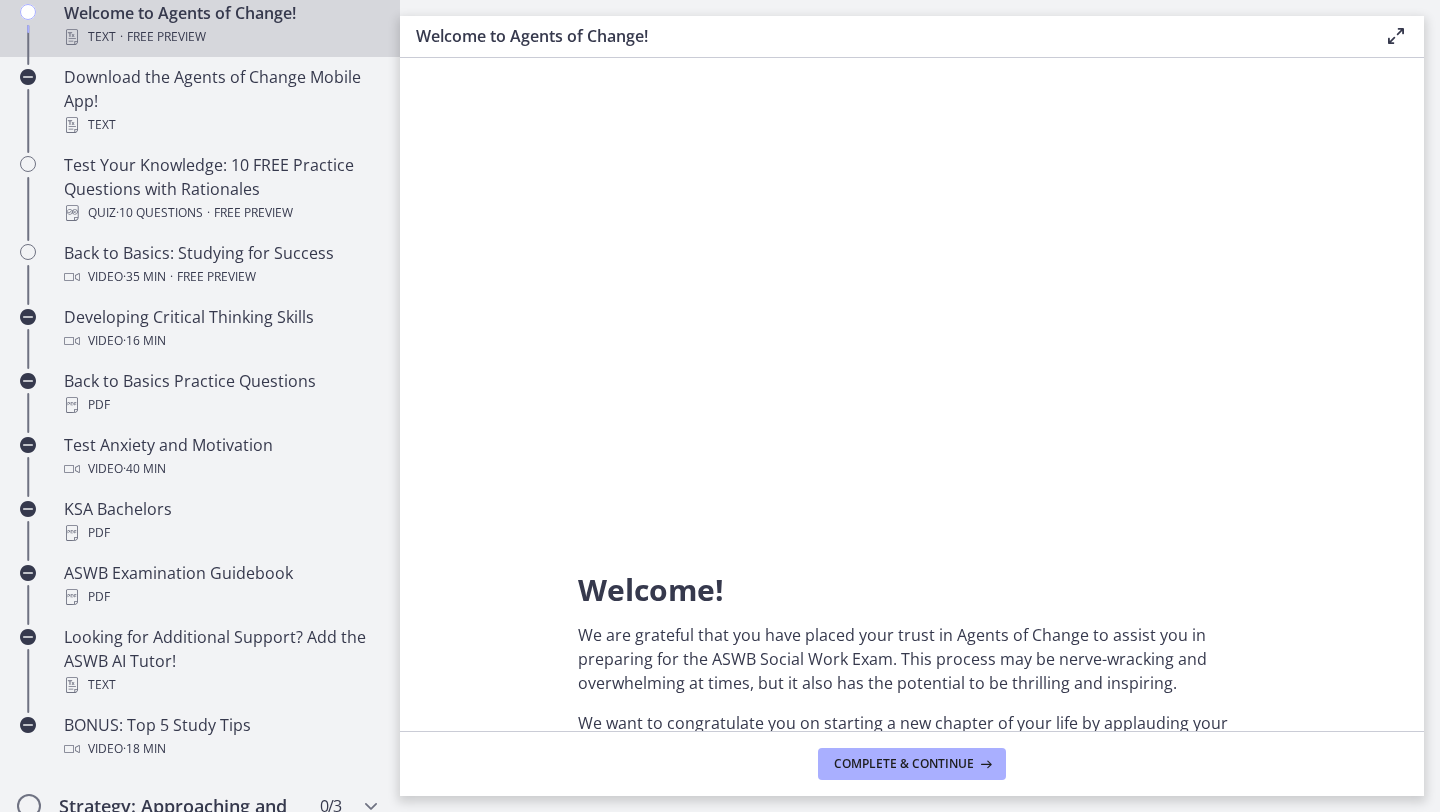 scroll, scrollTop: 0, scrollLeft: 0, axis: both 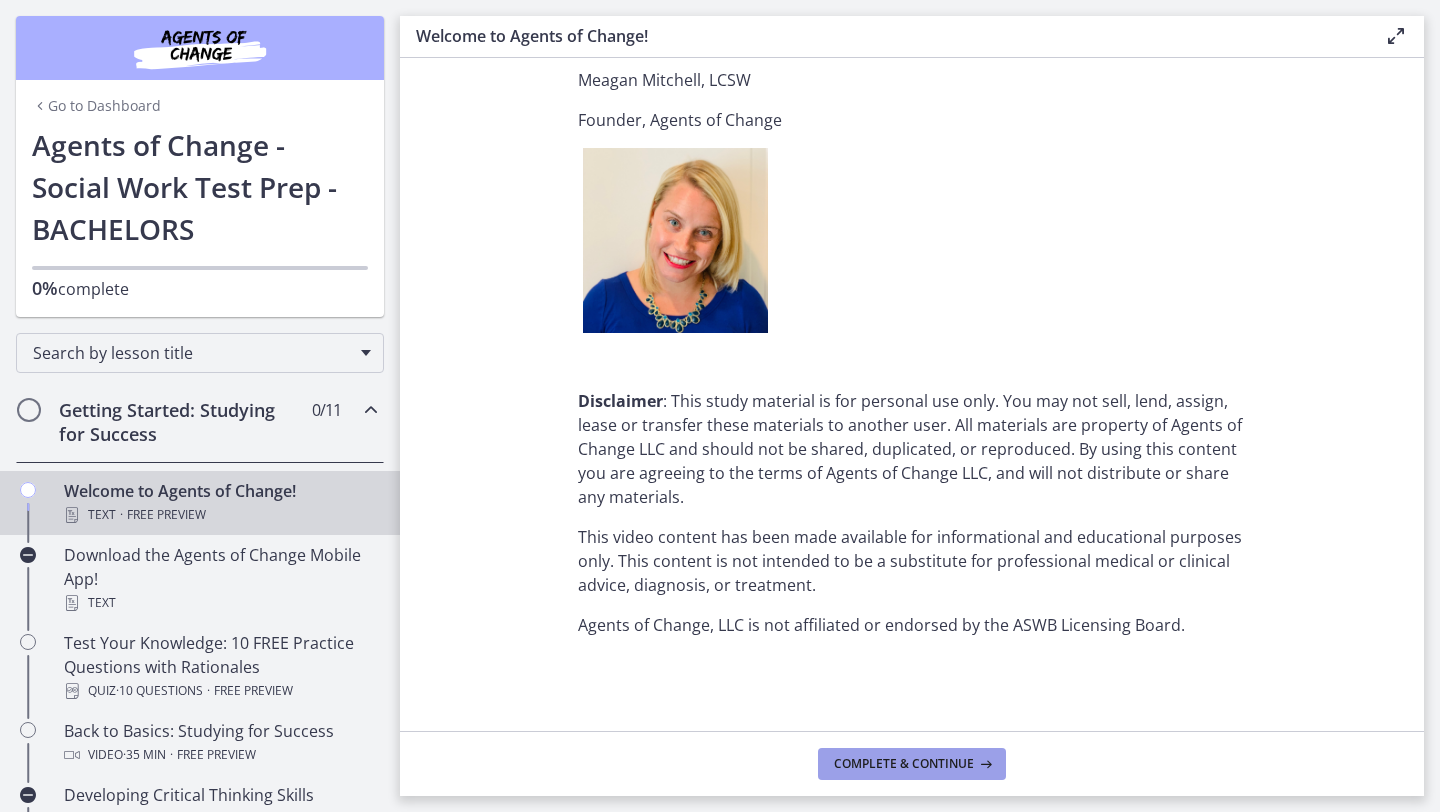 click on "Complete & continue" at bounding box center (912, 764) 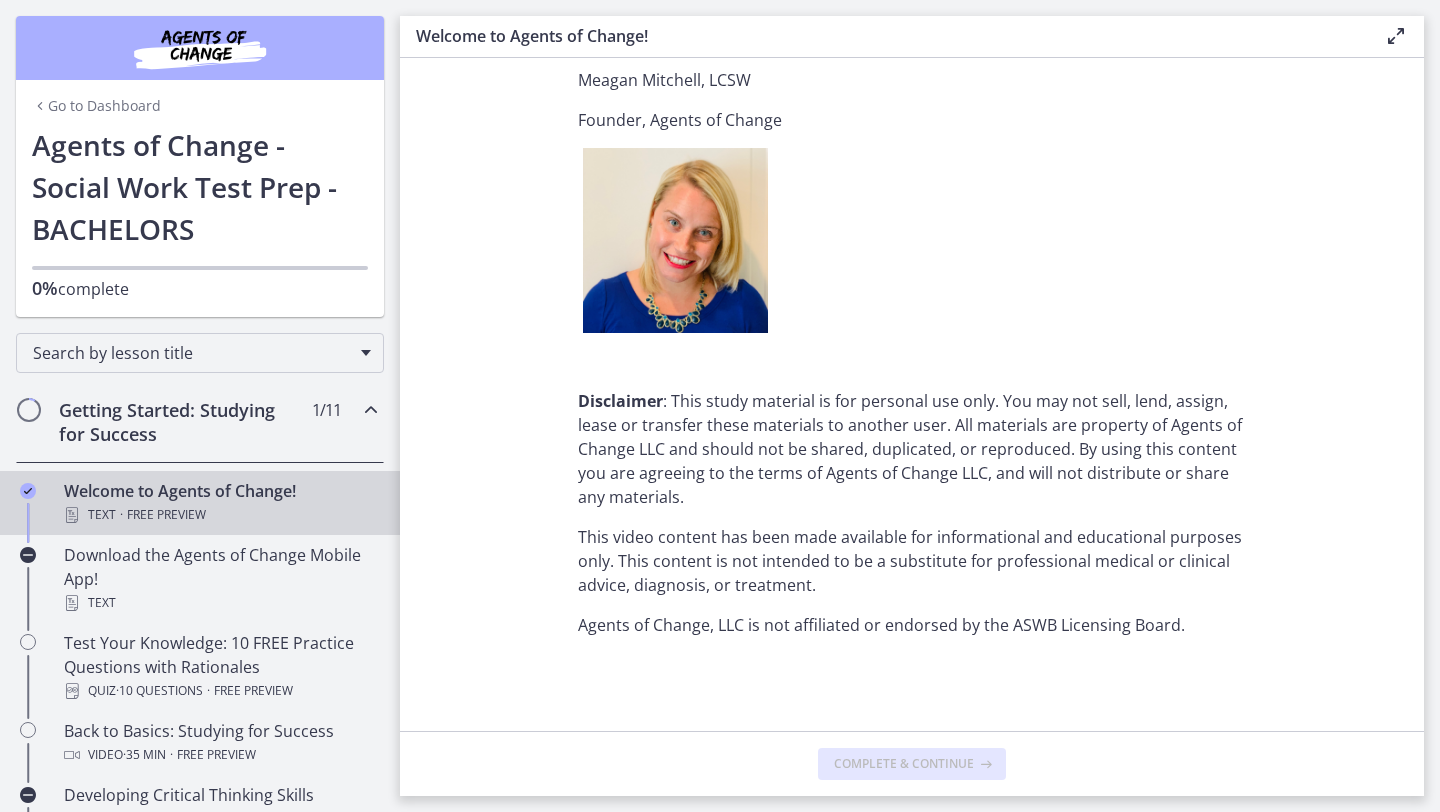 scroll, scrollTop: 0, scrollLeft: 0, axis: both 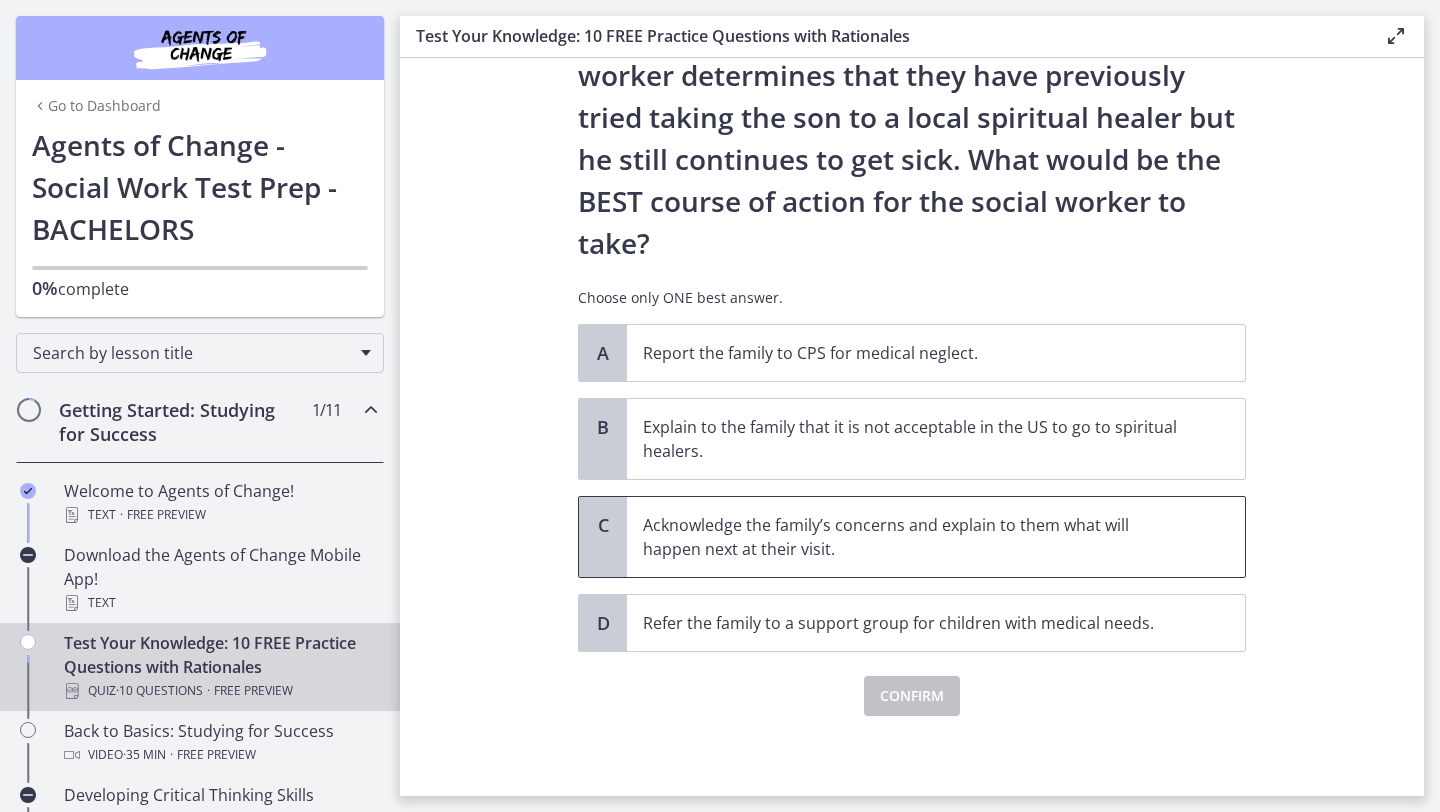 click on "Acknowledge the family’s concerns and explain to them what will happen next at their visit." at bounding box center (916, 537) 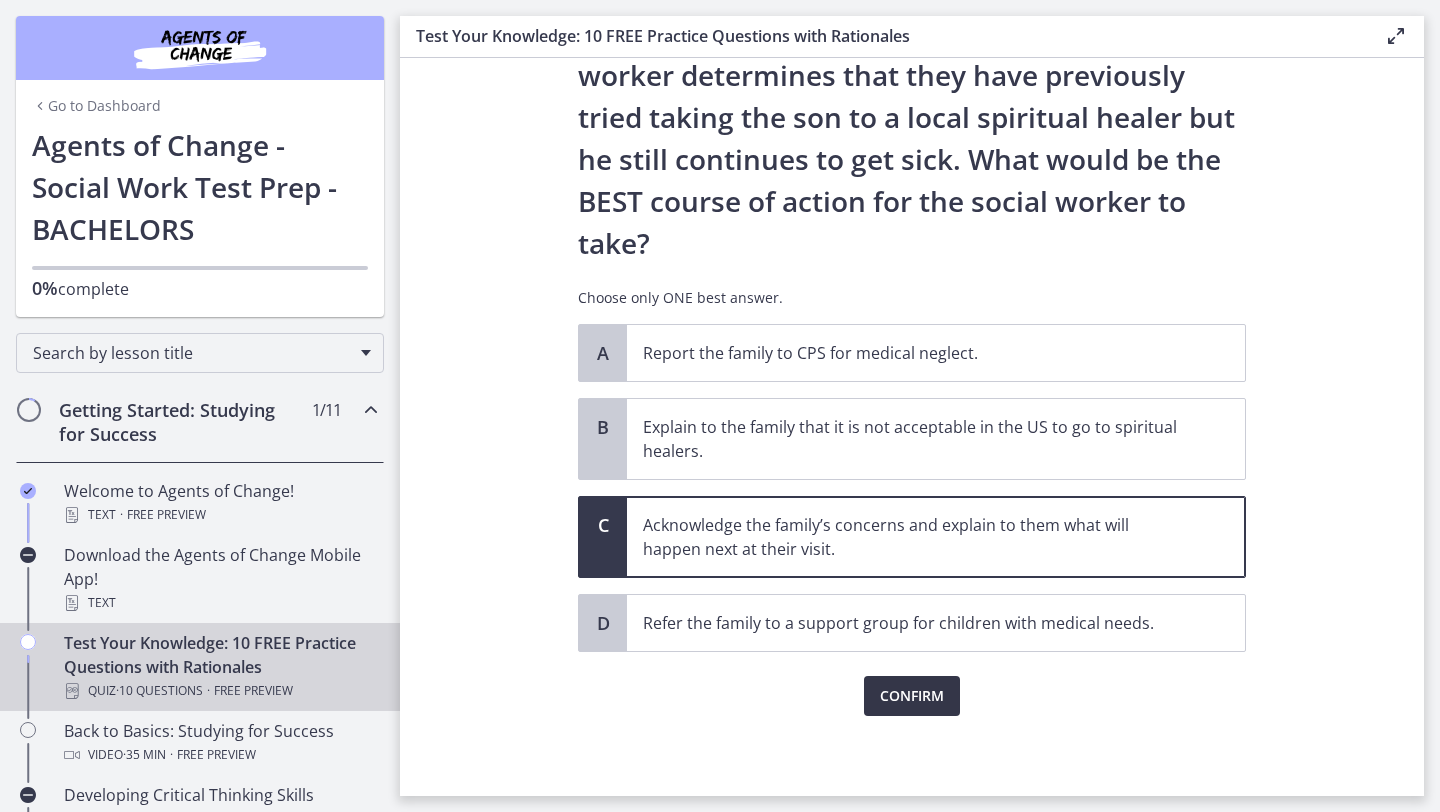 click on "Confirm" at bounding box center [912, 696] 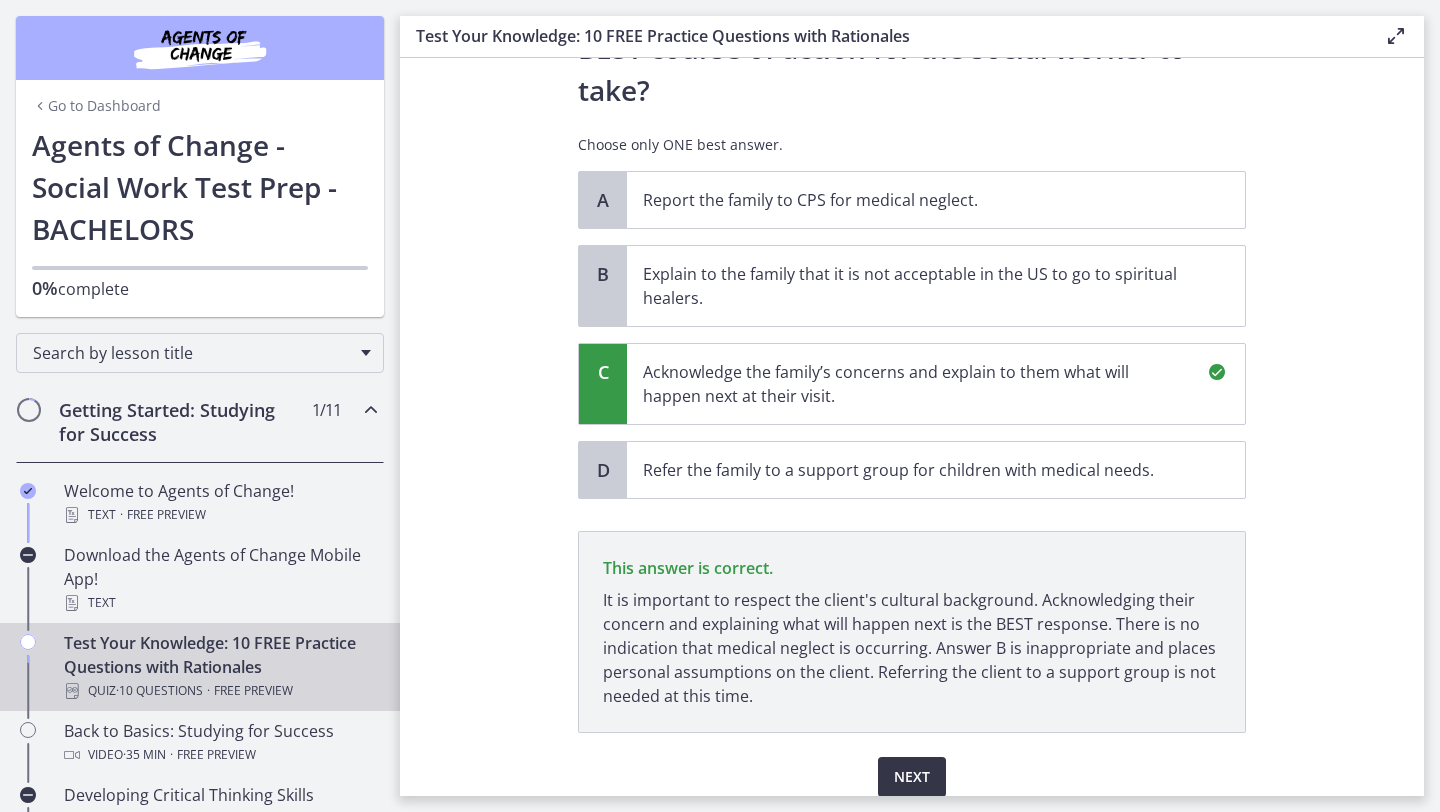 scroll, scrollTop: 554, scrollLeft: 0, axis: vertical 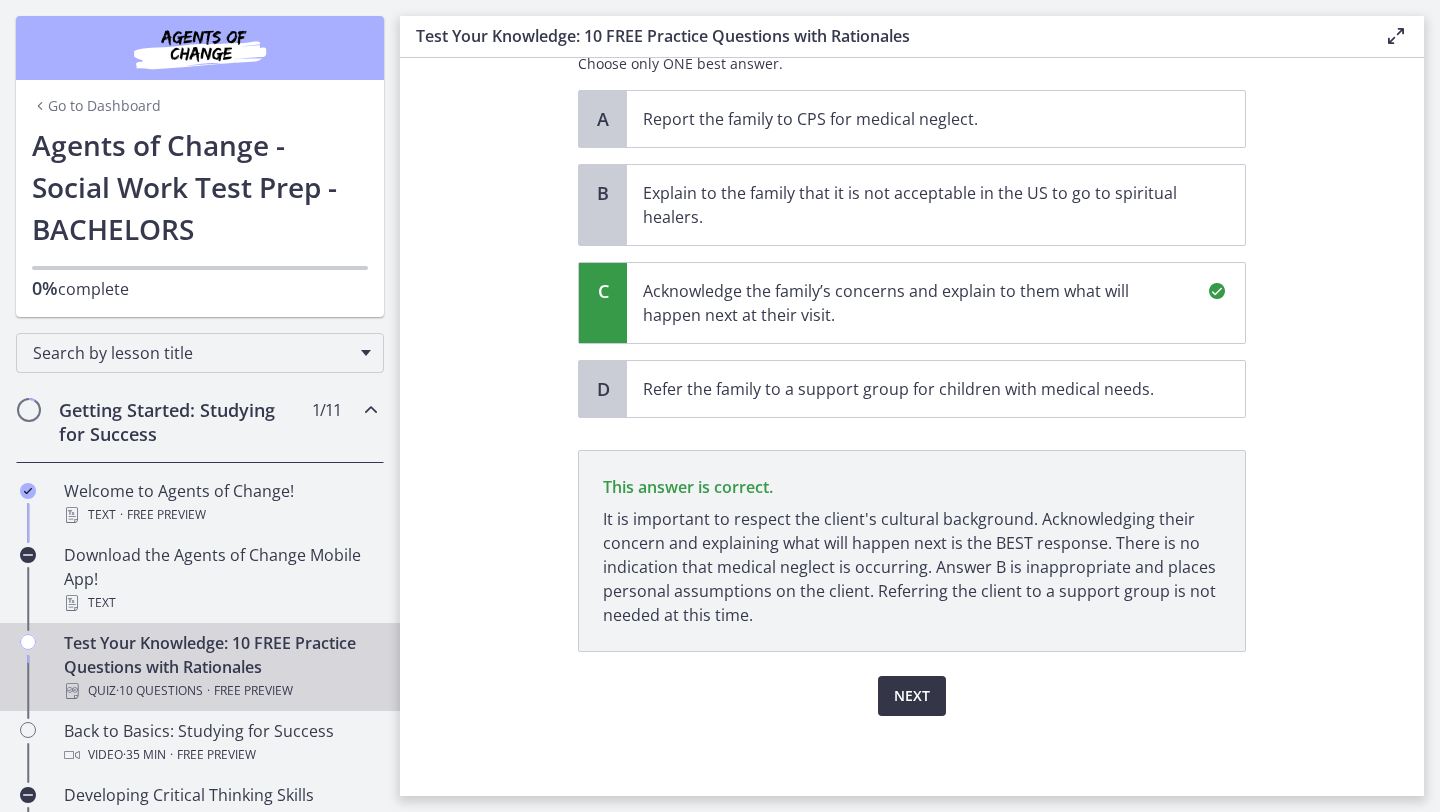 click on "Next" at bounding box center [912, 696] 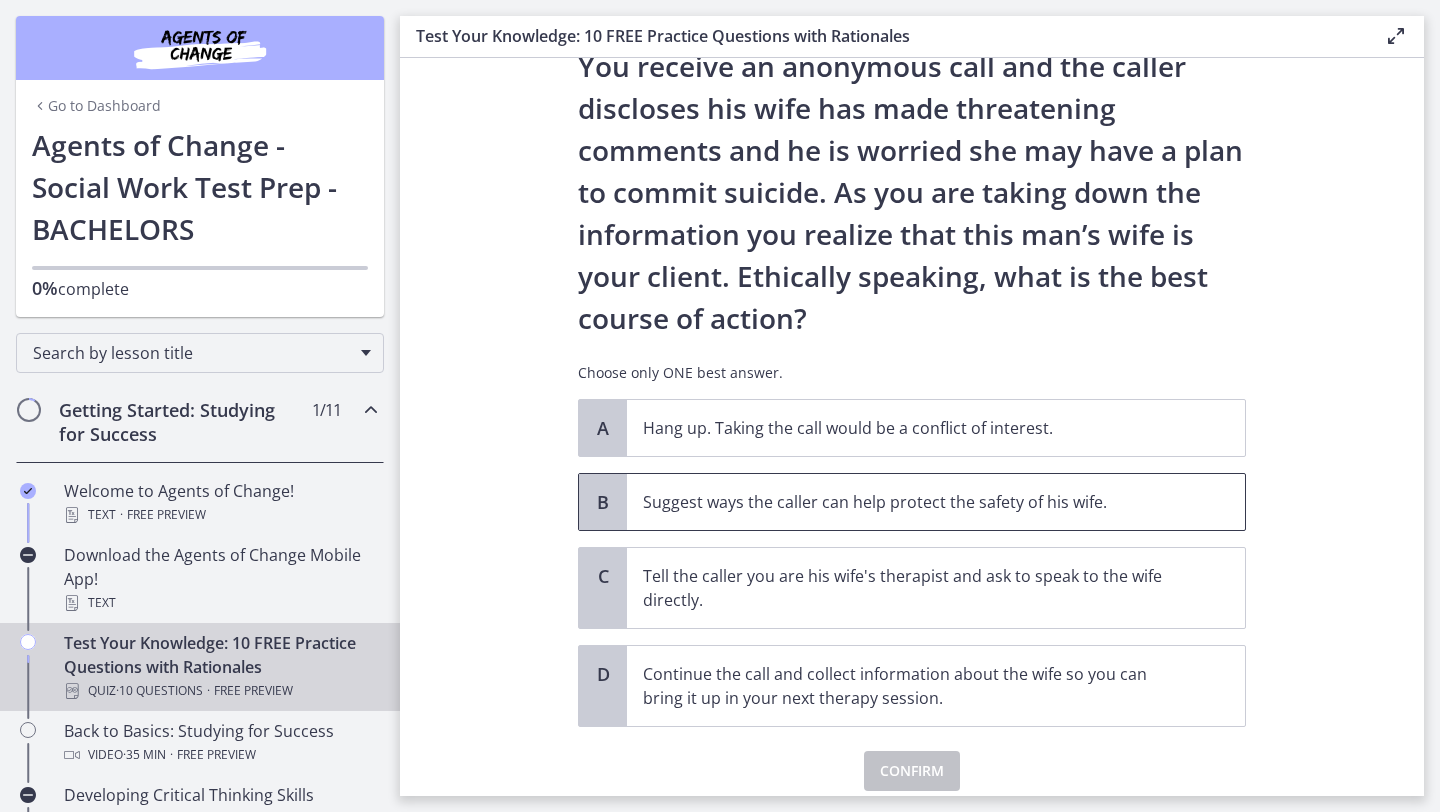 scroll, scrollTop: 122, scrollLeft: 0, axis: vertical 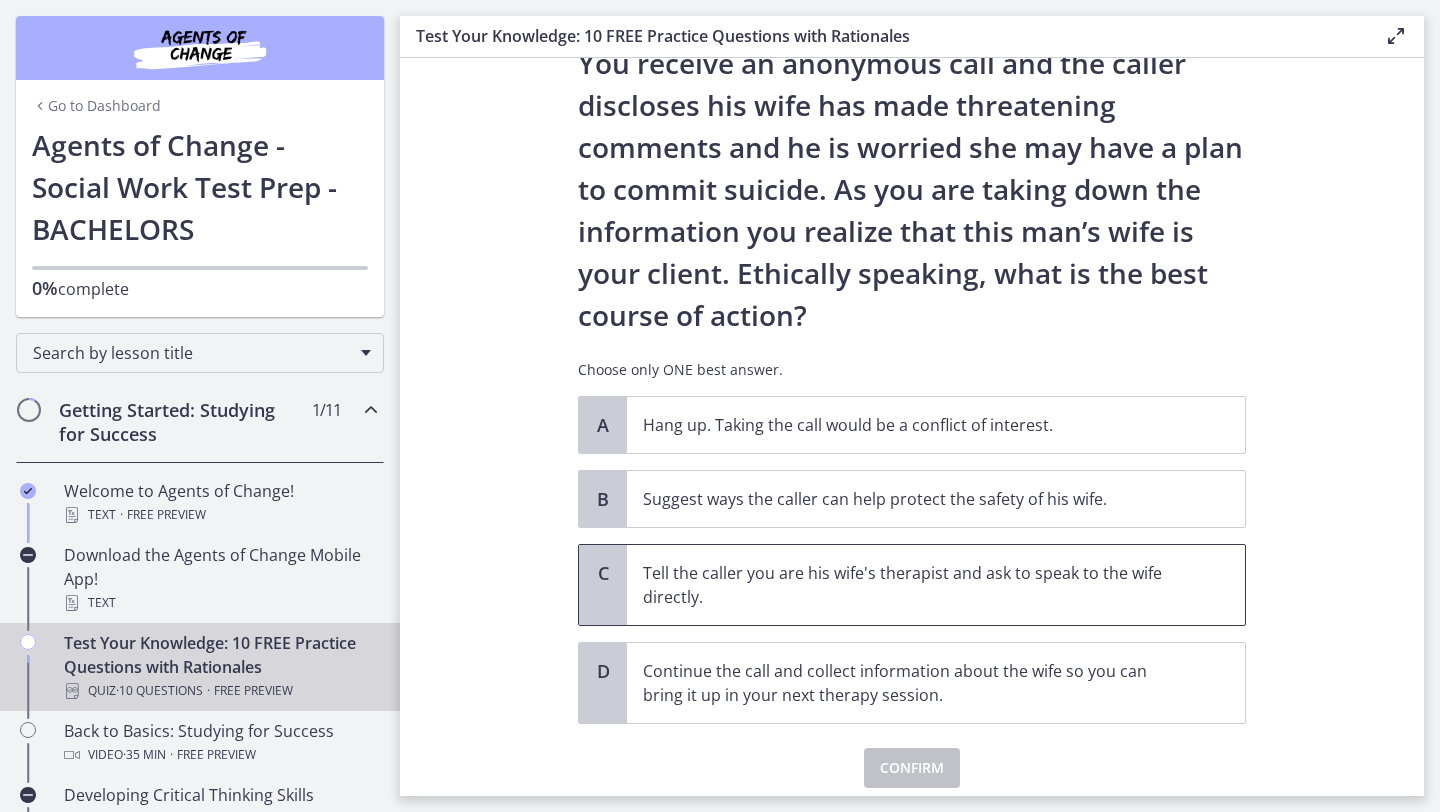 click on "Tell the caller you are his wife's therapist and ask to speak to the wife directly." at bounding box center [916, 585] 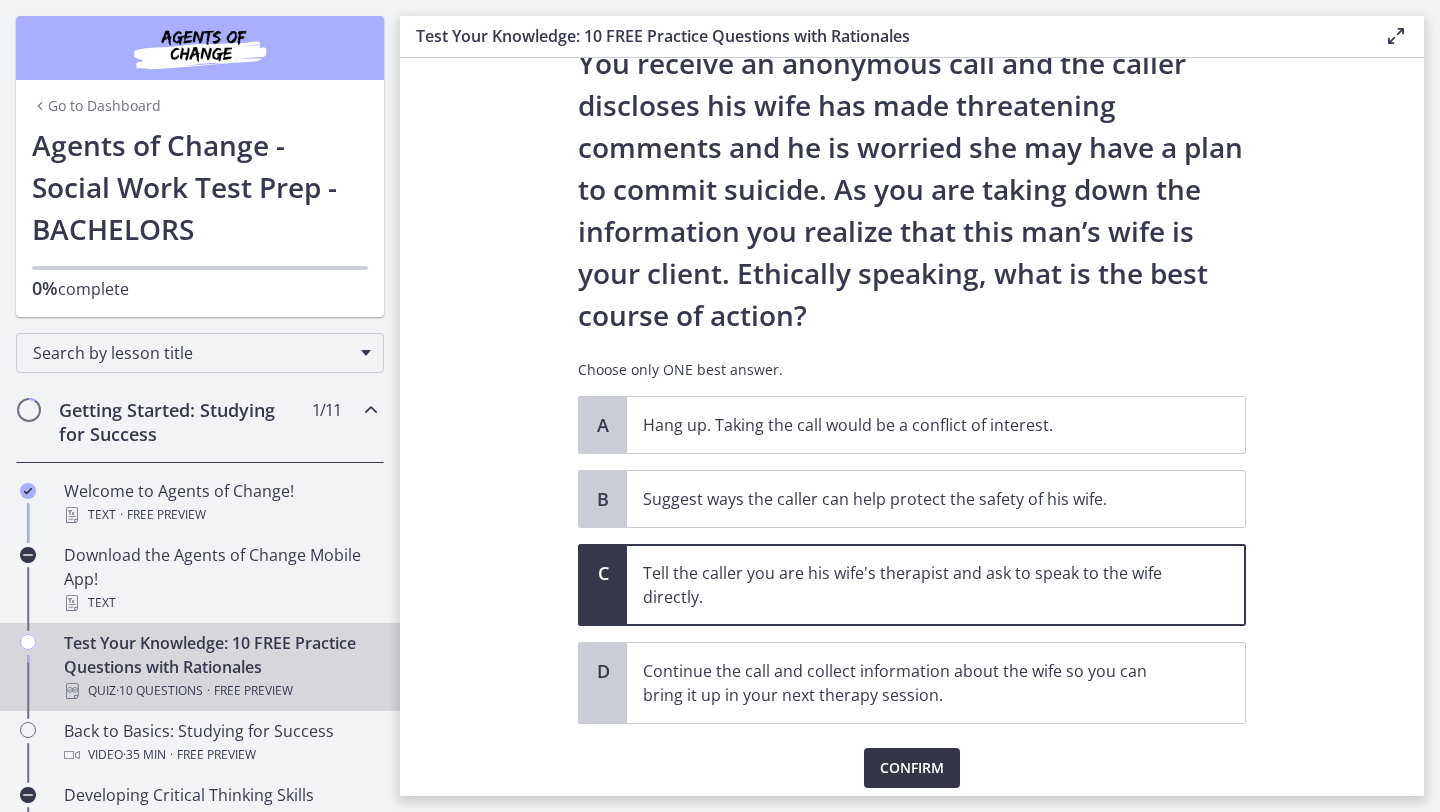 click on "Confirm" at bounding box center [912, 768] 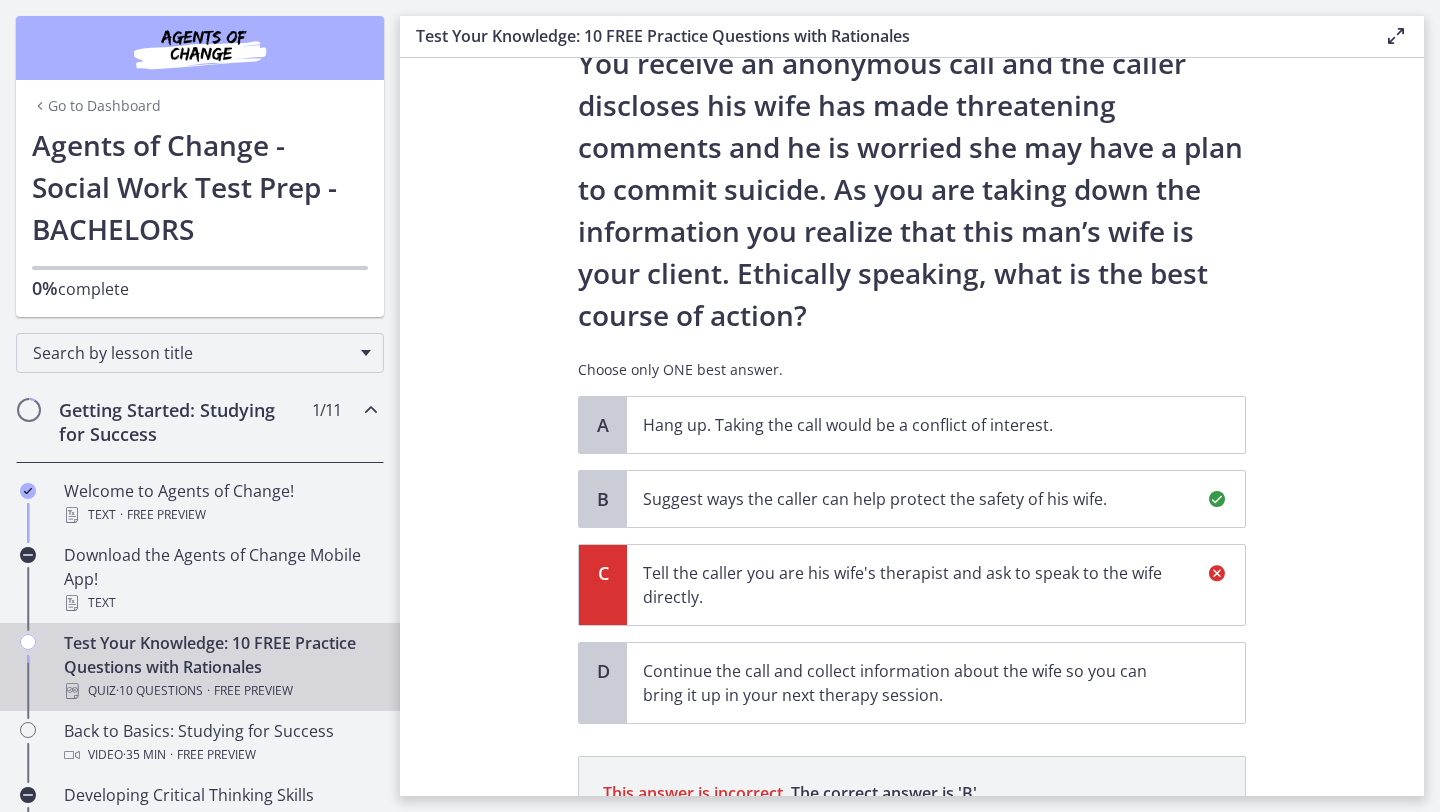 scroll, scrollTop: 380, scrollLeft: 0, axis: vertical 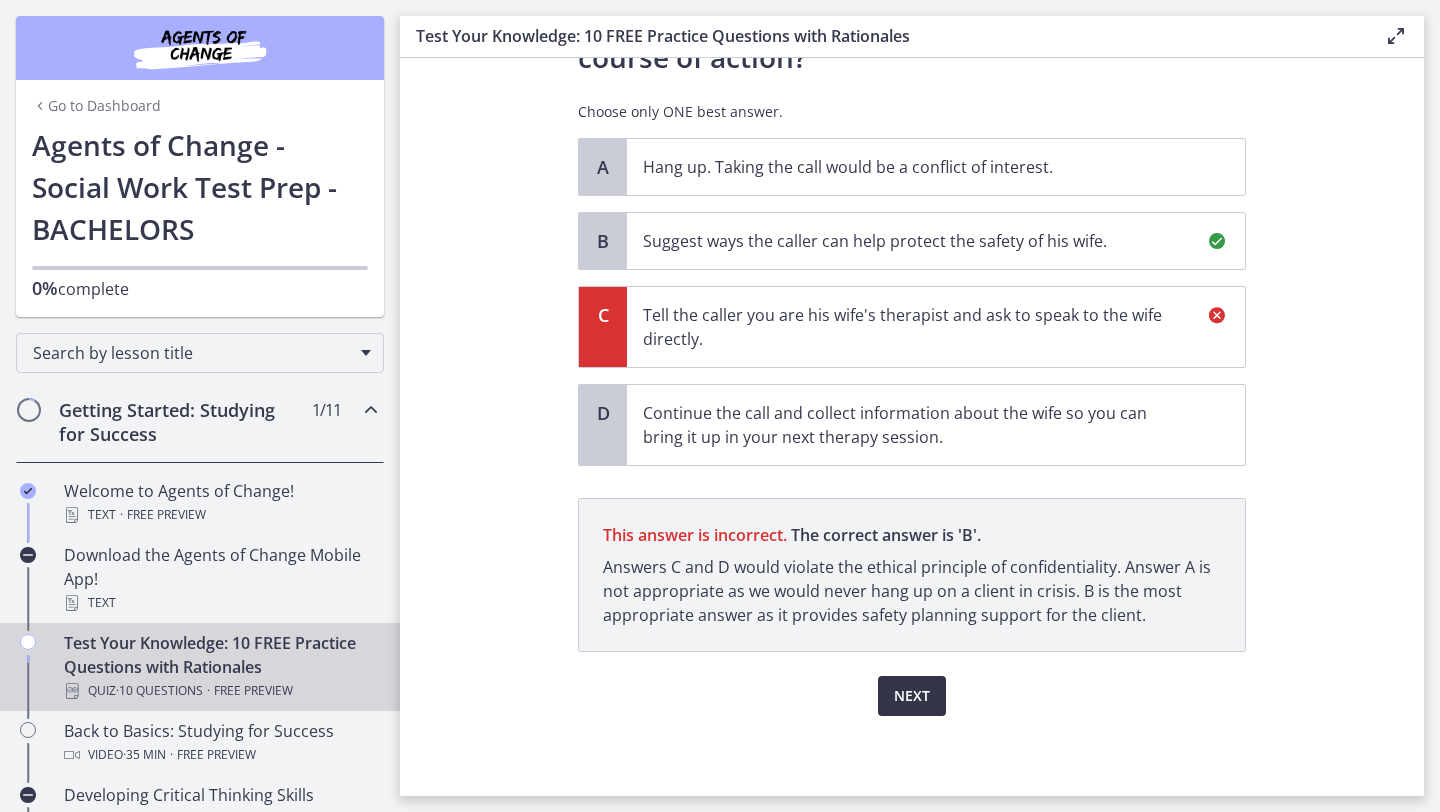 click on "Next" at bounding box center (912, 696) 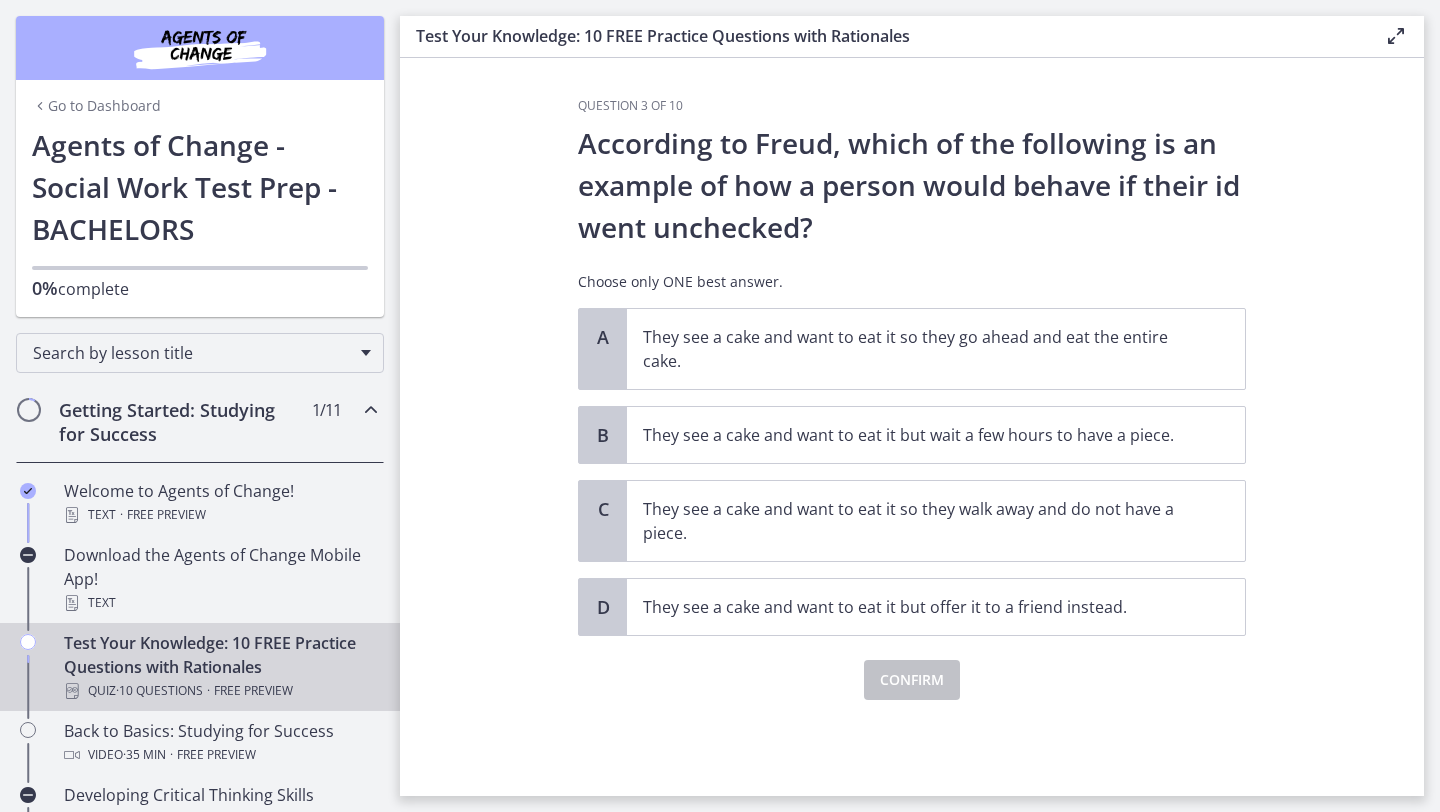 scroll, scrollTop: 0, scrollLeft: 0, axis: both 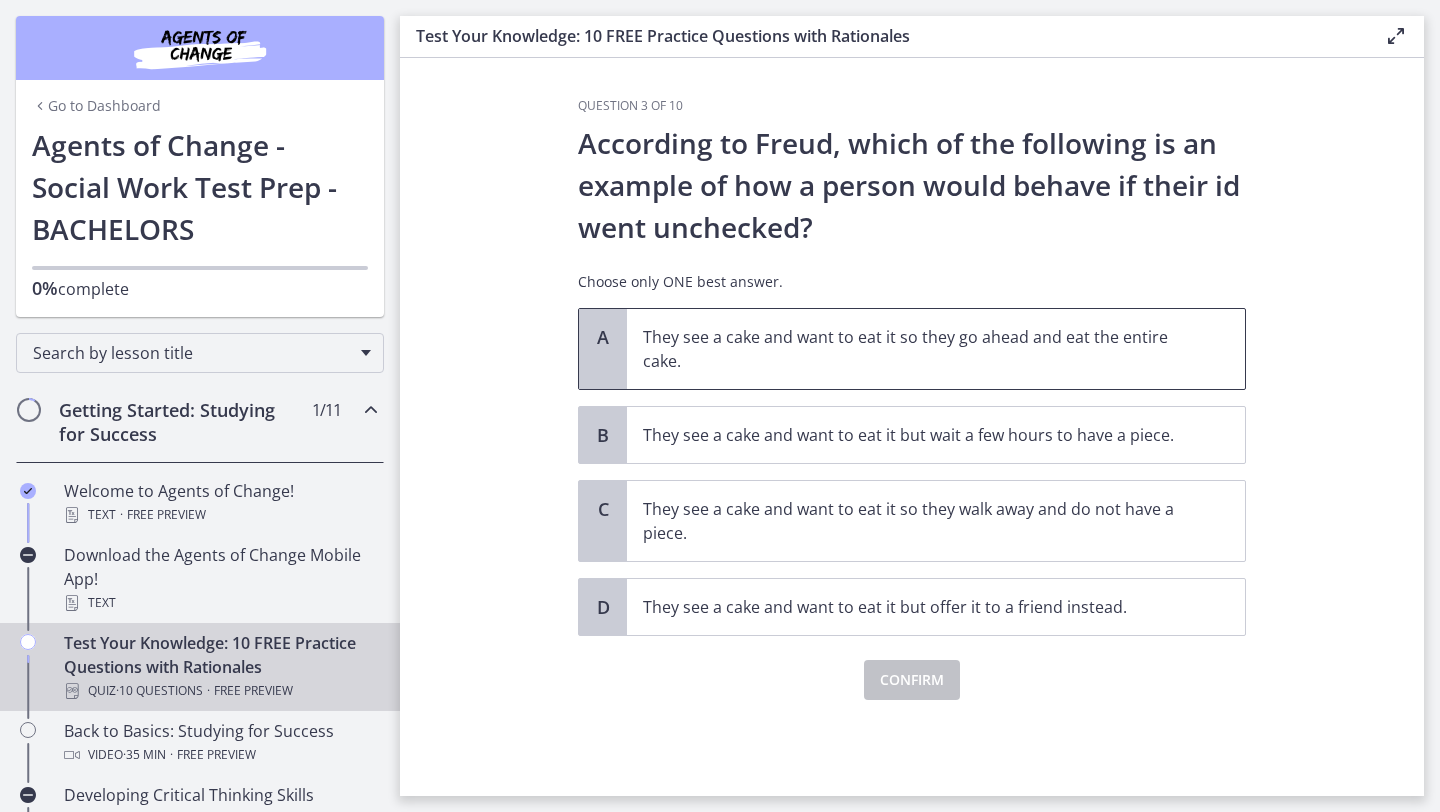 click on "They see a cake and want to eat it so they go ahead and eat the entire cake." at bounding box center [916, 349] 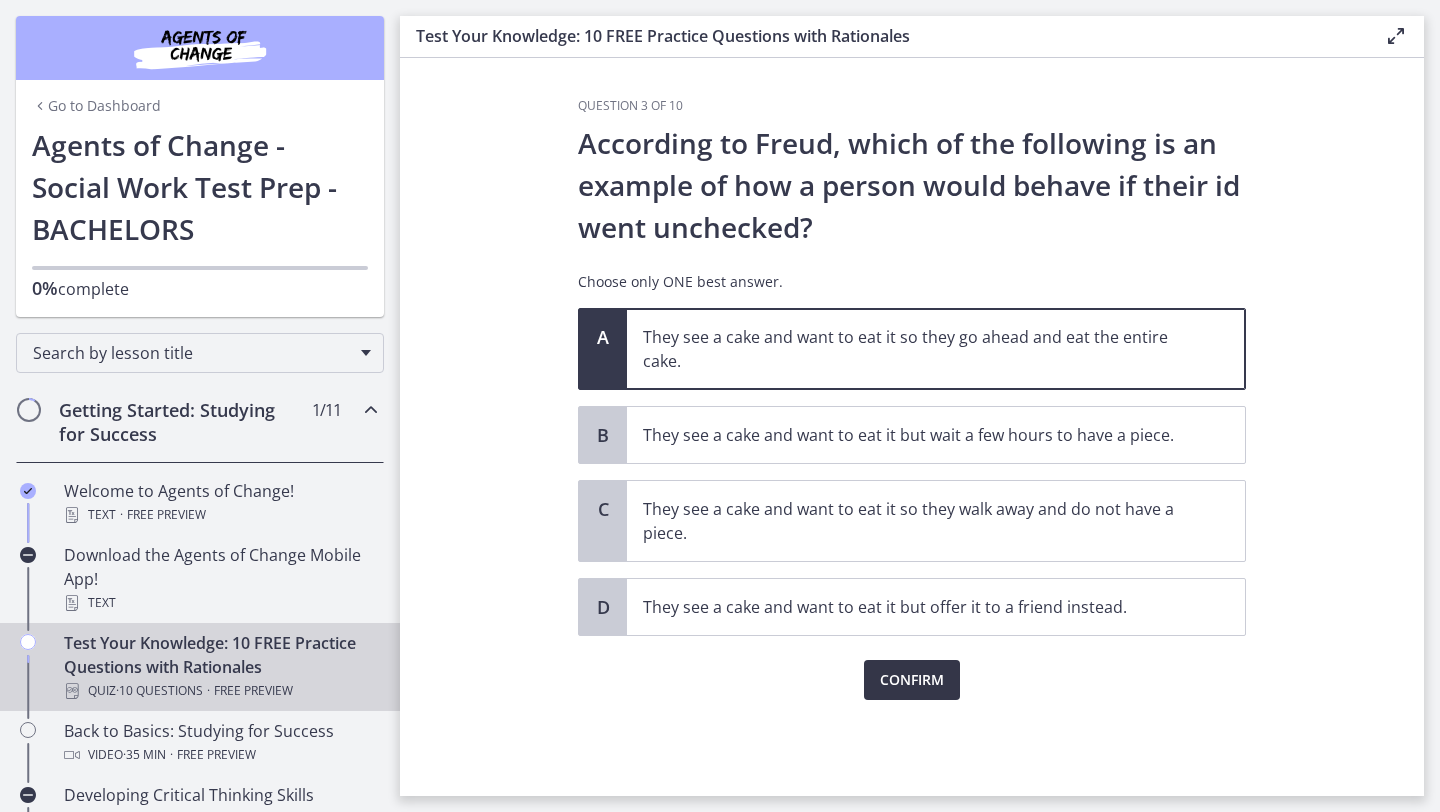 click on "Confirm" at bounding box center (912, 680) 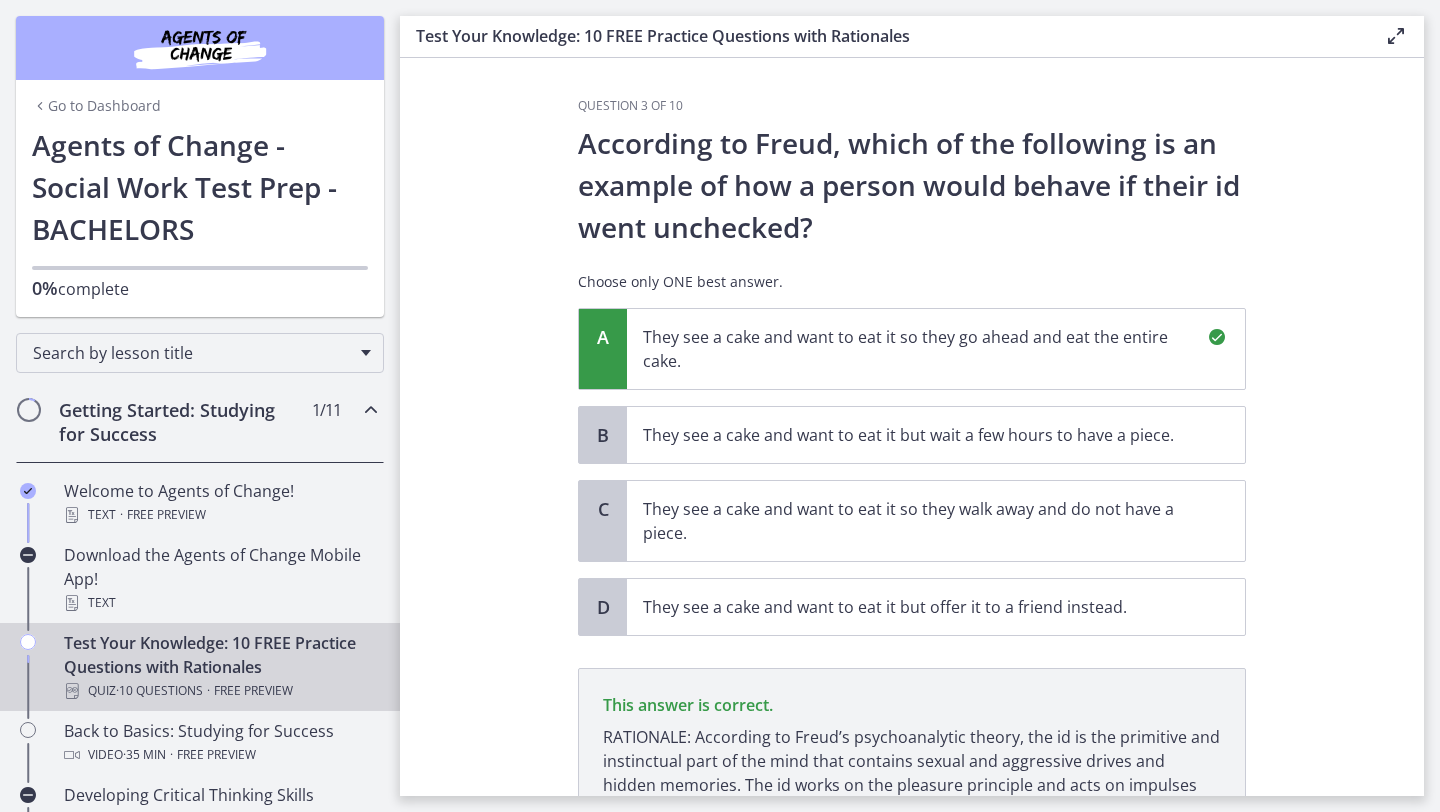 scroll, scrollTop: 194, scrollLeft: 0, axis: vertical 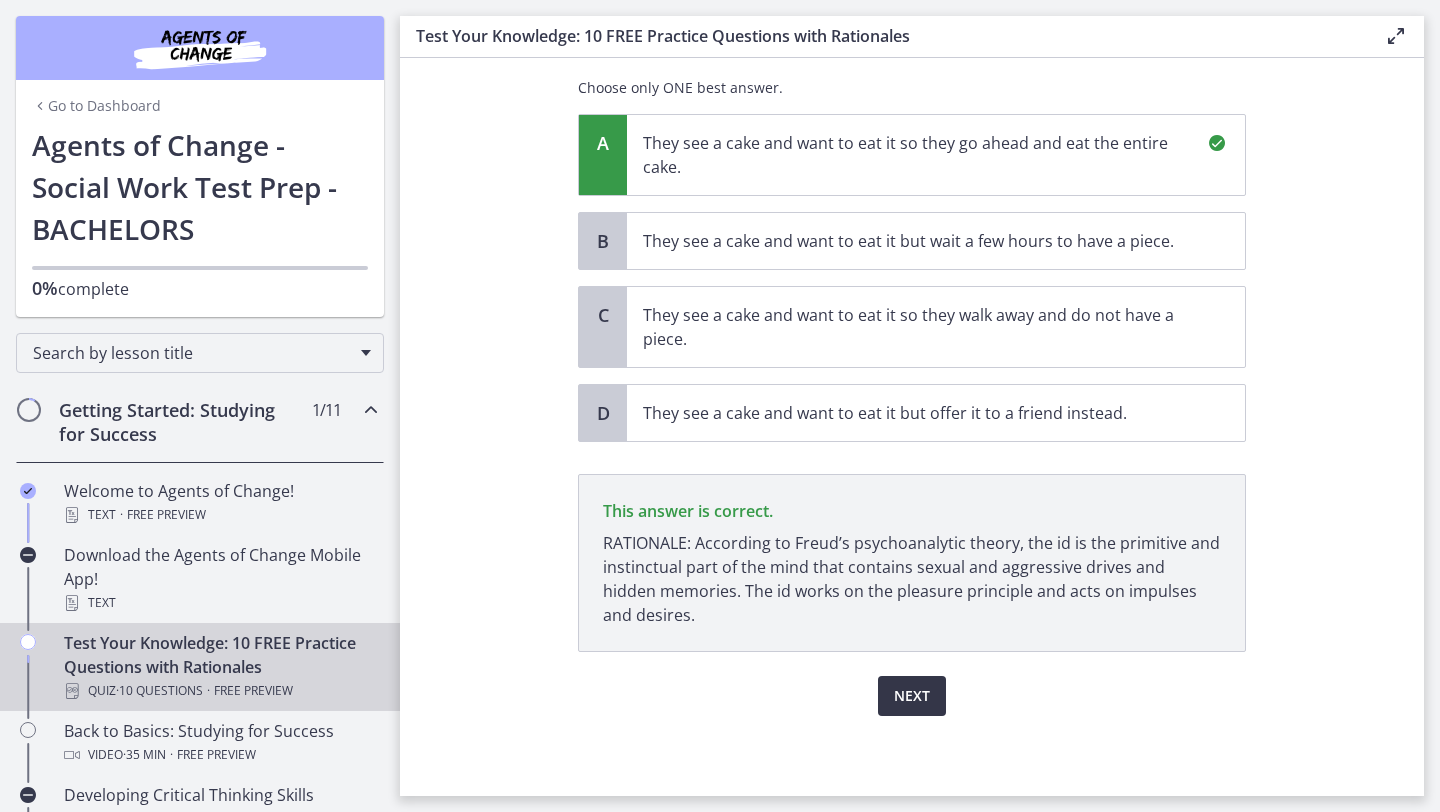 click on "Next" at bounding box center [912, 696] 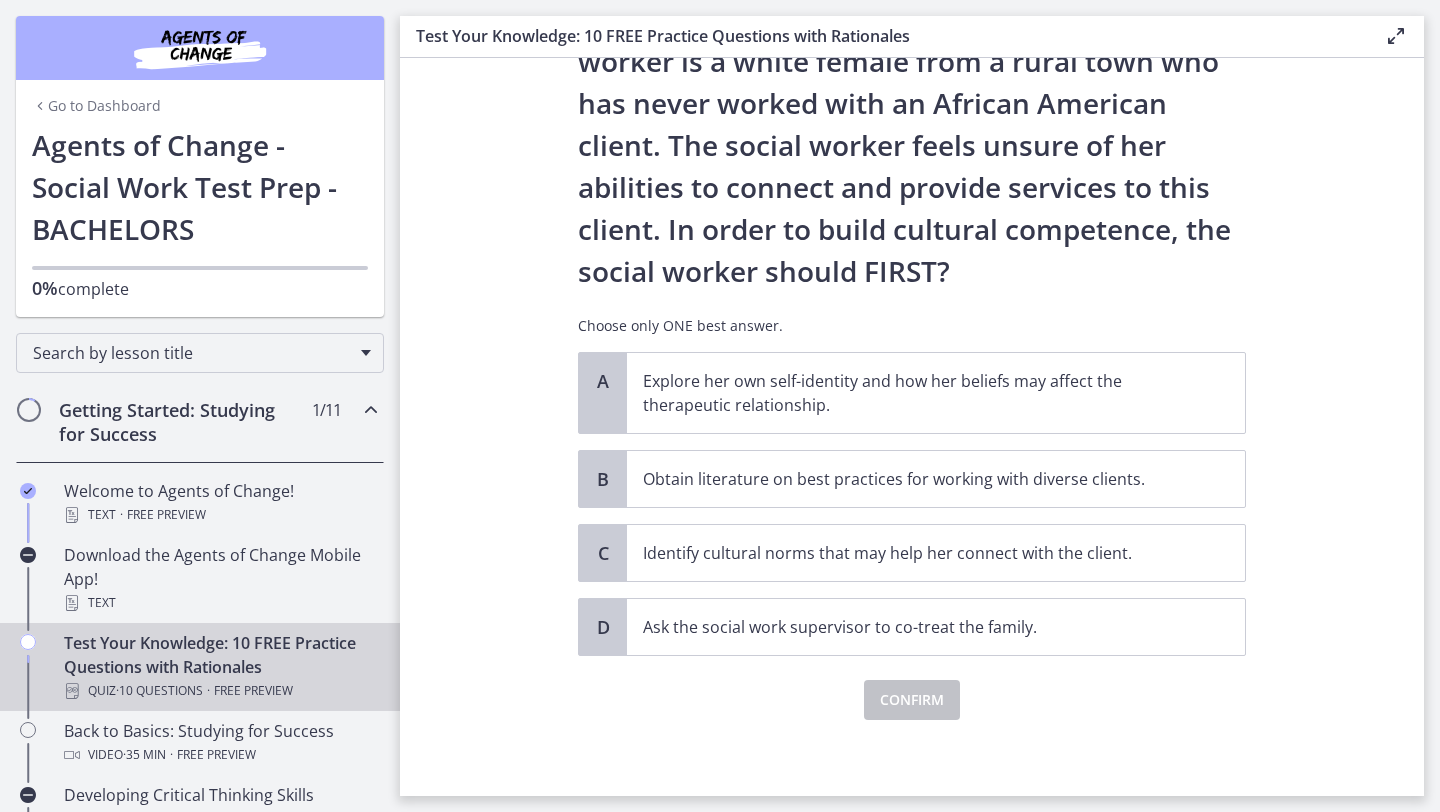 scroll, scrollTop: 212, scrollLeft: 0, axis: vertical 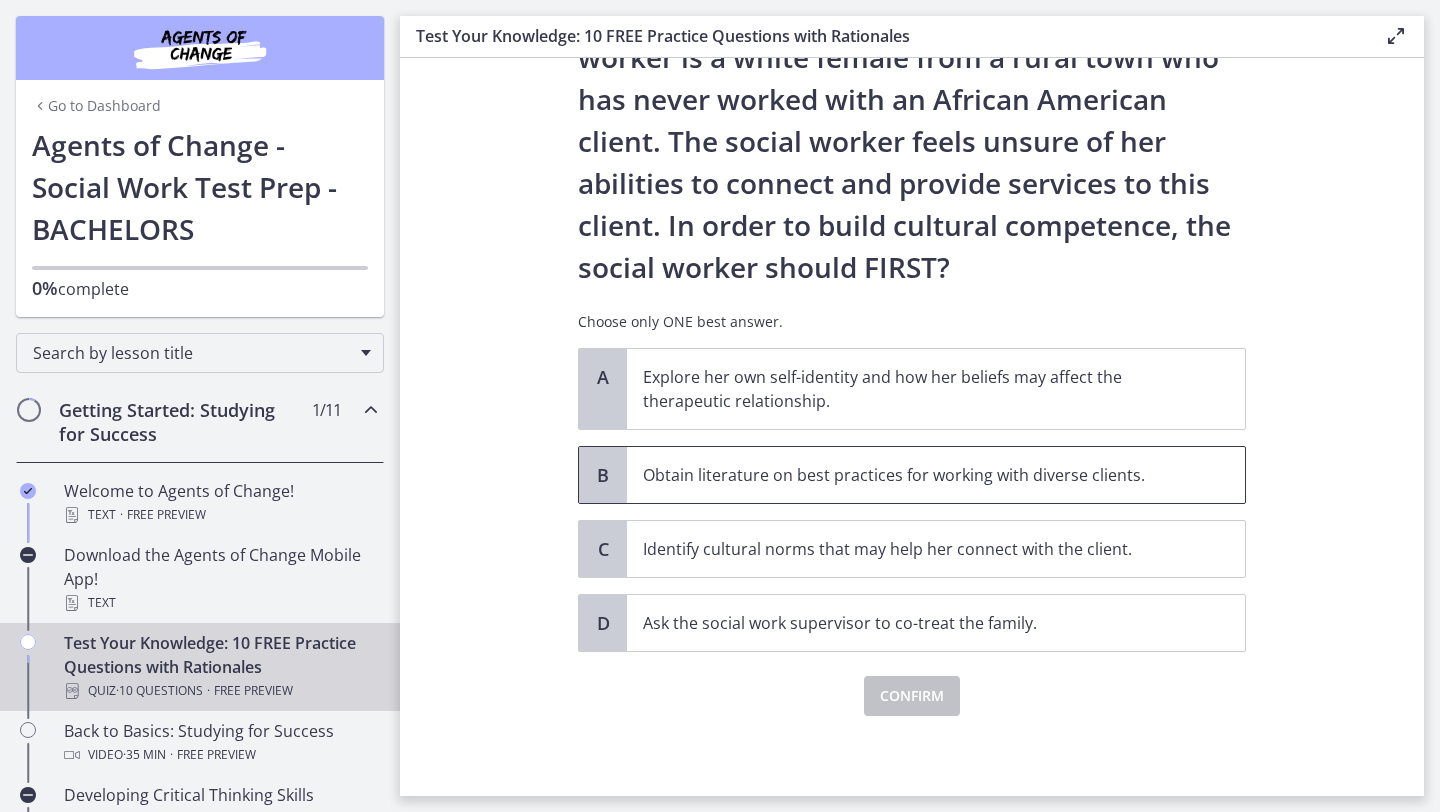 click on "Obtain literature on best practices for working with diverse clients." at bounding box center [916, 475] 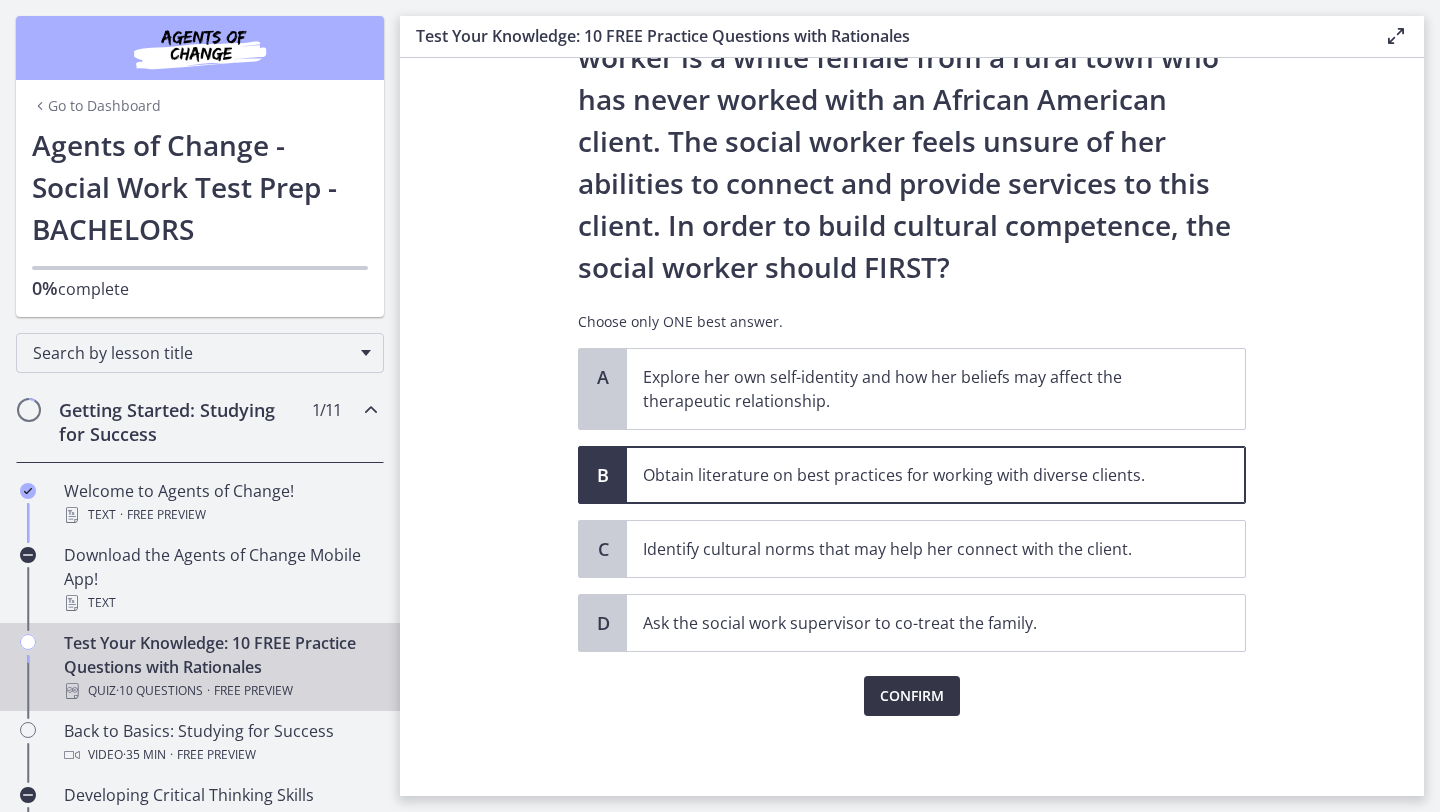 click on "Confirm" at bounding box center (912, 696) 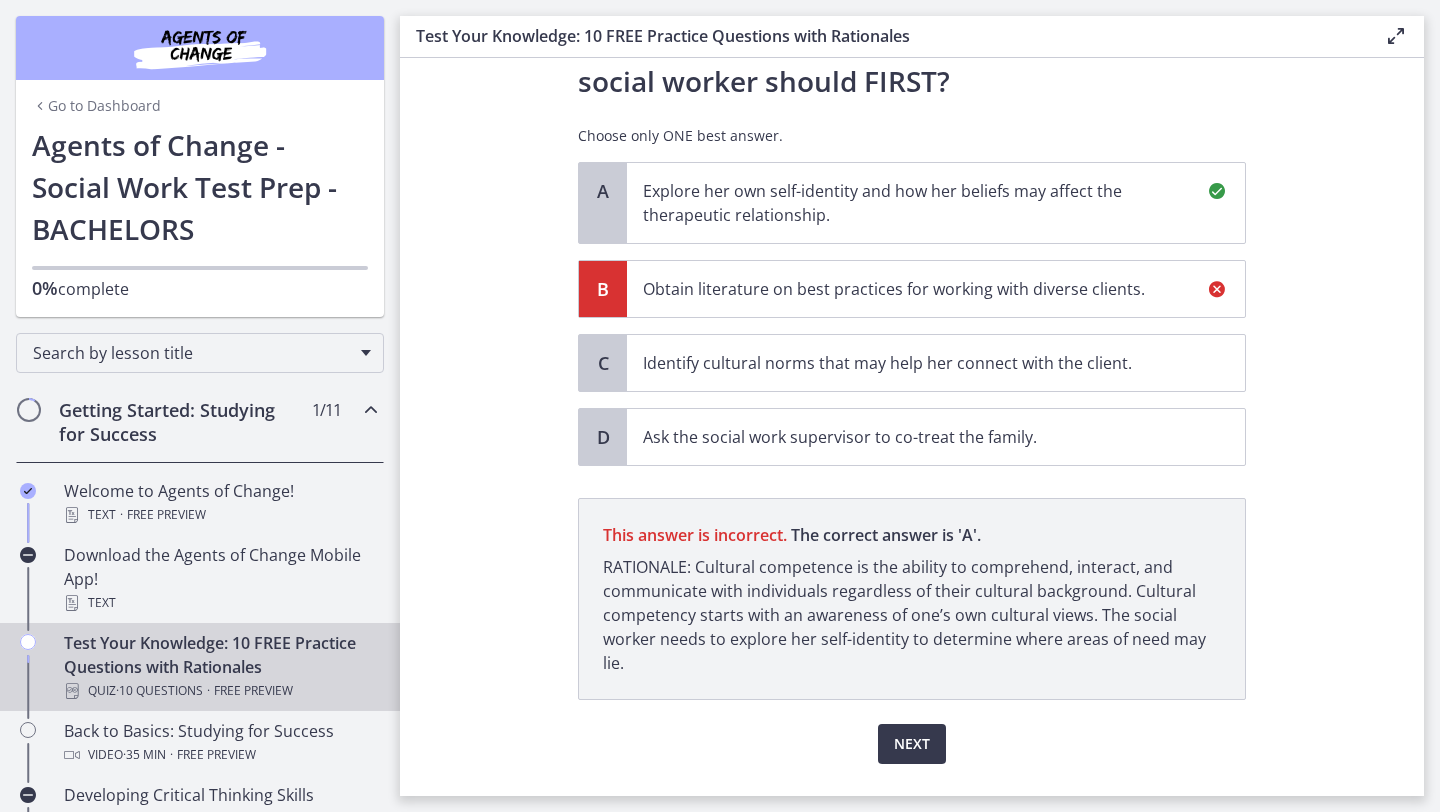 scroll, scrollTop: 422, scrollLeft: 0, axis: vertical 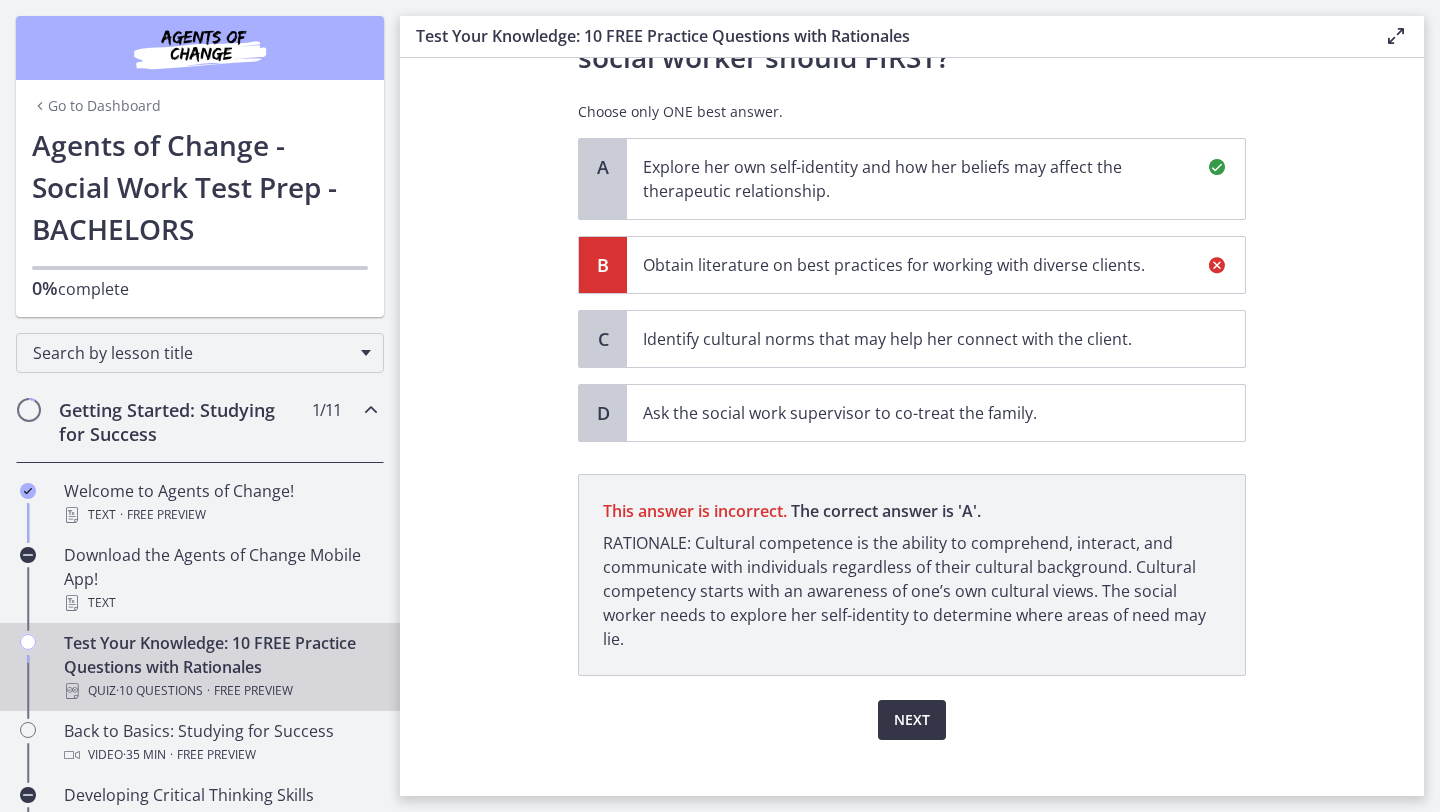 click on "Next" at bounding box center [912, 720] 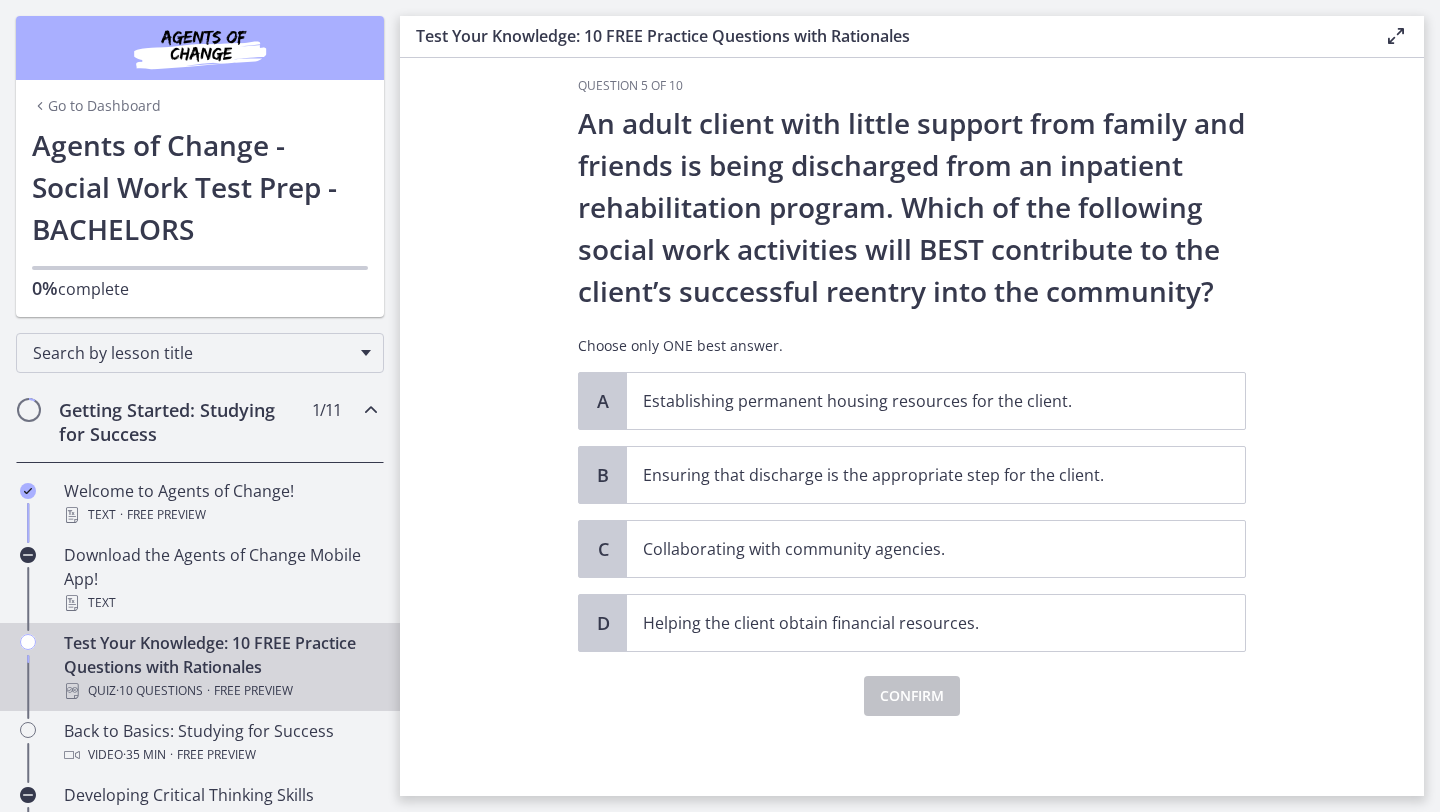 scroll, scrollTop: 0, scrollLeft: 0, axis: both 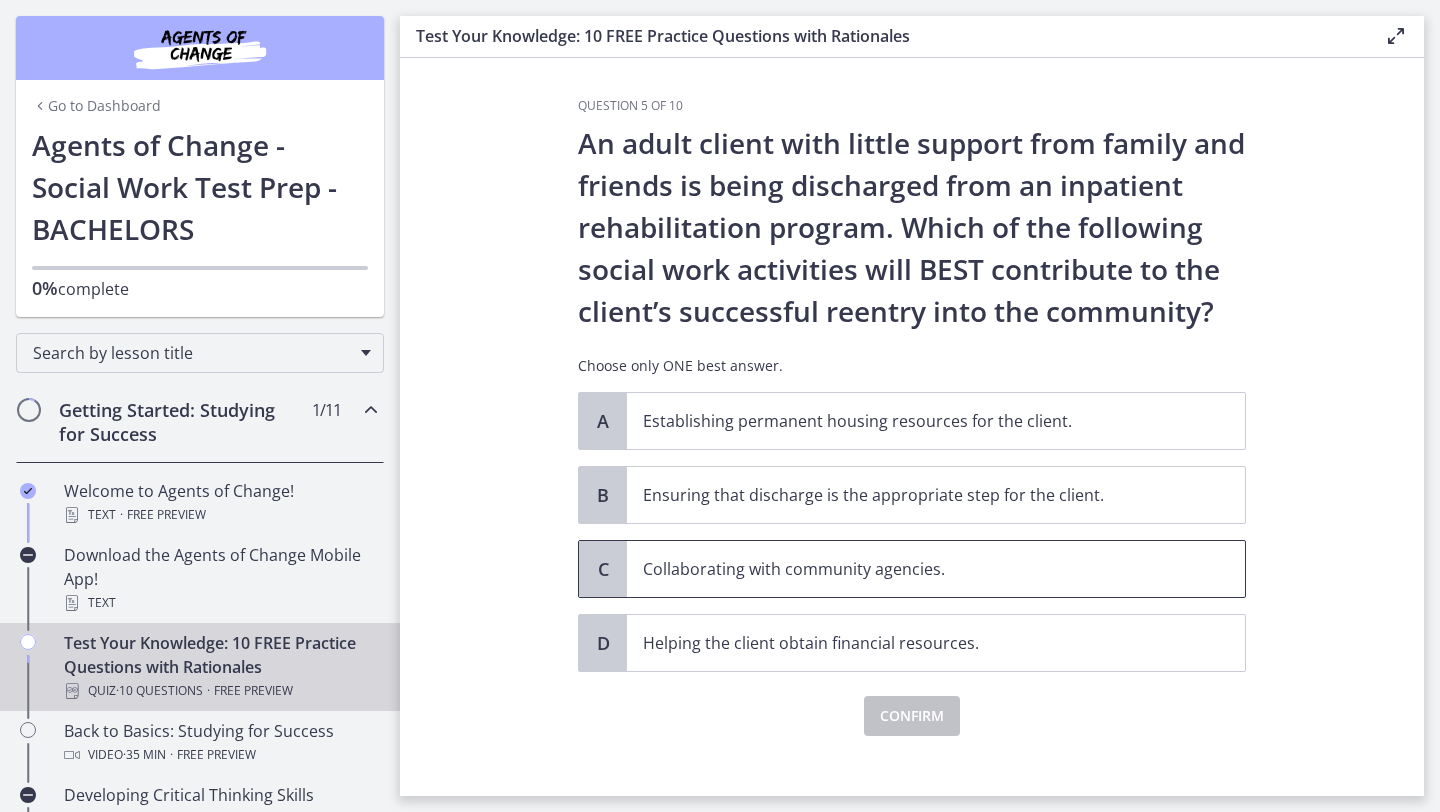 click on "Collaborating with community agencies." at bounding box center (936, 569) 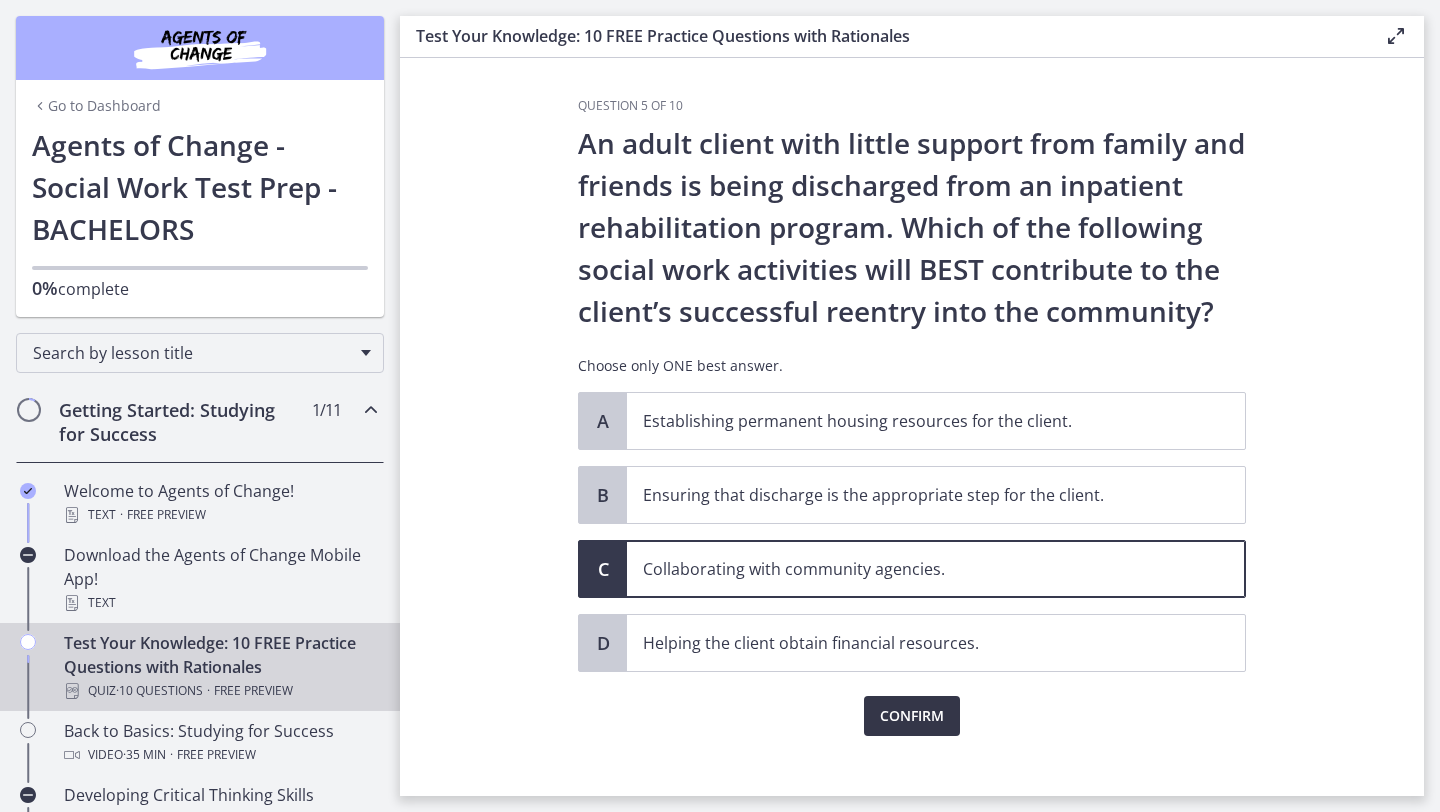 click on "Confirm" at bounding box center [912, 716] 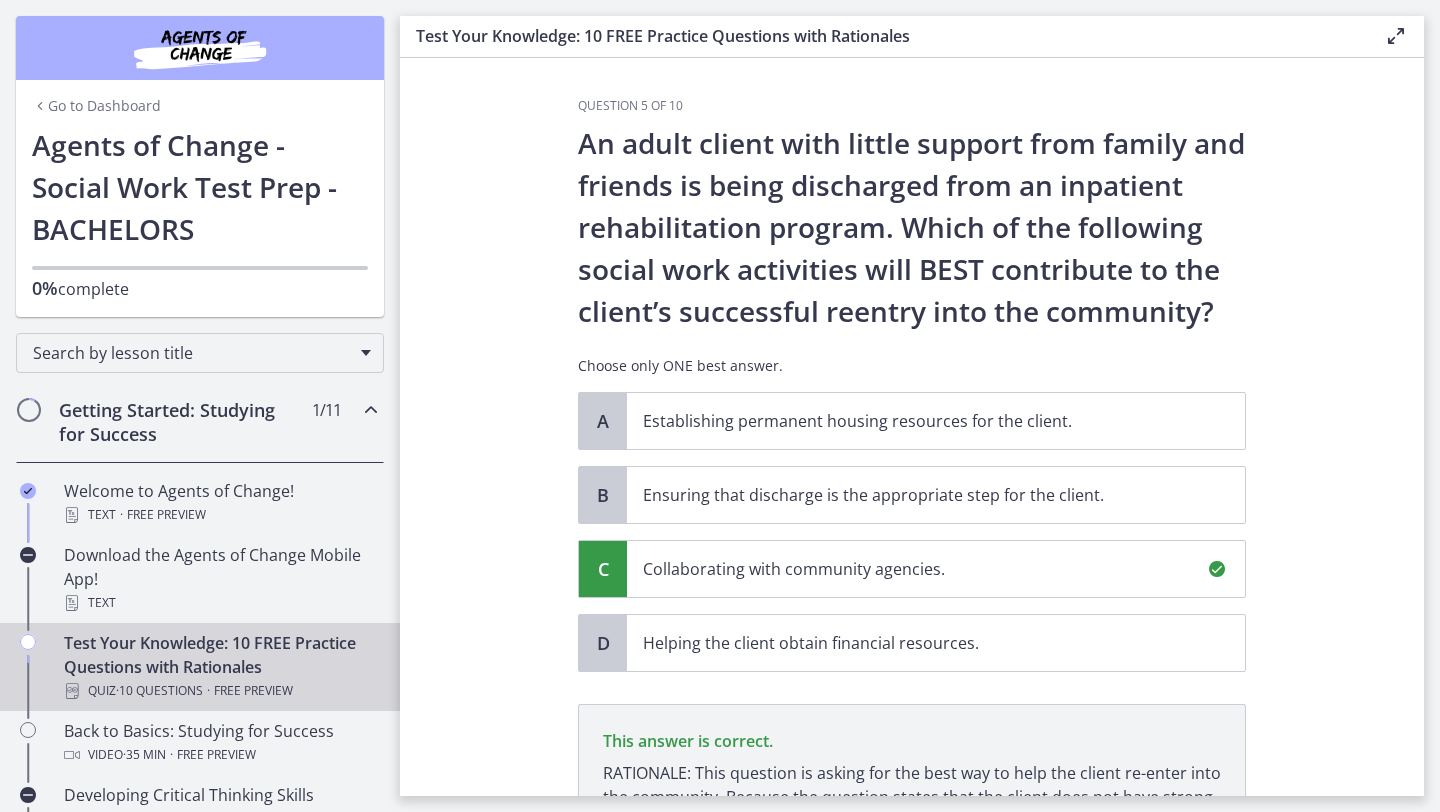 scroll, scrollTop: 254, scrollLeft: 0, axis: vertical 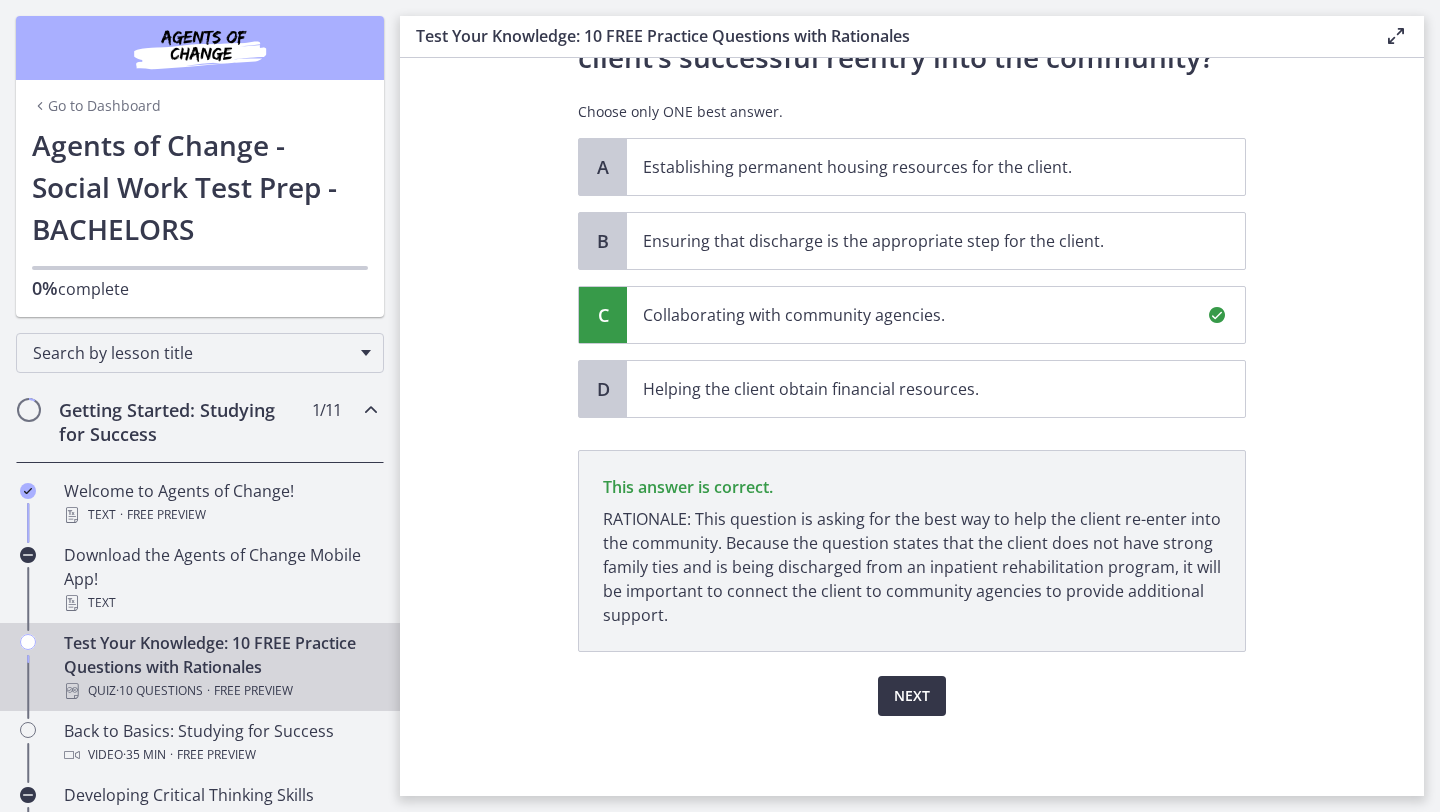 click on "Next" at bounding box center (912, 696) 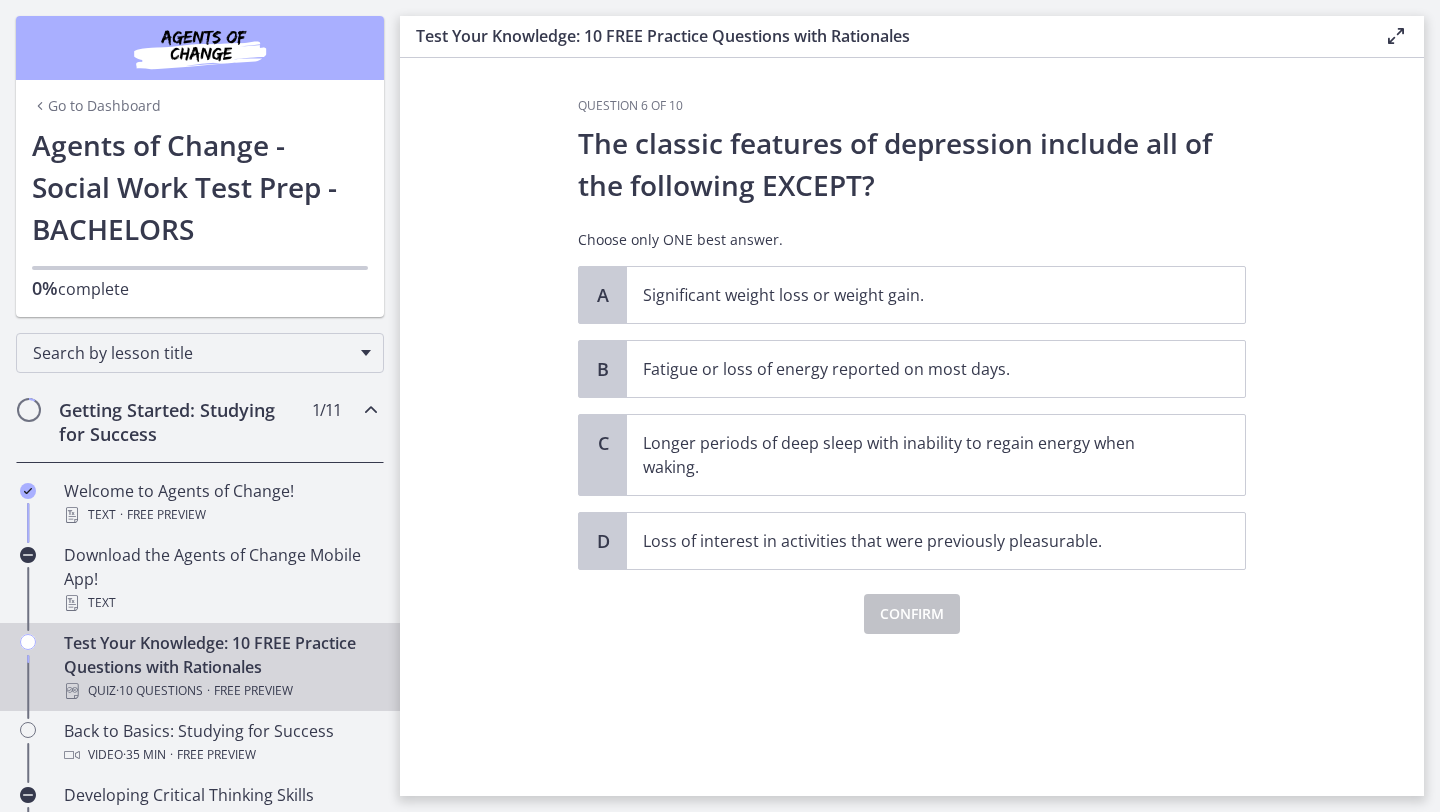 scroll, scrollTop: 0, scrollLeft: 0, axis: both 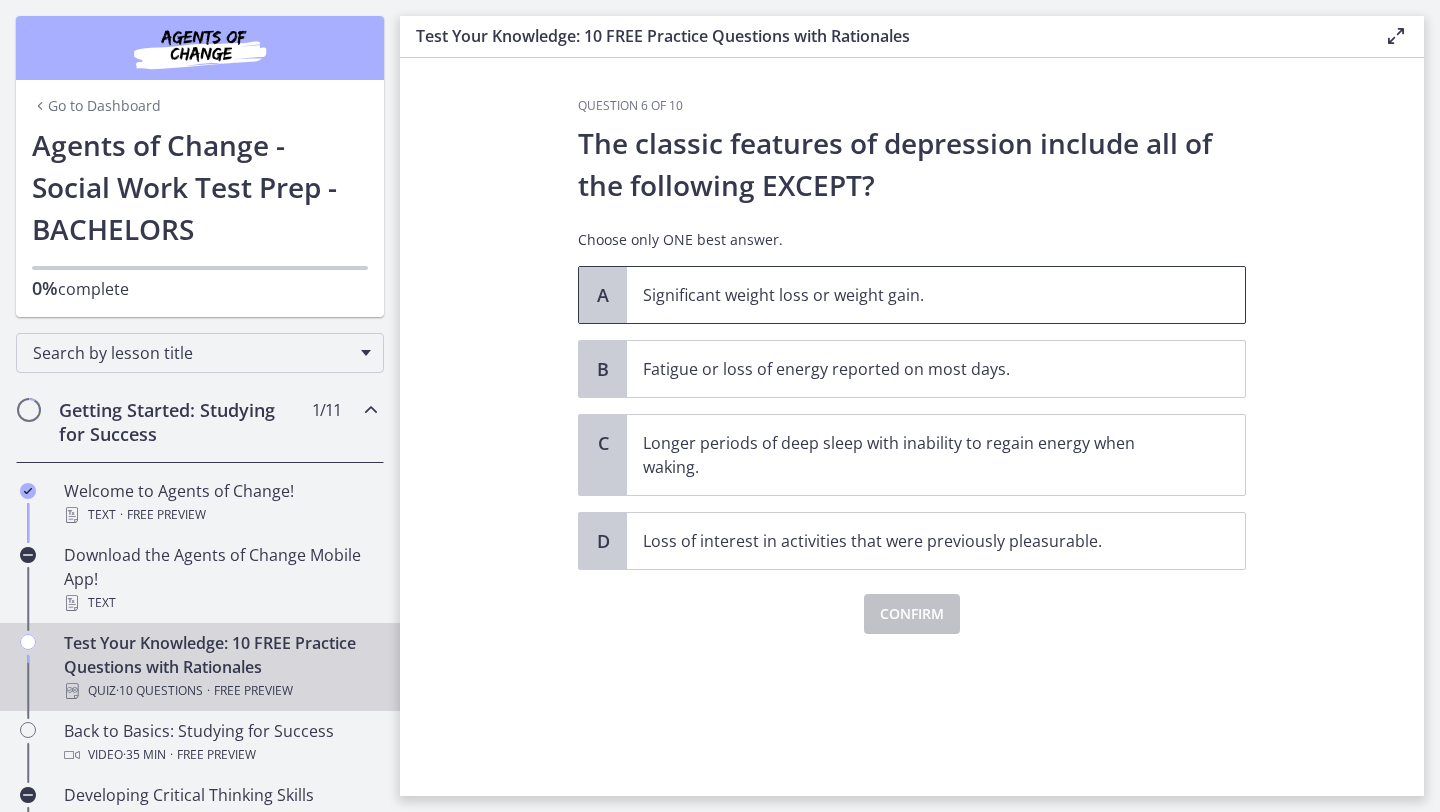 click on "Significant weight loss or weight gain." at bounding box center [916, 295] 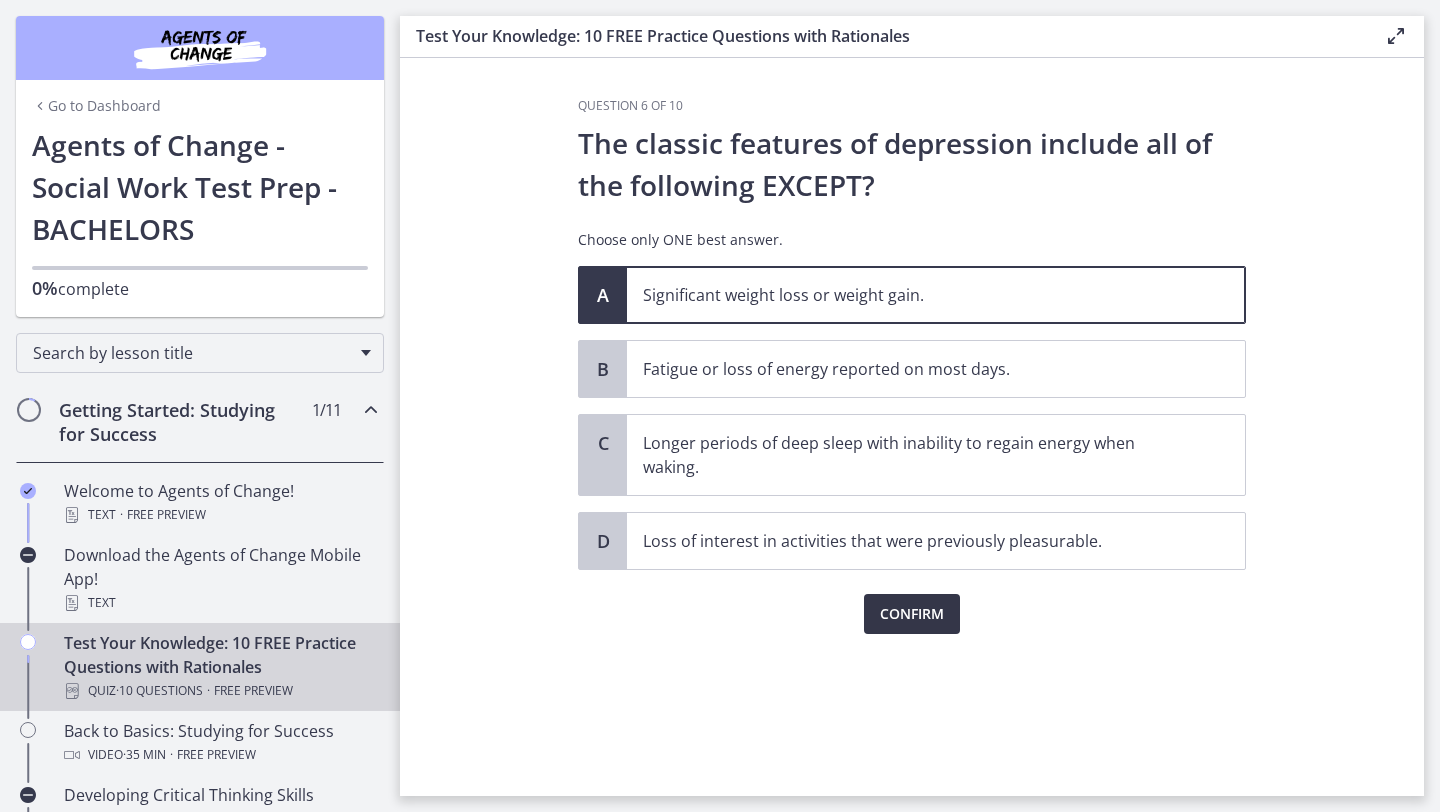 click on "Confirm" at bounding box center [912, 614] 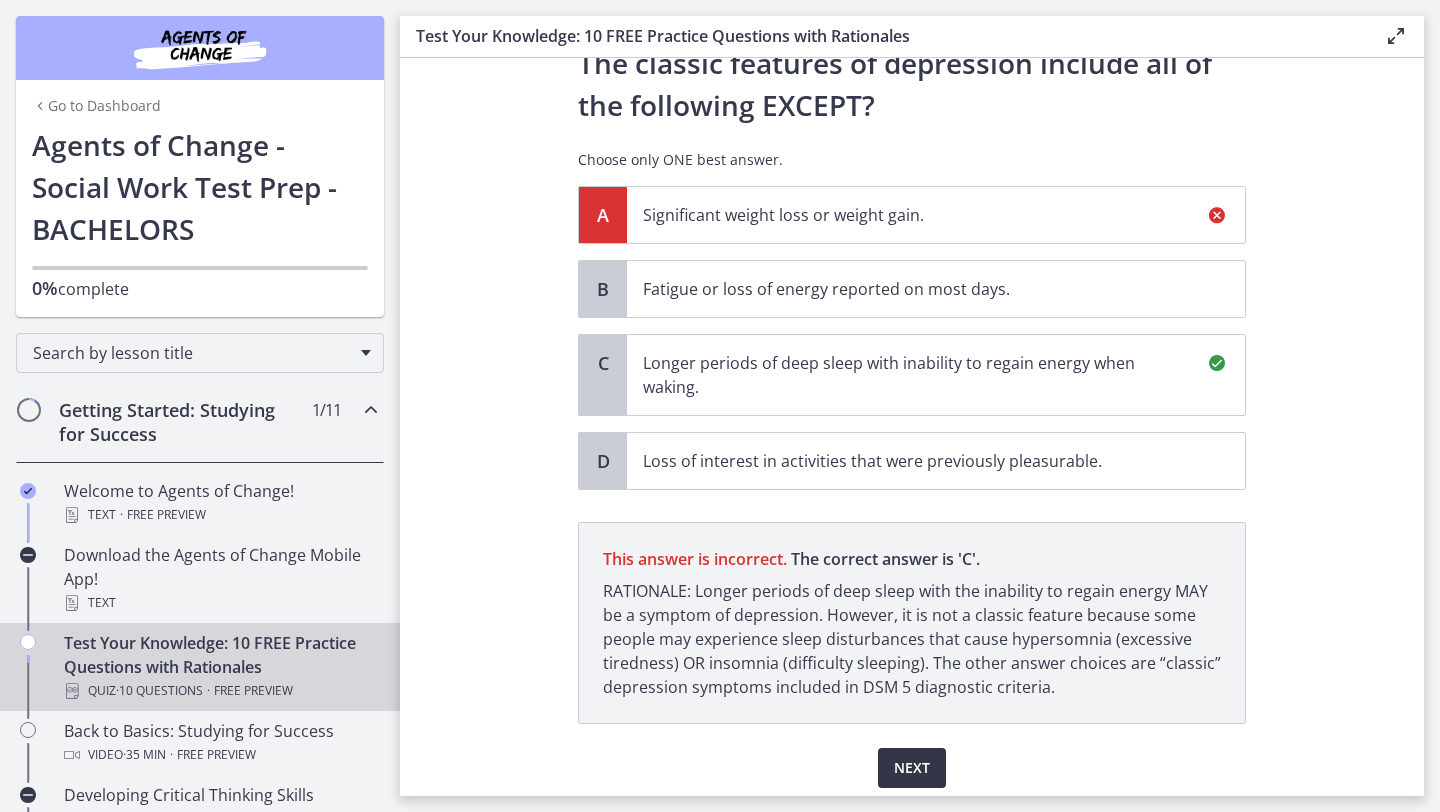 scroll, scrollTop: 79, scrollLeft: 0, axis: vertical 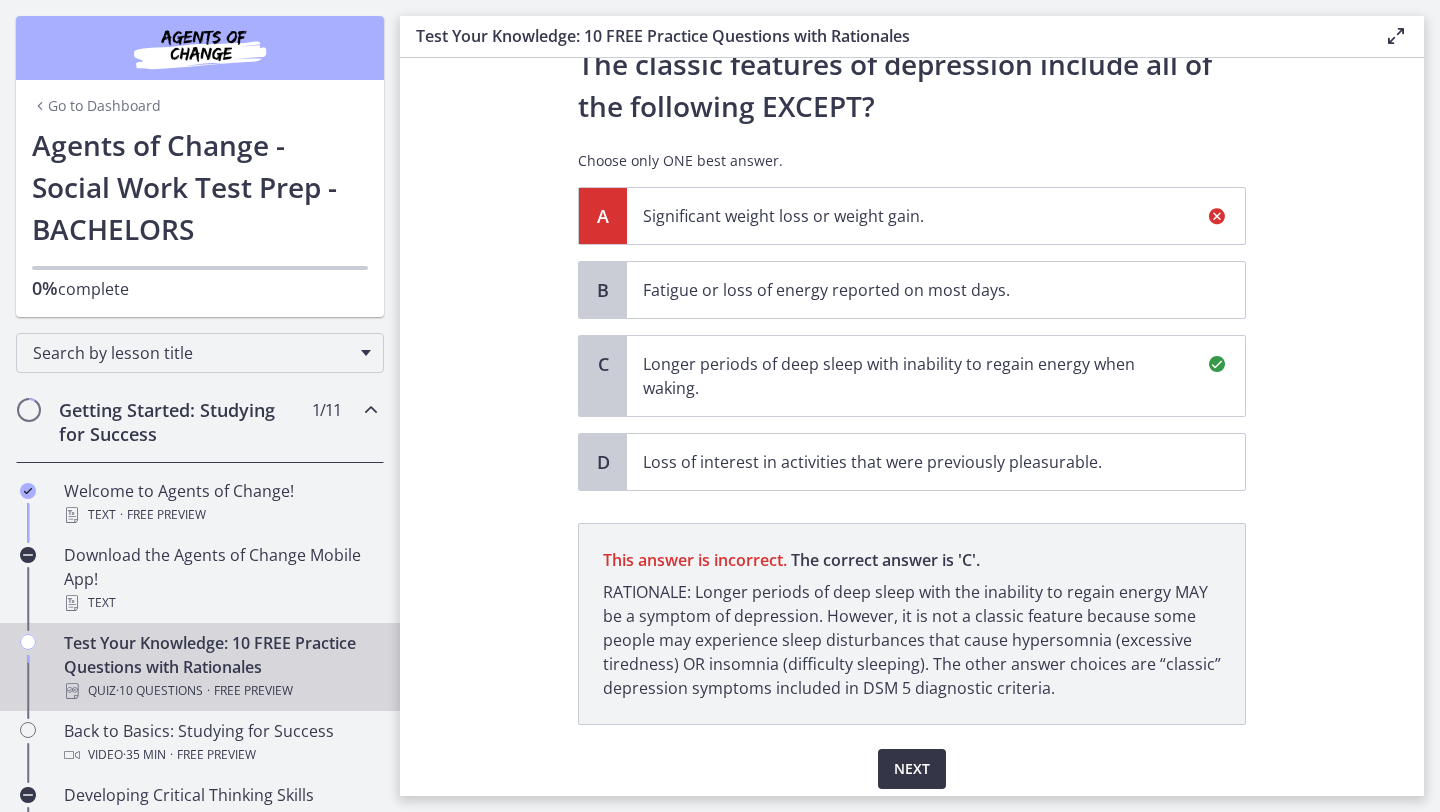 click on "Next" at bounding box center (912, 769) 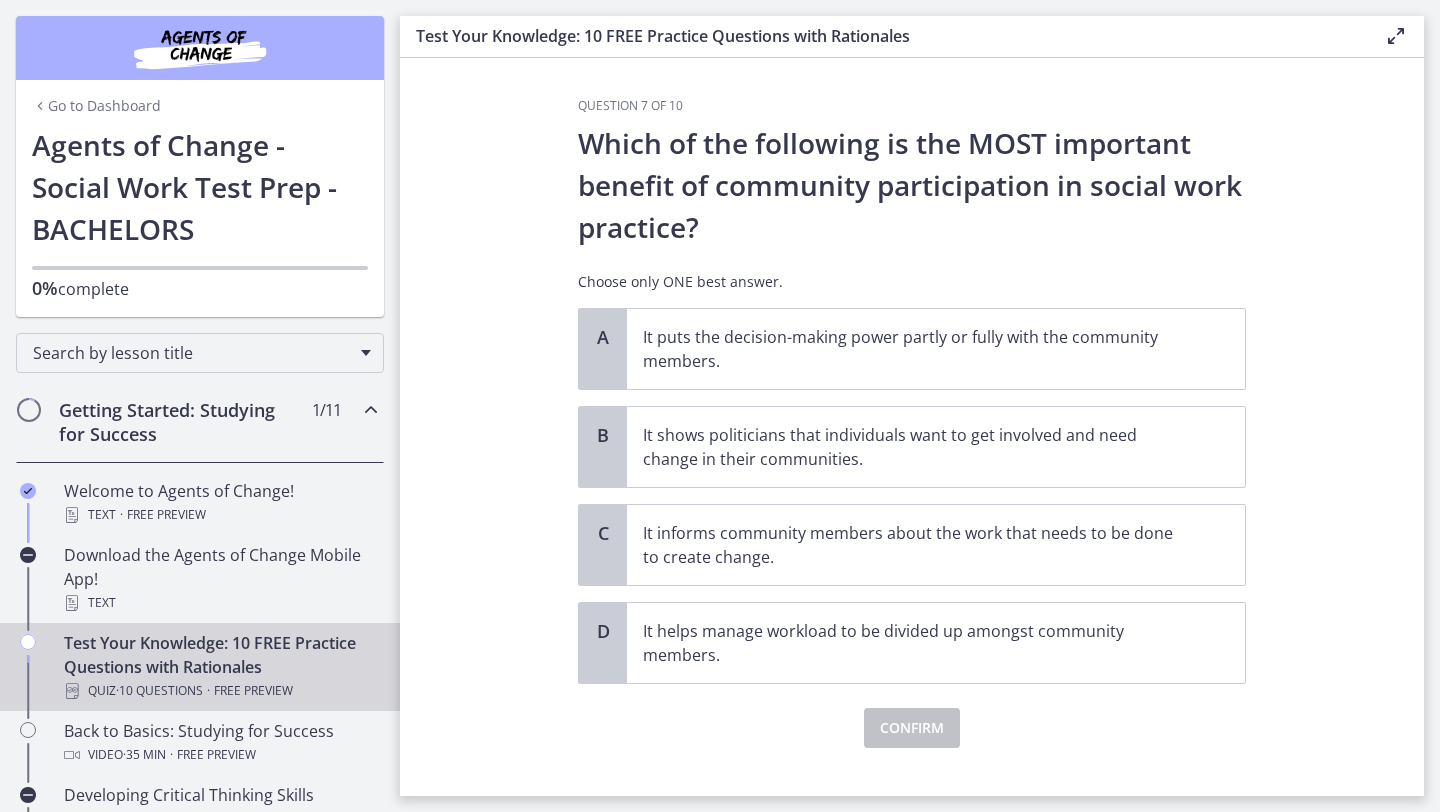 click on "Question   7   of   10
Which of the following is the MOST important benefit of community participation in social work practice?
Choose only ONE best answer.
A
It puts the decision-making power partly or fully with the community members.
B
It shows politicians that individuals want to get involved and need change in their communities.
C
It informs community members about the work that needs to be done to create change.
D
It helps manage workload to be divided up amongst community members.
Confirm" 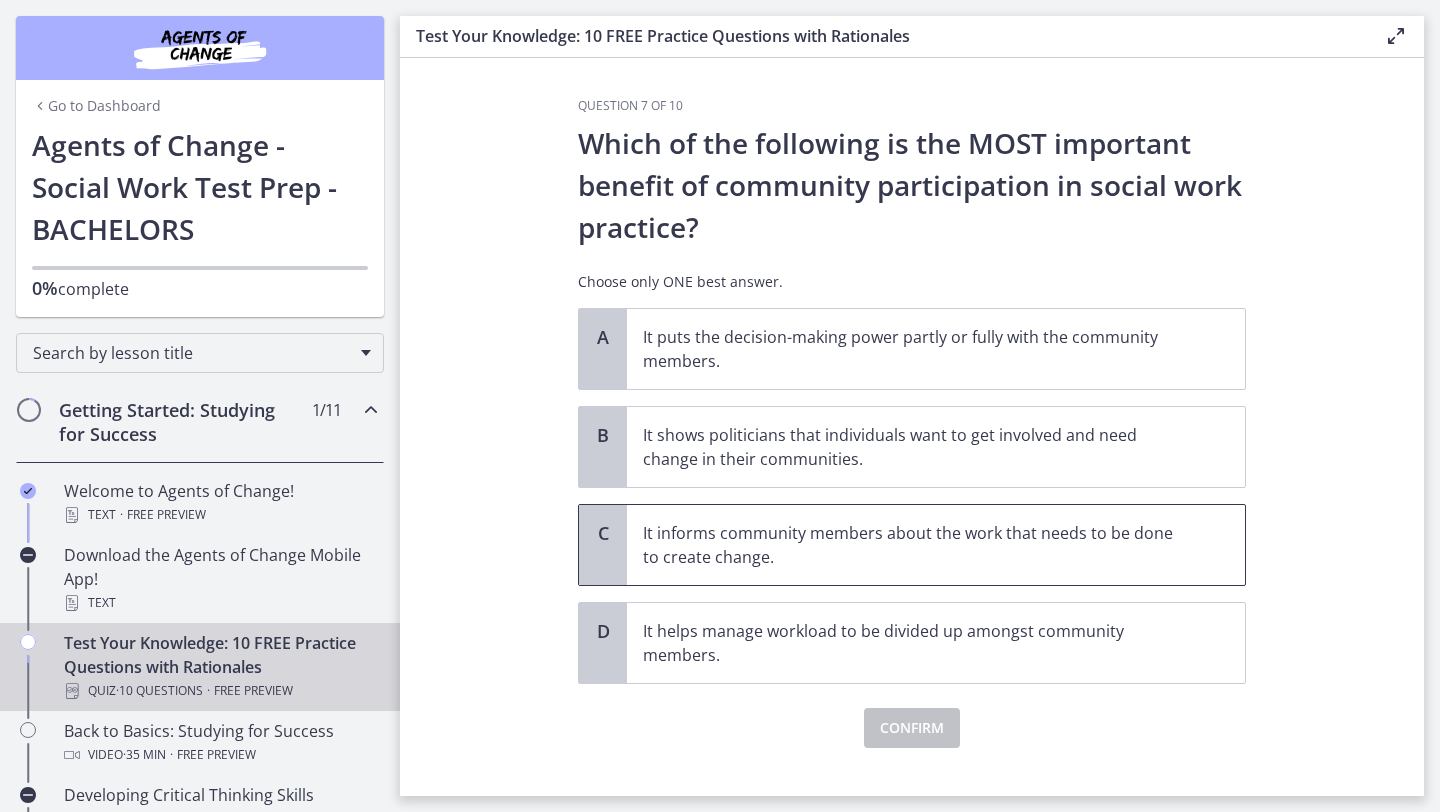 click on "It informs community members about the work that needs to be done to create change." at bounding box center (916, 545) 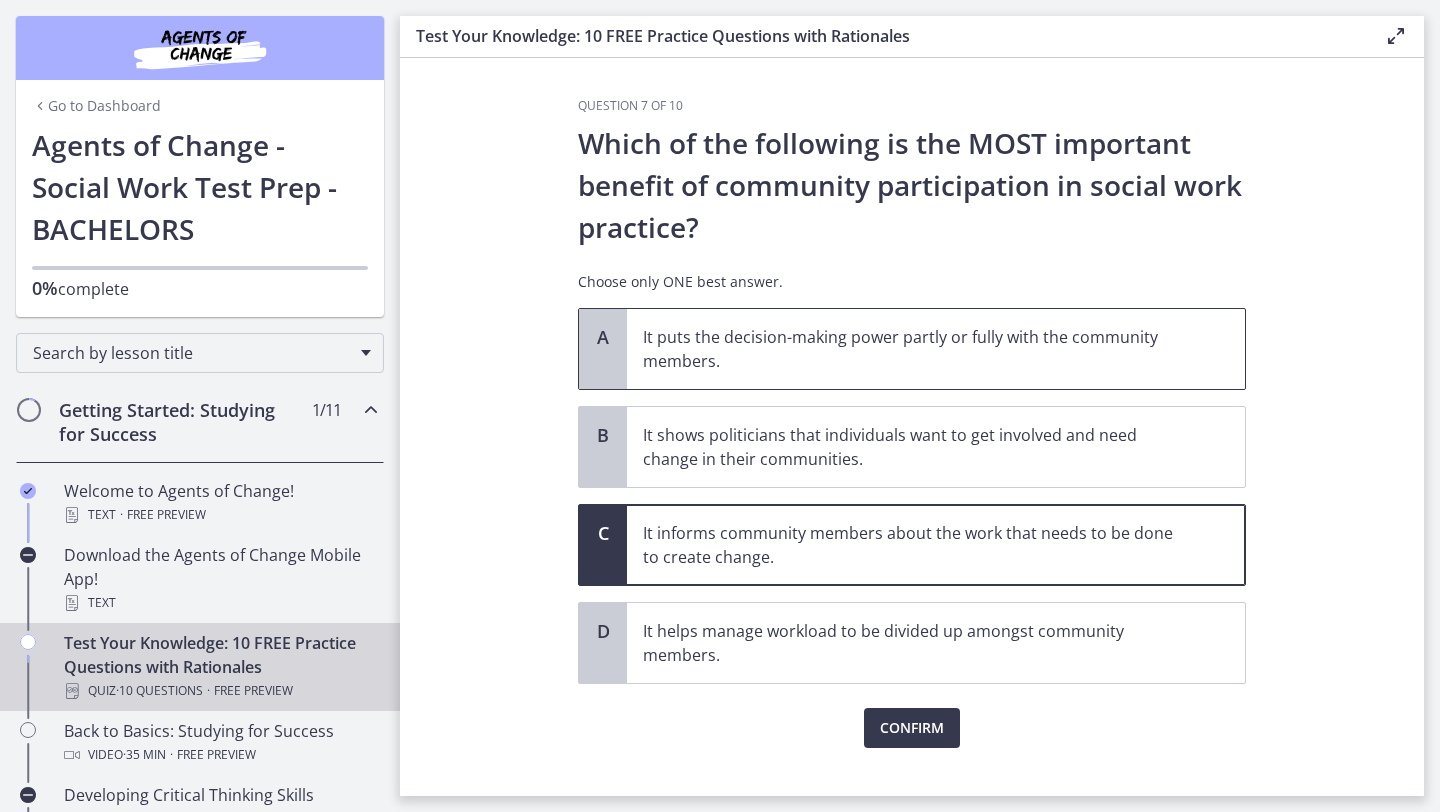 click on "It puts the decision-making power partly or fully with the community members." at bounding box center [936, 349] 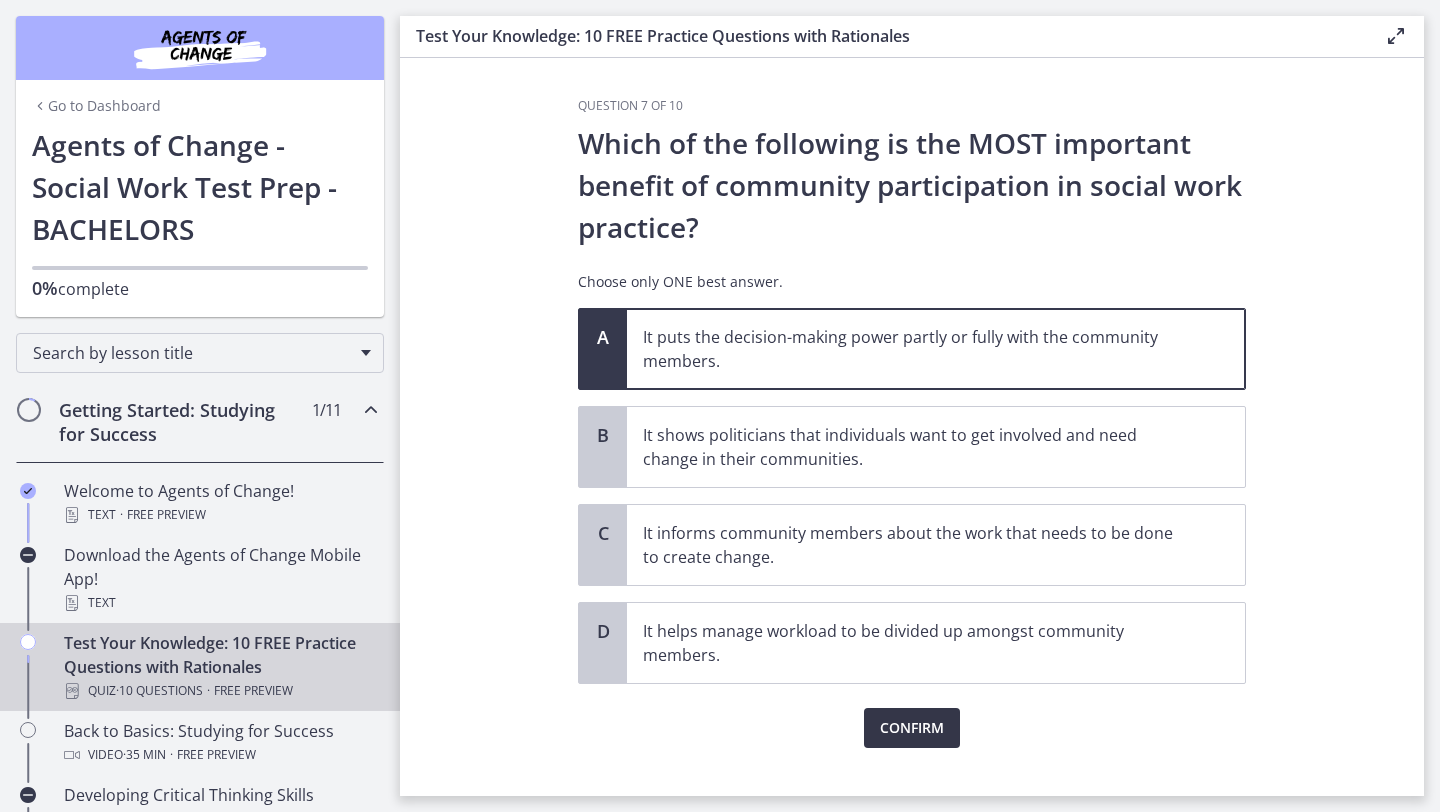 click on "Confirm" at bounding box center (912, 728) 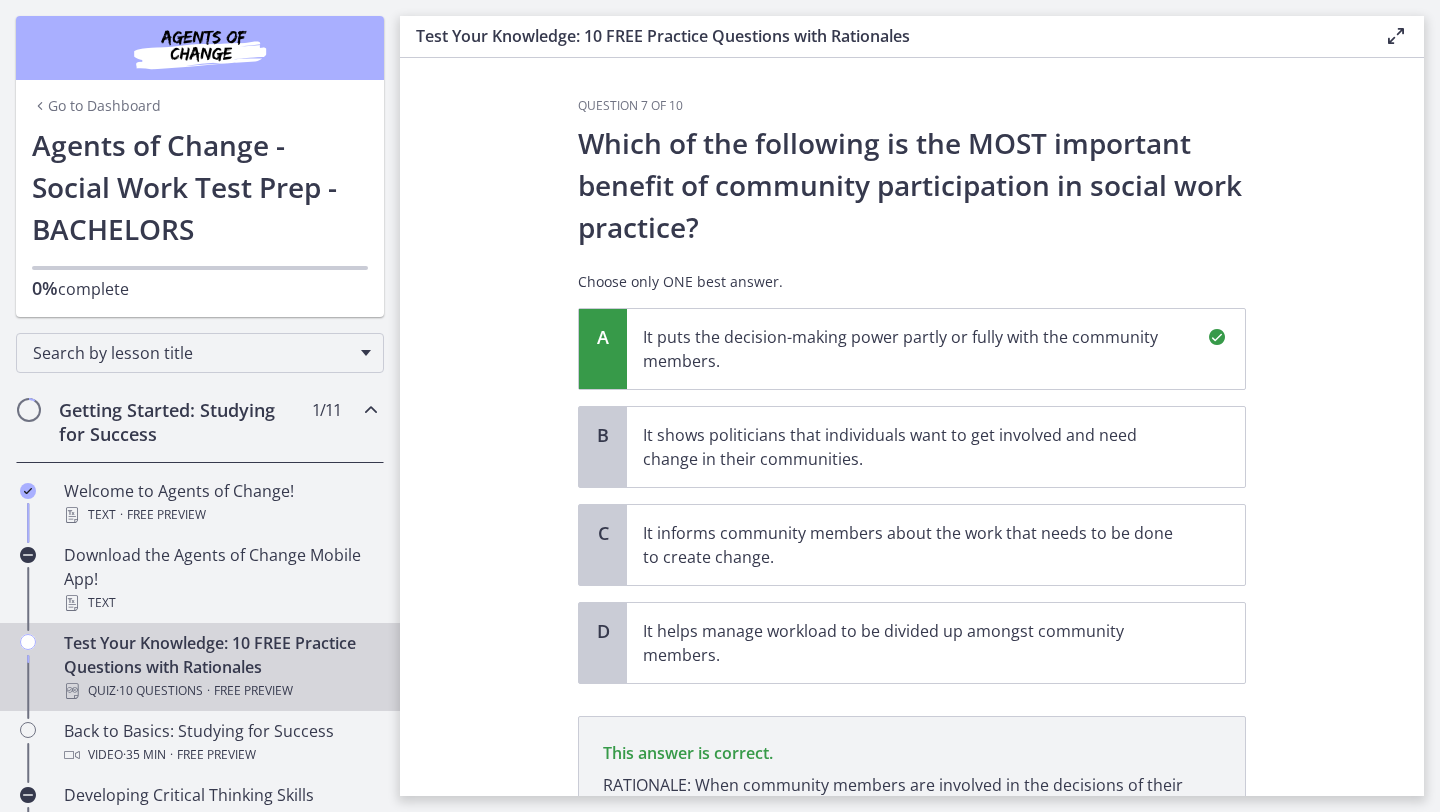 scroll, scrollTop: 242, scrollLeft: 0, axis: vertical 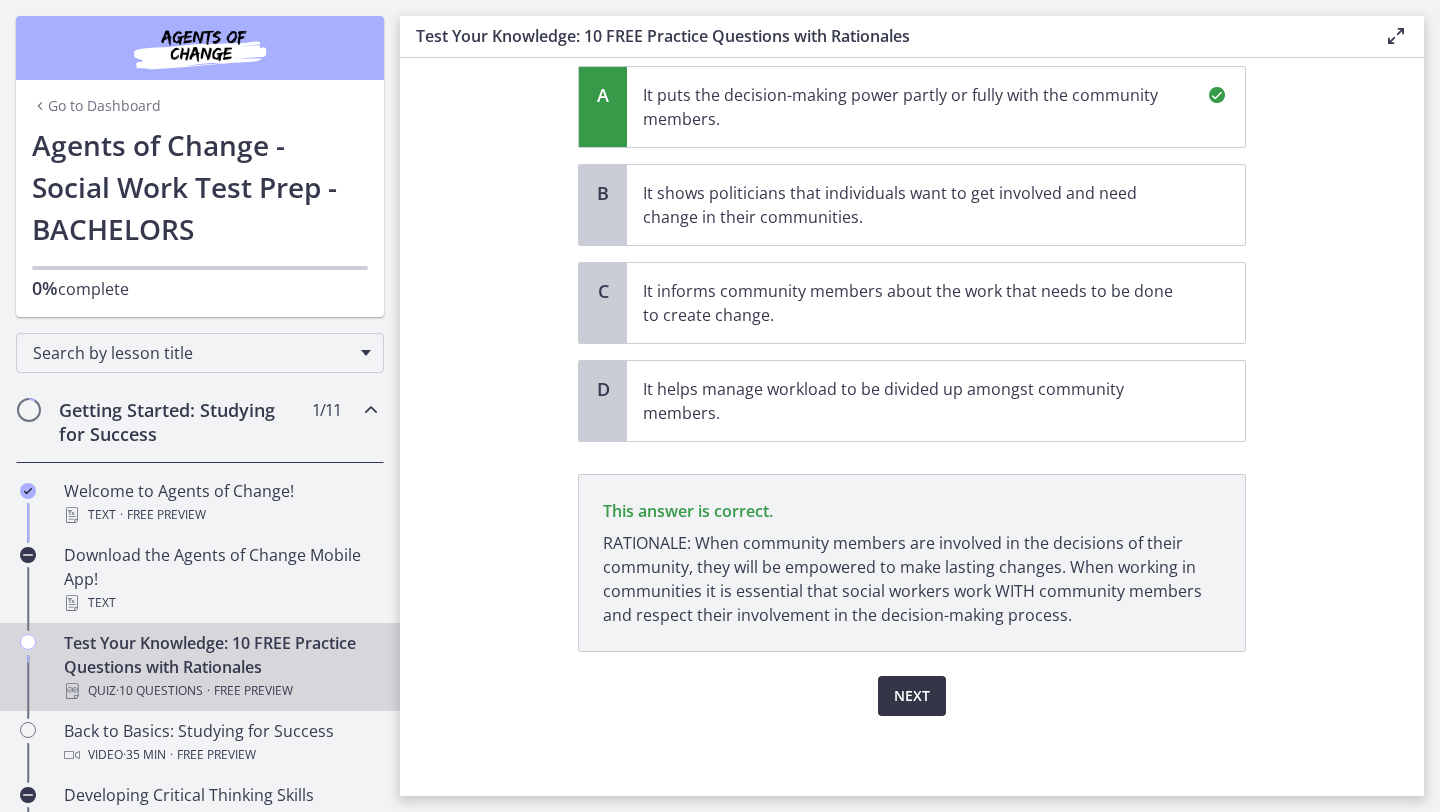 click on "Next" at bounding box center [912, 696] 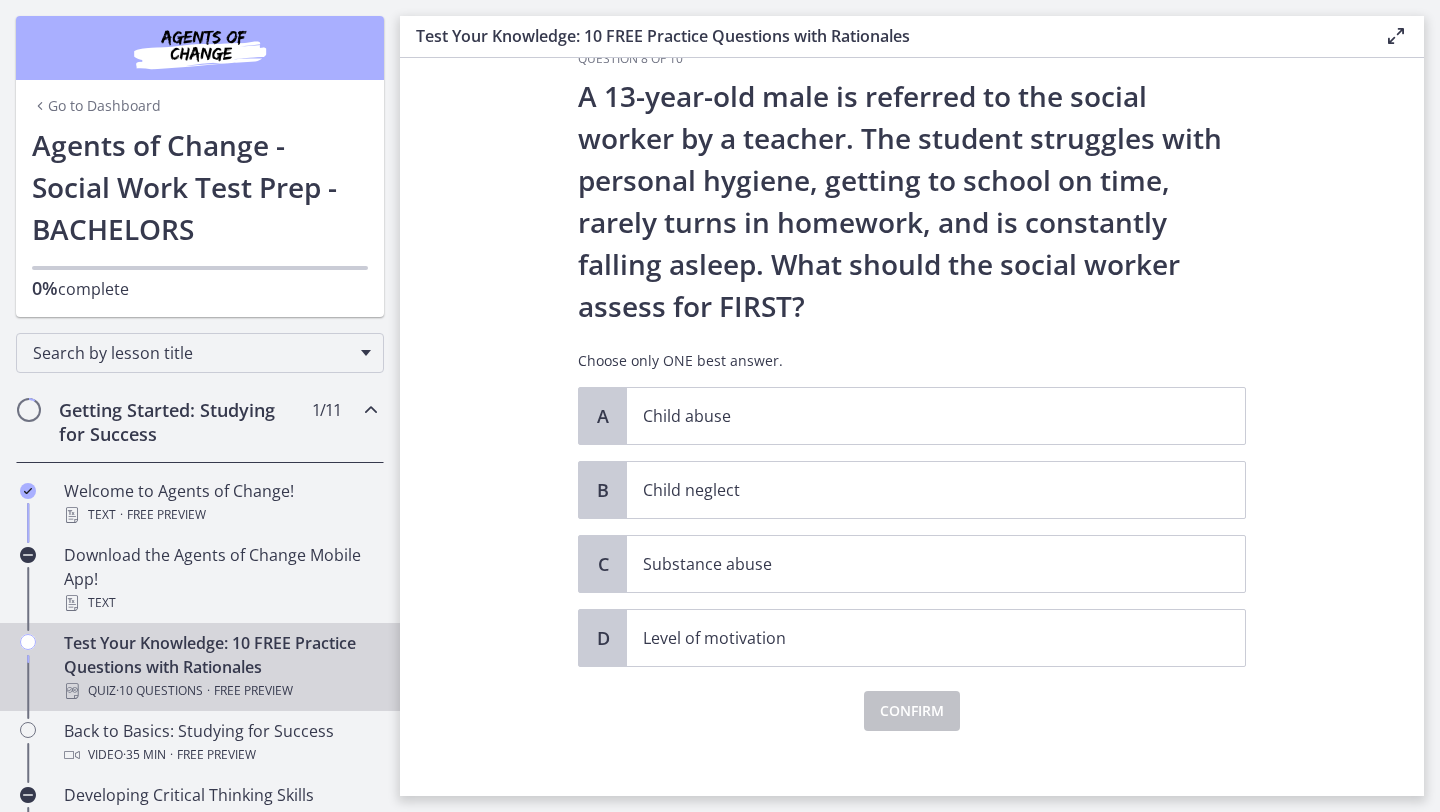 scroll, scrollTop: 62, scrollLeft: 0, axis: vertical 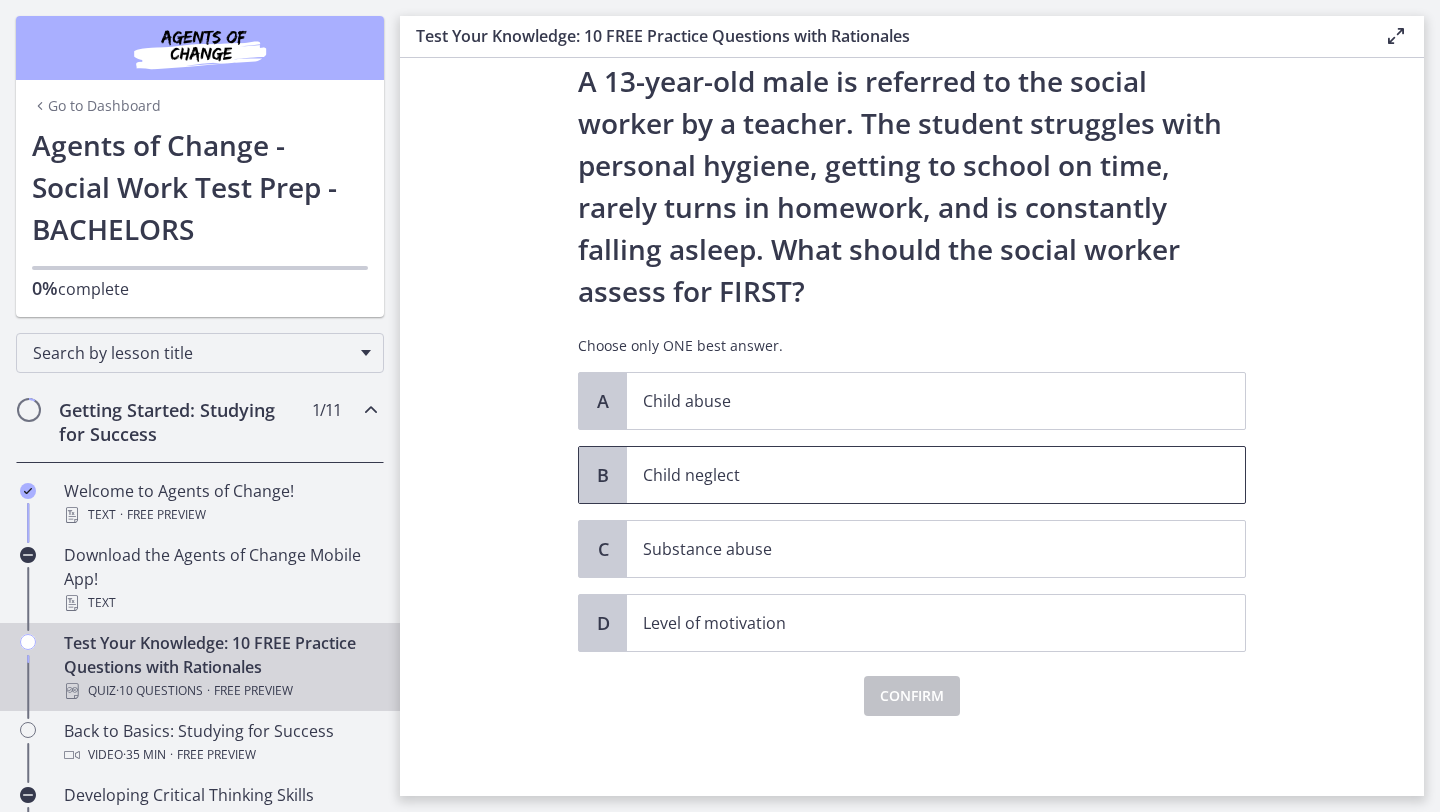 click on "Child neglect" at bounding box center [916, 475] 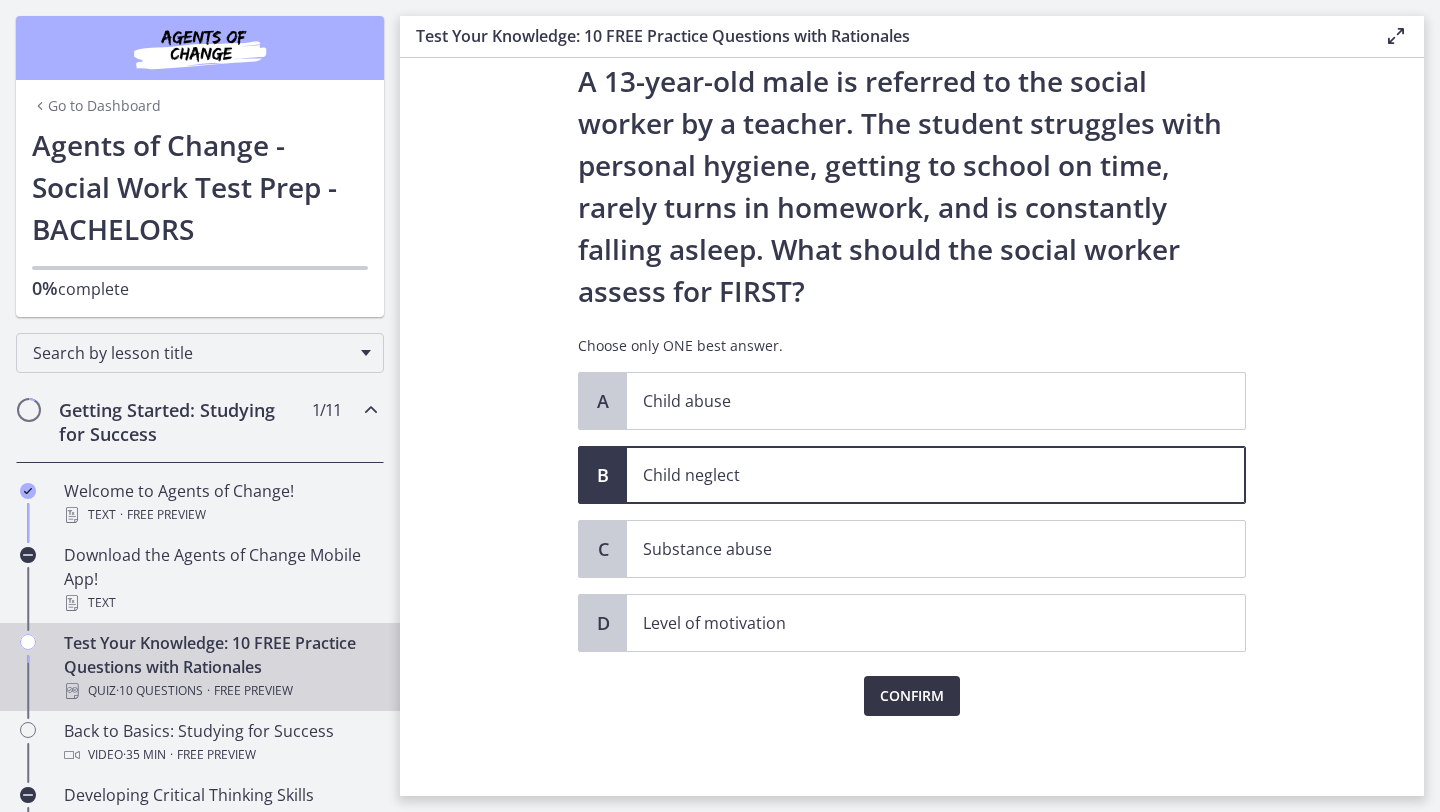 click on "Confirm" at bounding box center (912, 696) 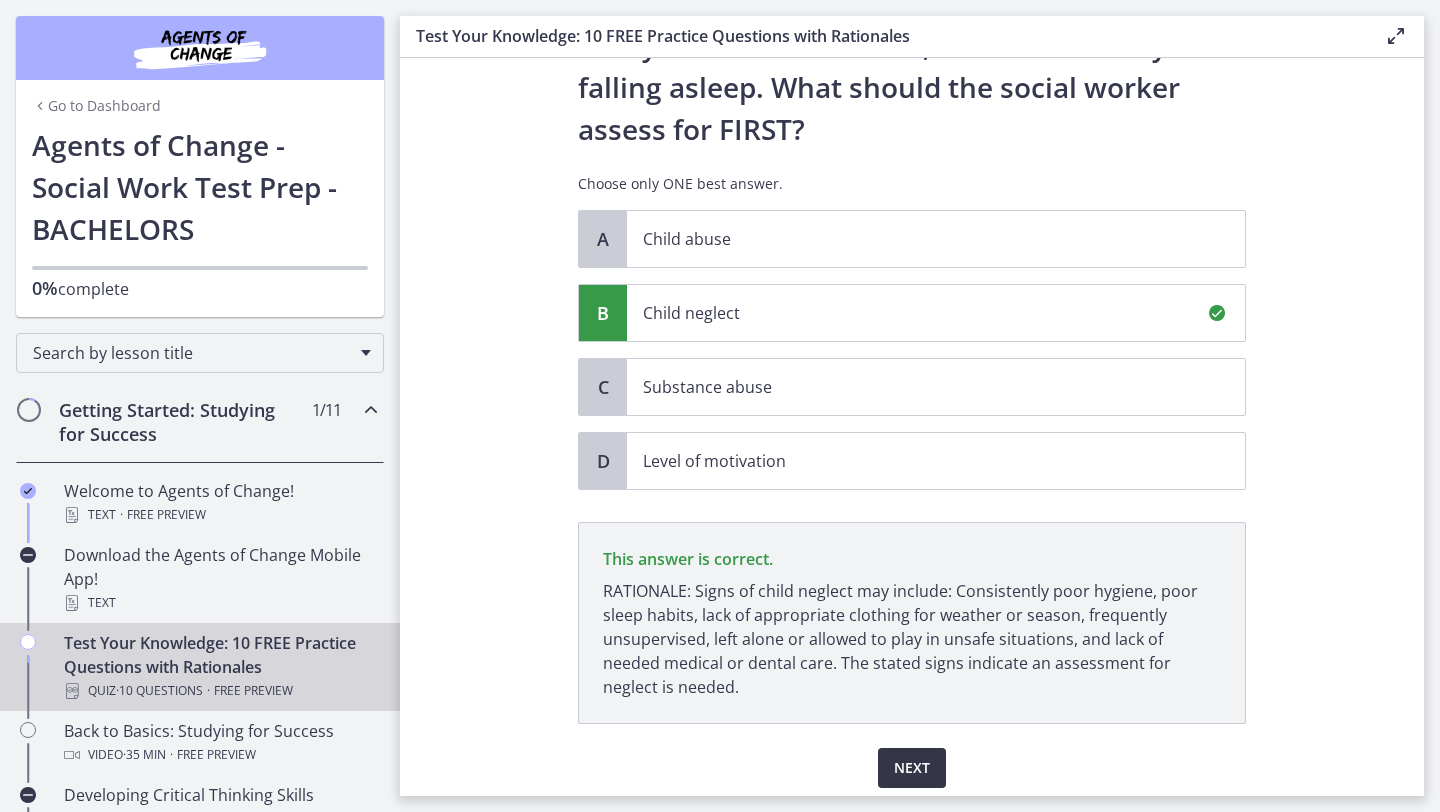scroll, scrollTop: 296, scrollLeft: 0, axis: vertical 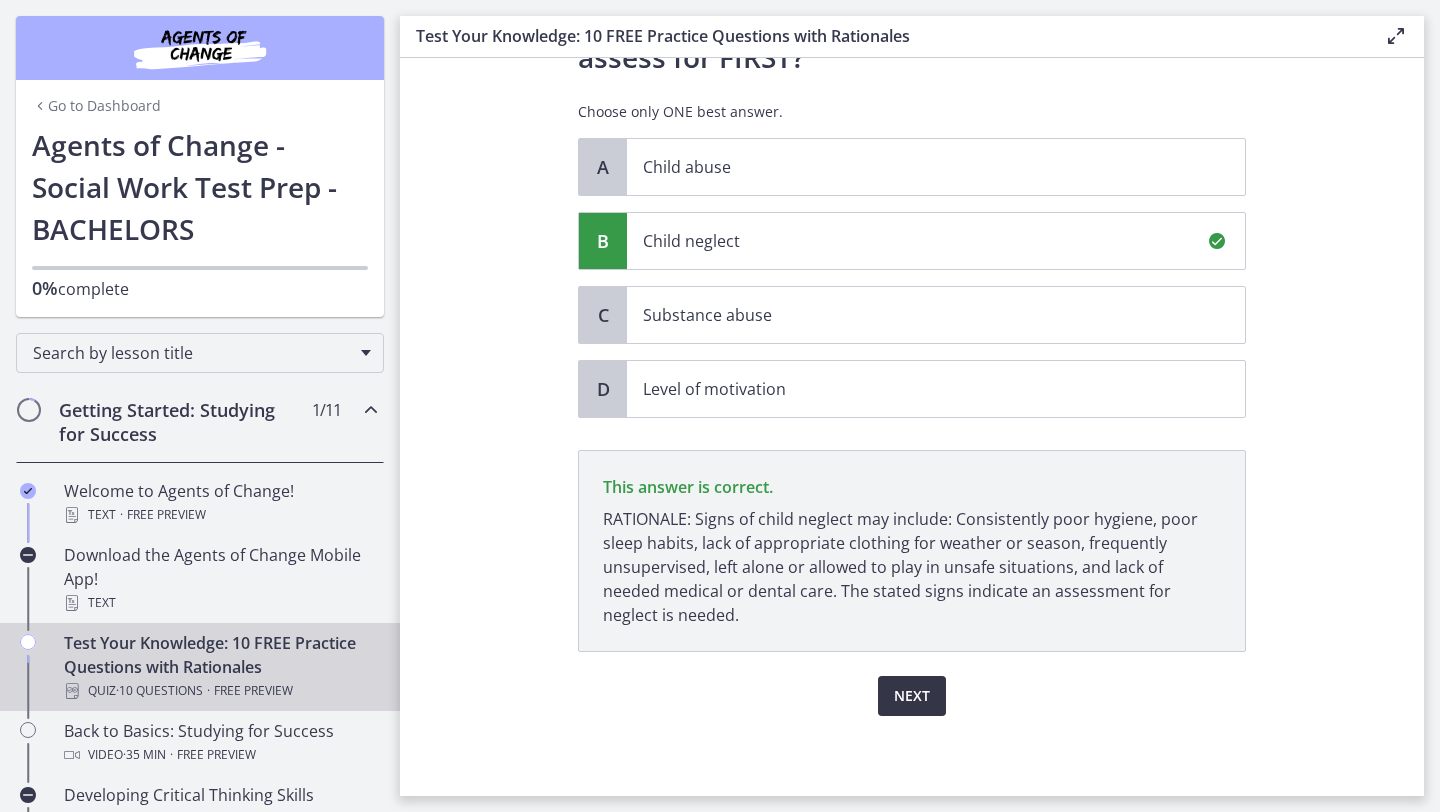 click on "Next" at bounding box center [912, 696] 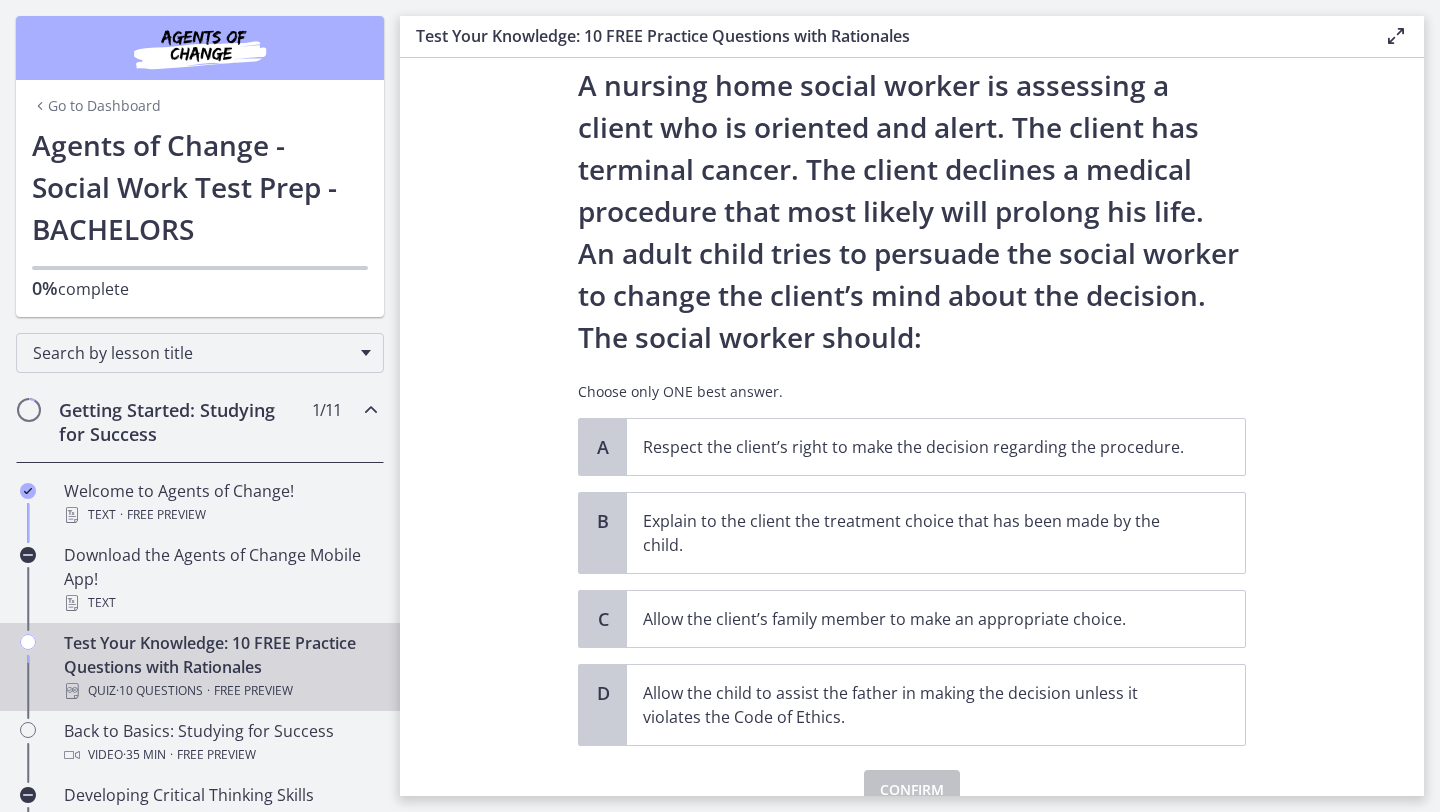 scroll, scrollTop: 61, scrollLeft: 0, axis: vertical 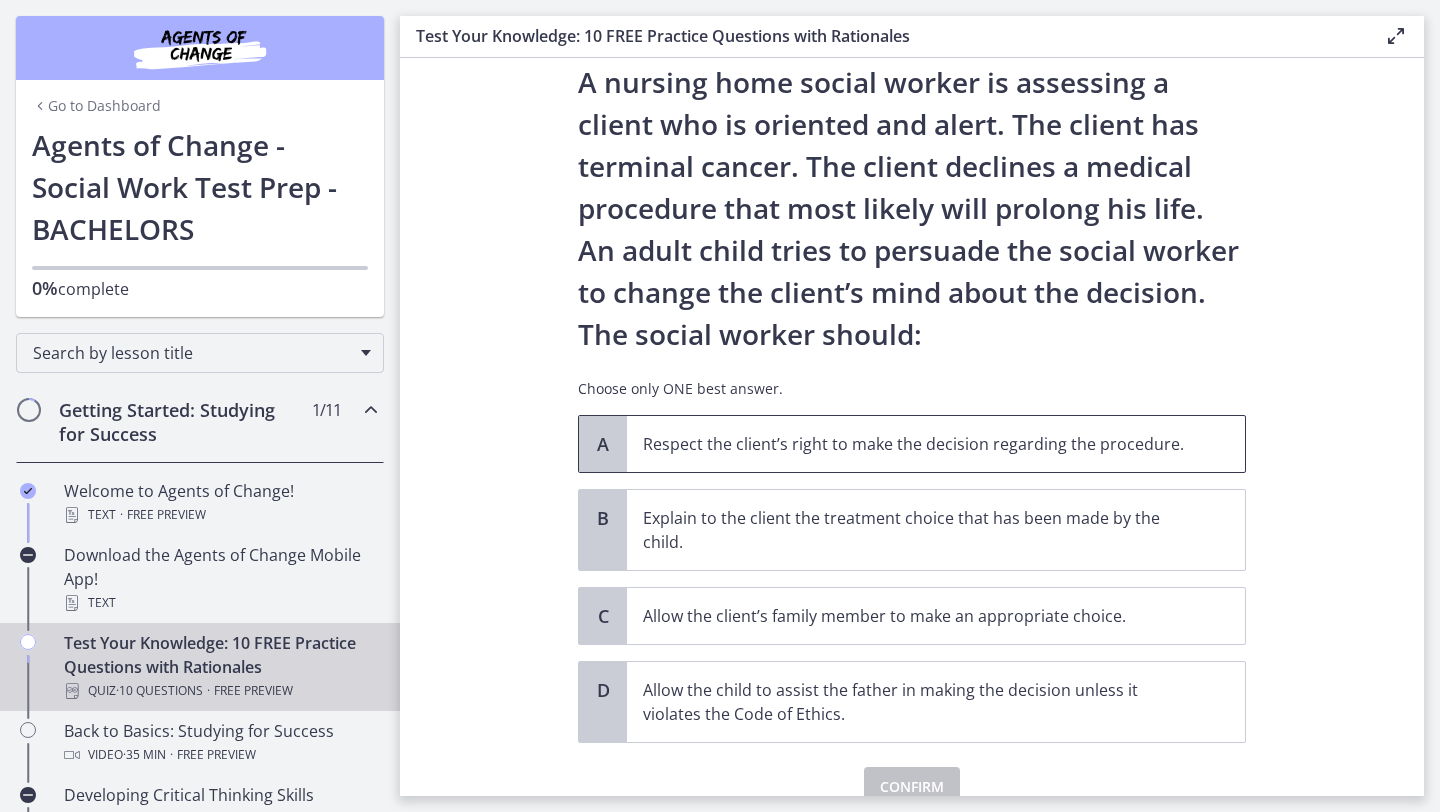 click on "Respect the client’s right to make the decision regarding the procedure." at bounding box center [916, 444] 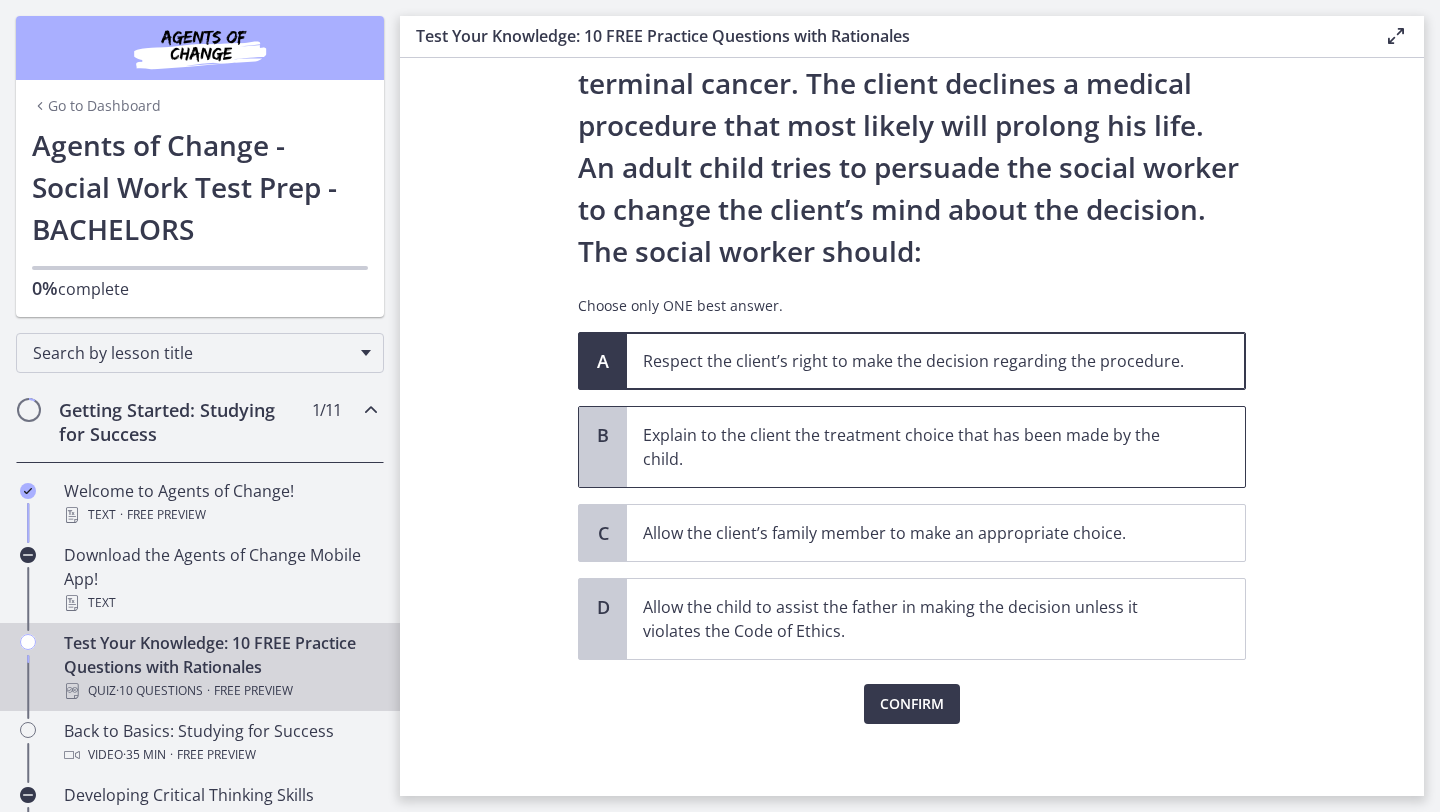 scroll, scrollTop: 152, scrollLeft: 0, axis: vertical 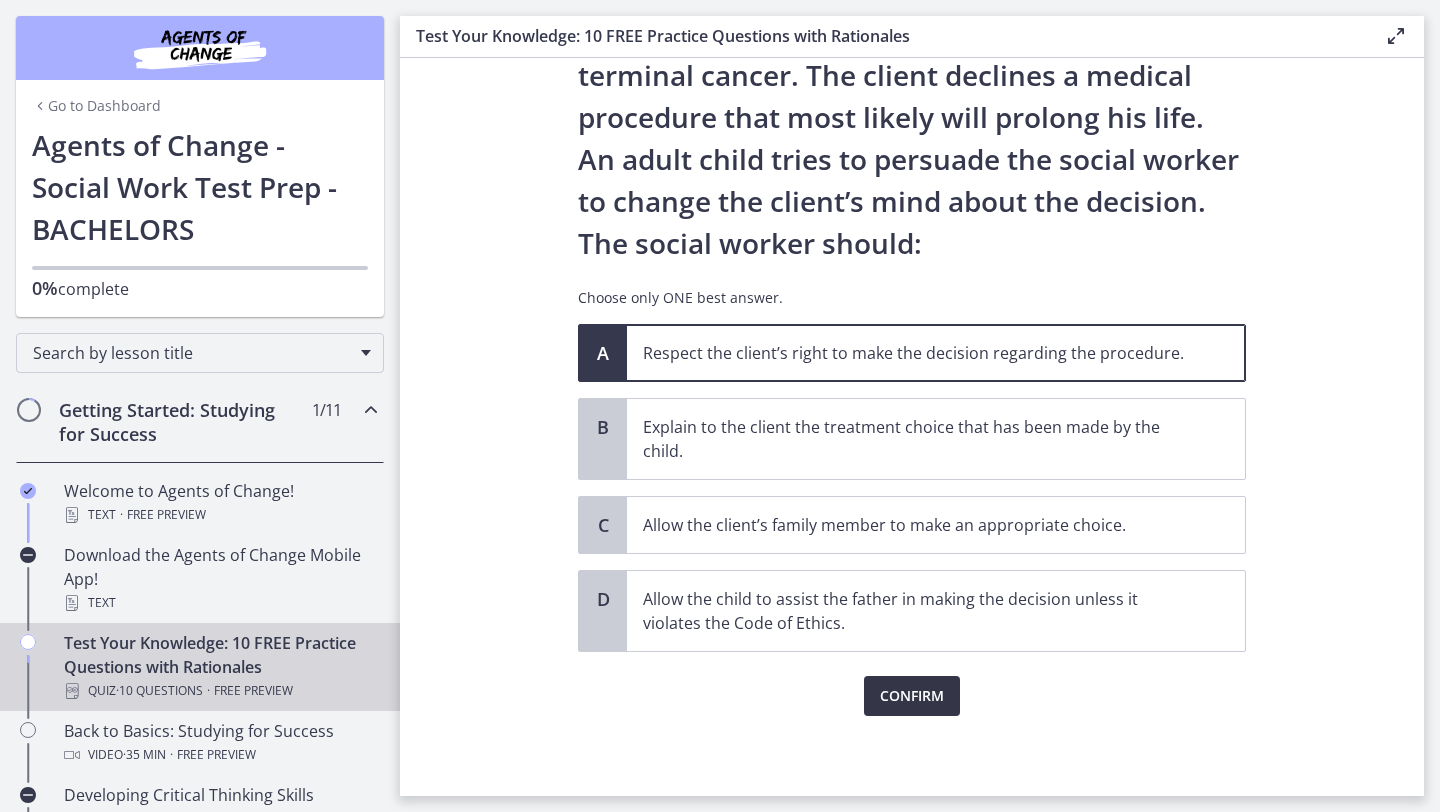 click on "Confirm" at bounding box center (912, 696) 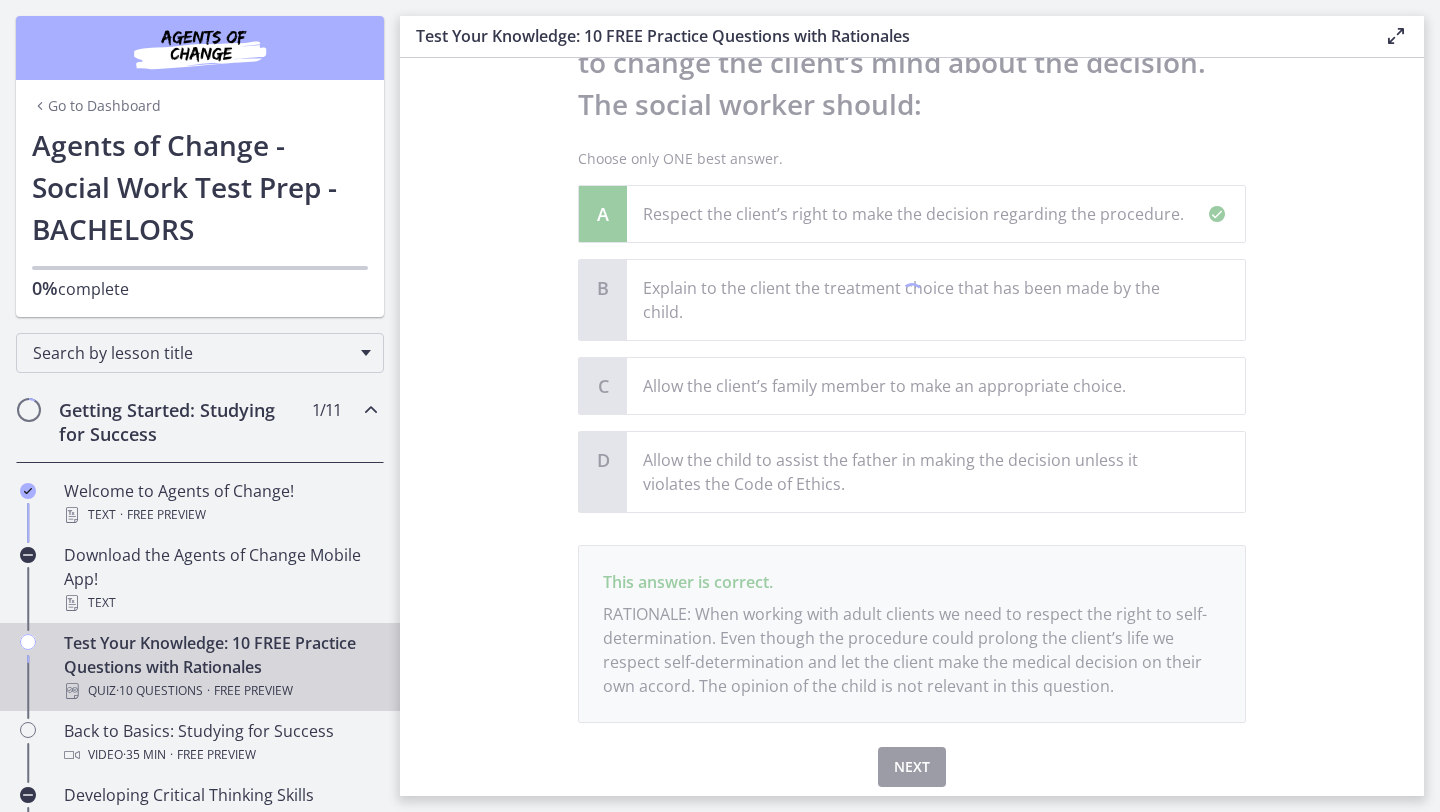 scroll, scrollTop: 362, scrollLeft: 0, axis: vertical 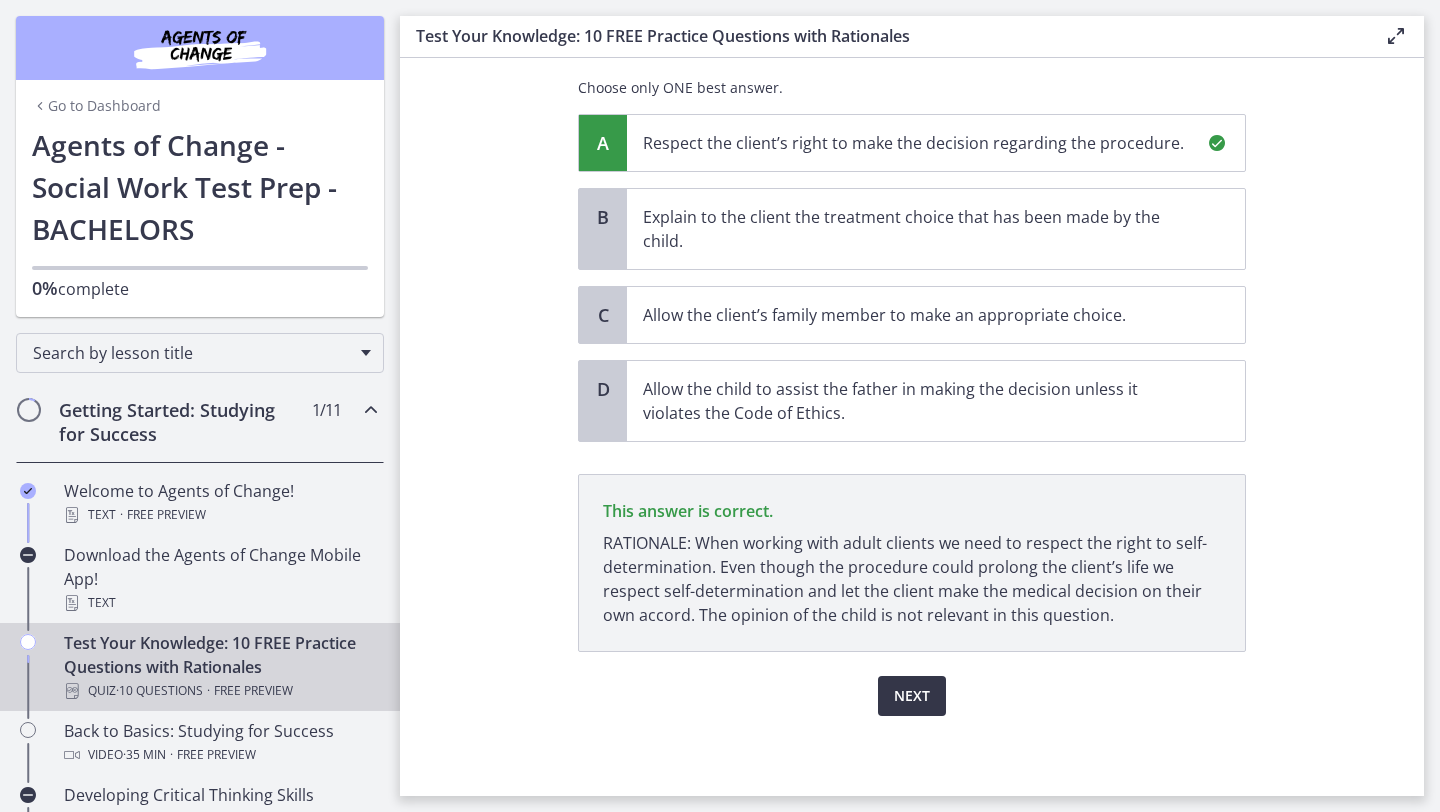 click on "Next" at bounding box center (912, 696) 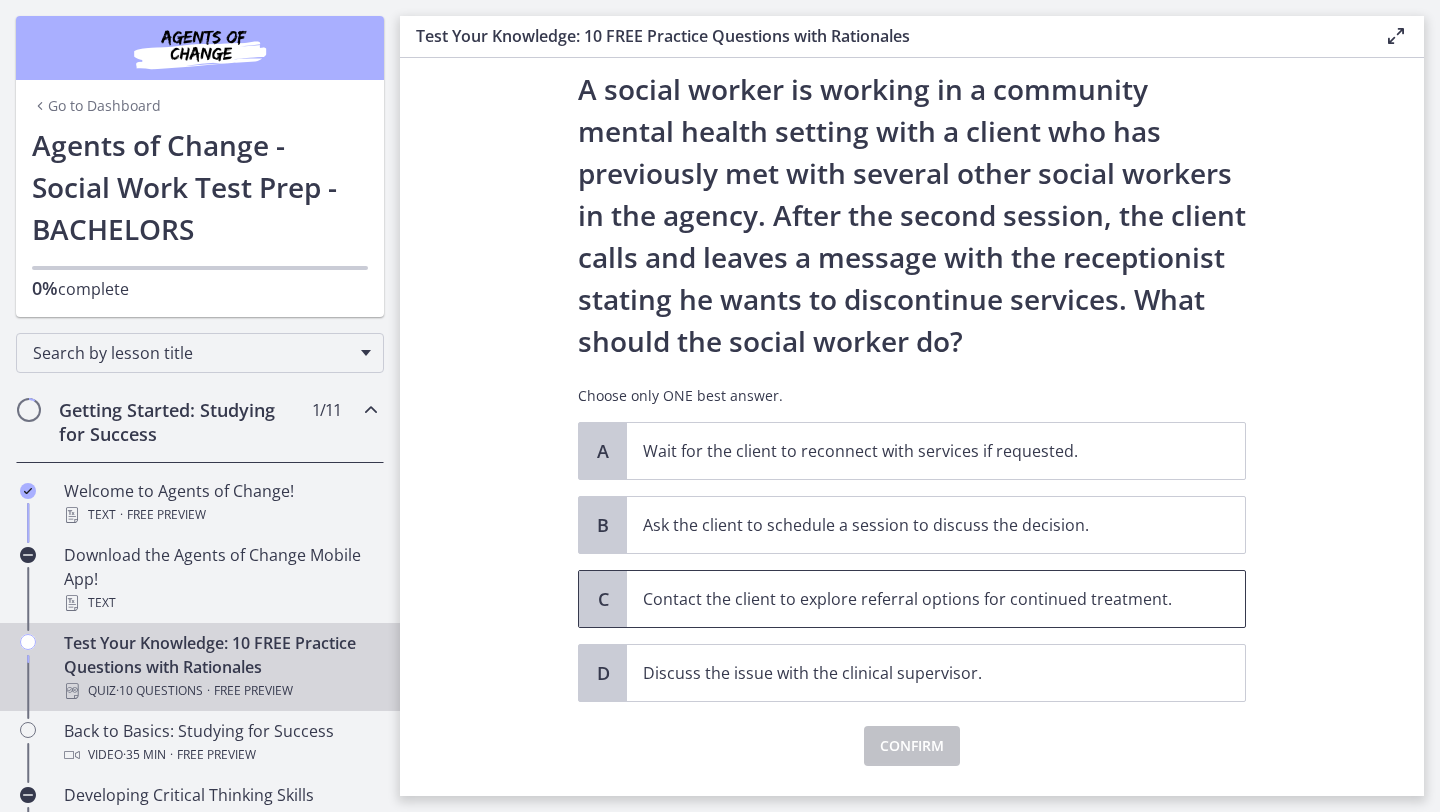 scroll, scrollTop: 57, scrollLeft: 0, axis: vertical 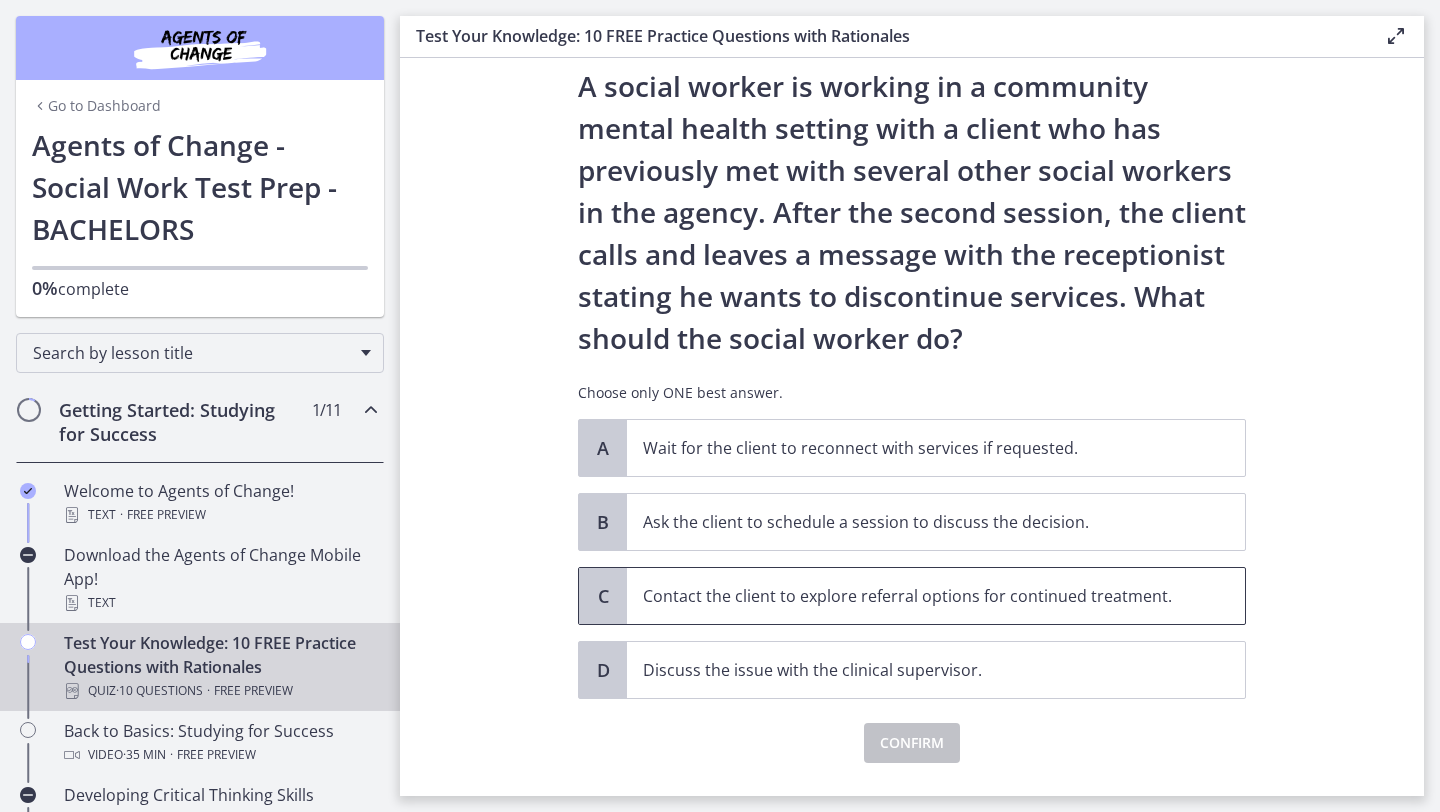 click on "Contact the client to explore referral options for continued treatment." at bounding box center [936, 596] 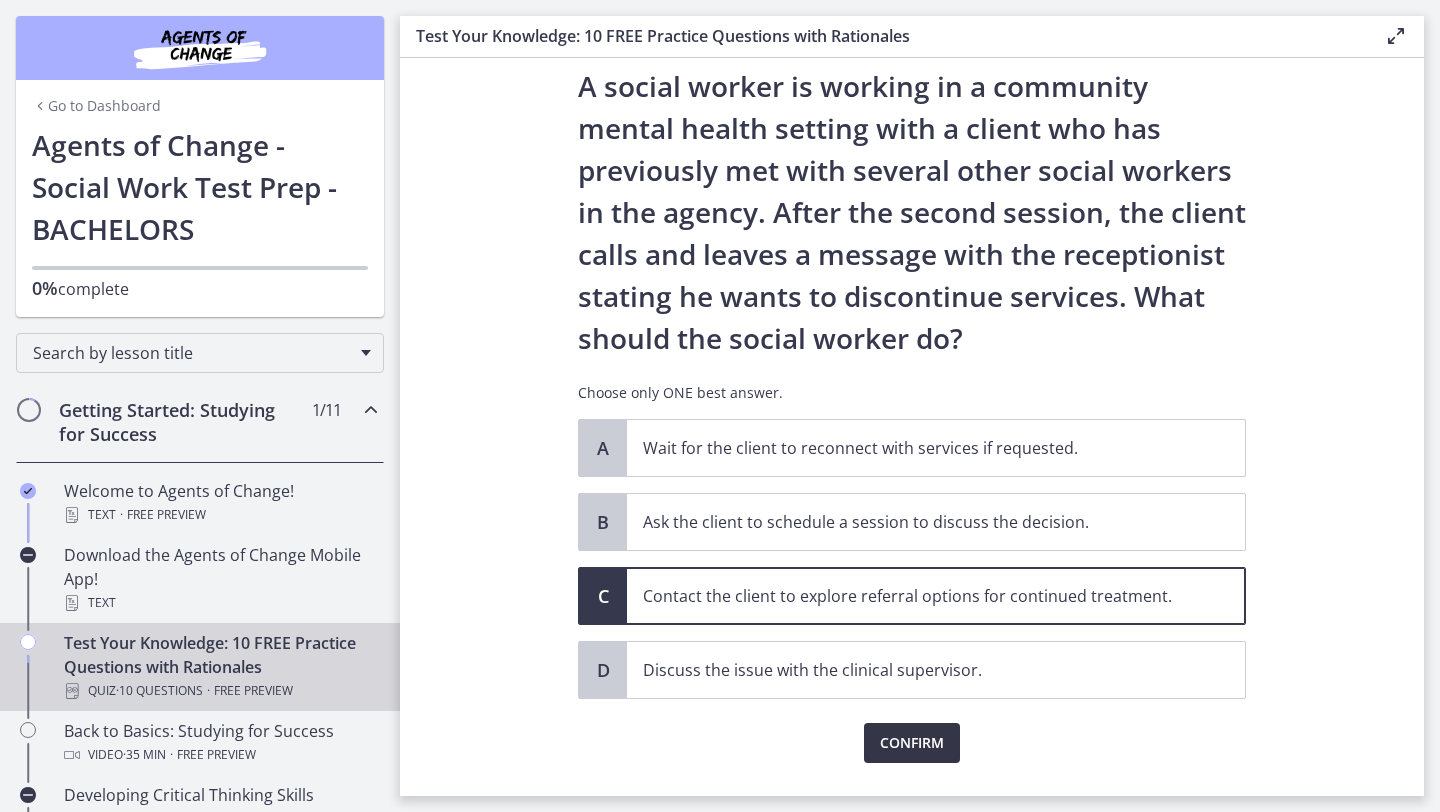 click on "Confirm" at bounding box center (912, 743) 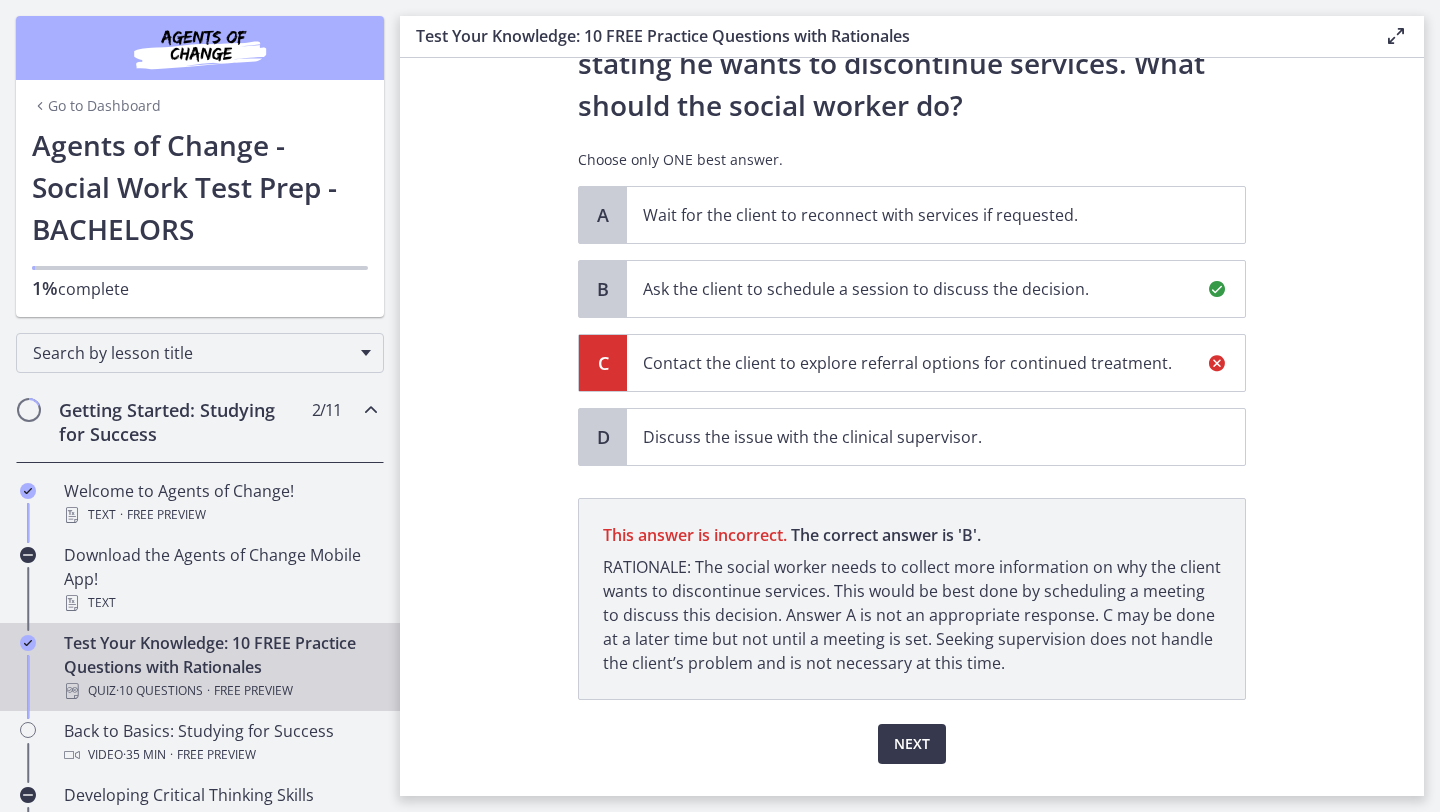 scroll, scrollTop: 338, scrollLeft: 0, axis: vertical 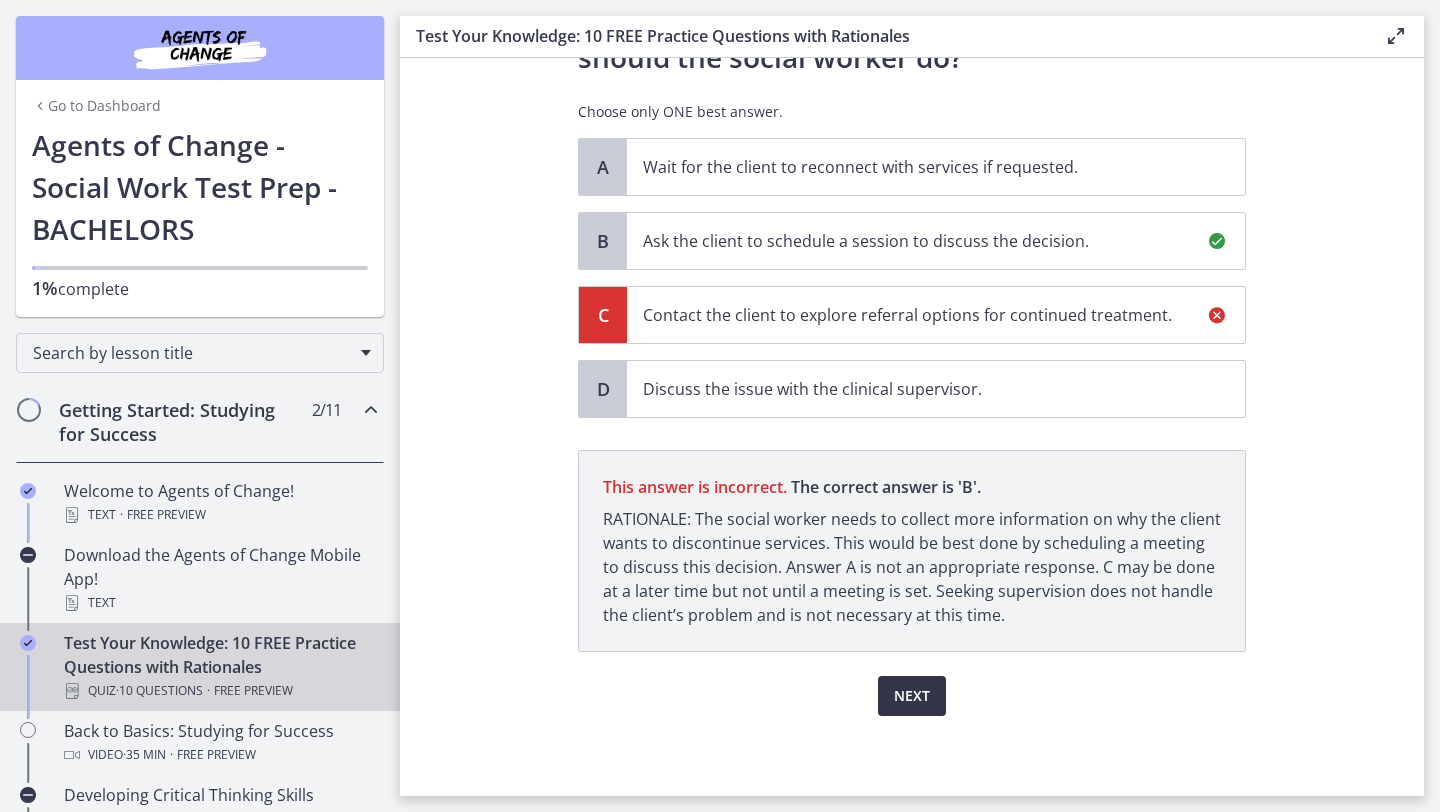 click on "Next" at bounding box center (912, 696) 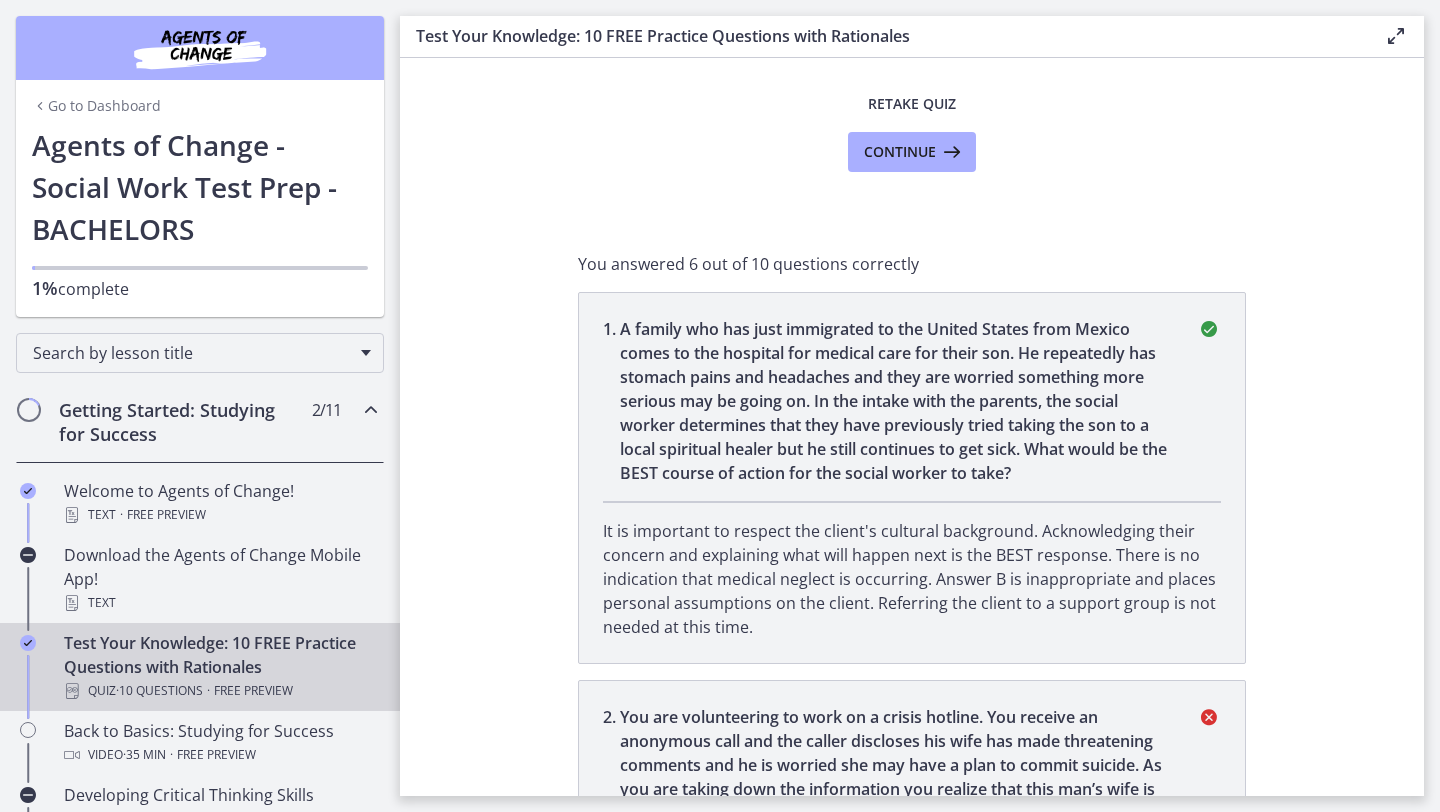 scroll, scrollTop: 0, scrollLeft: 0, axis: both 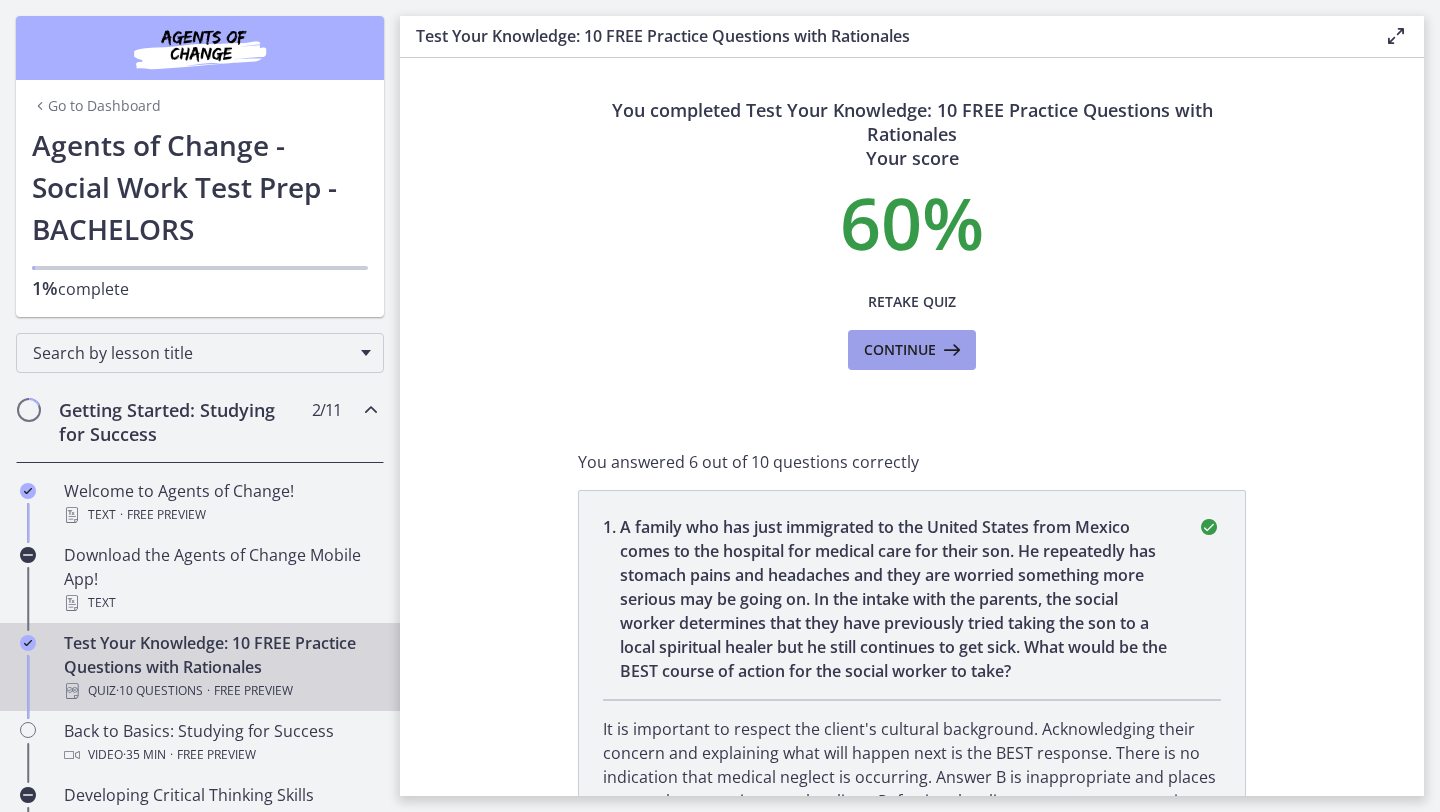 click on "Continue" at bounding box center [912, 350] 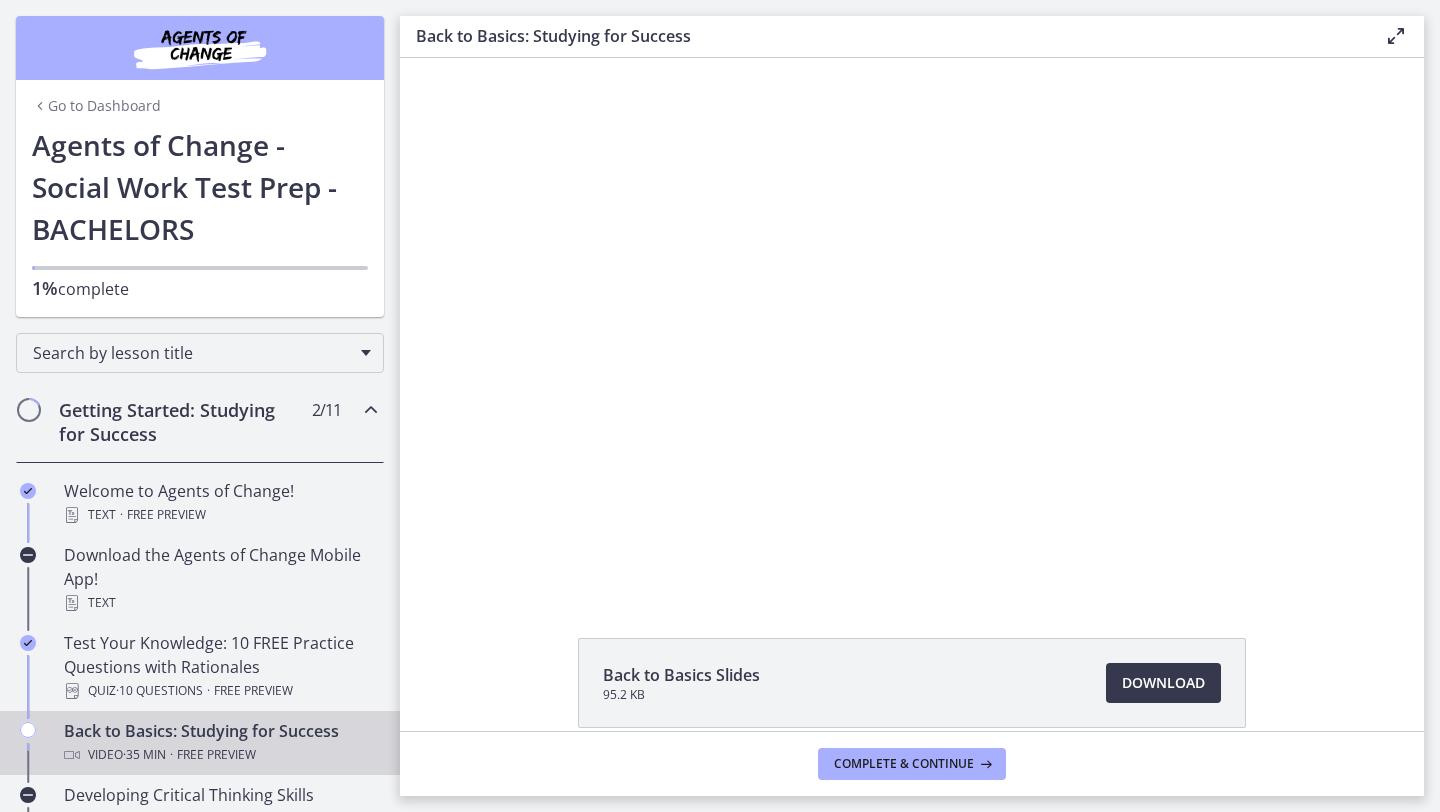 scroll, scrollTop: 0, scrollLeft: 0, axis: both 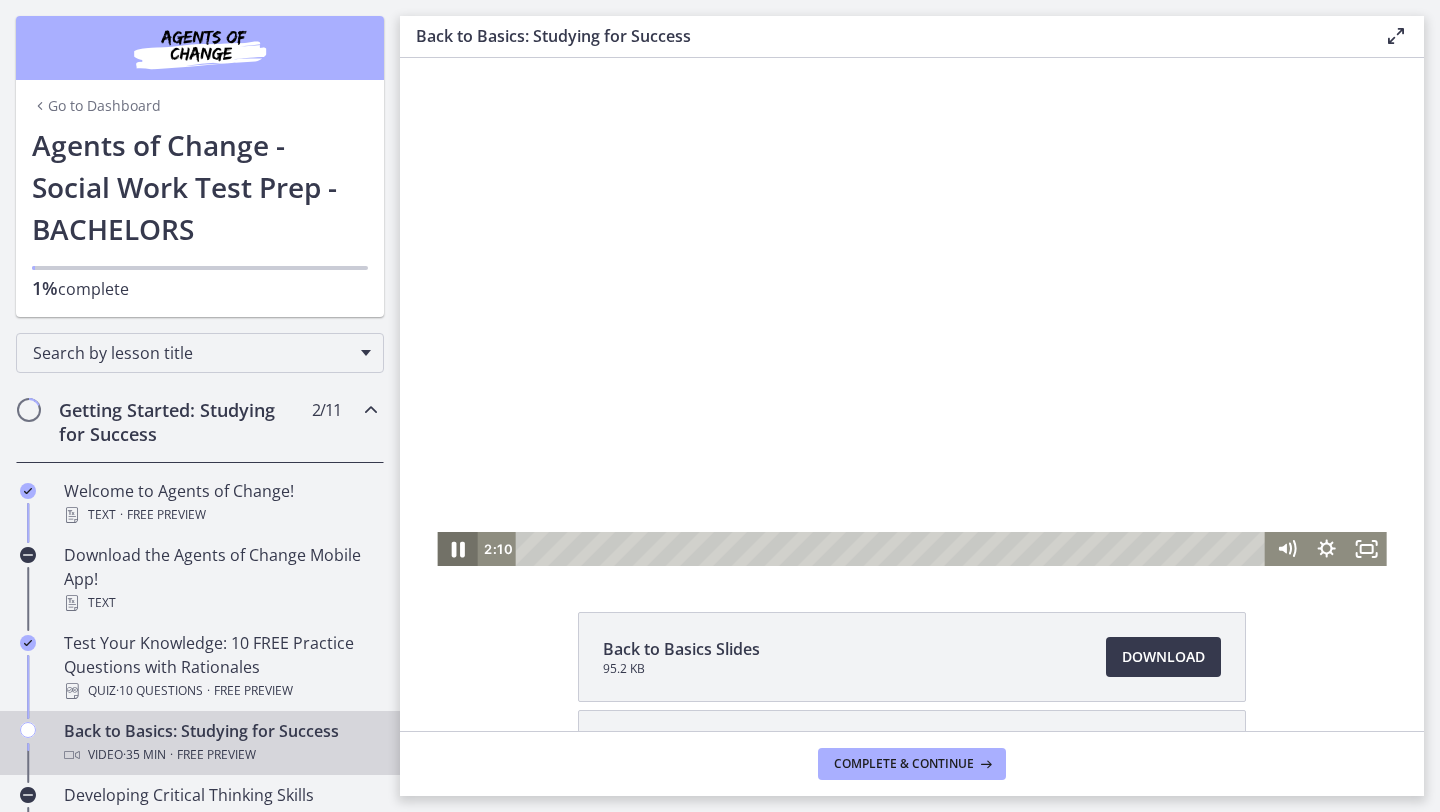 click 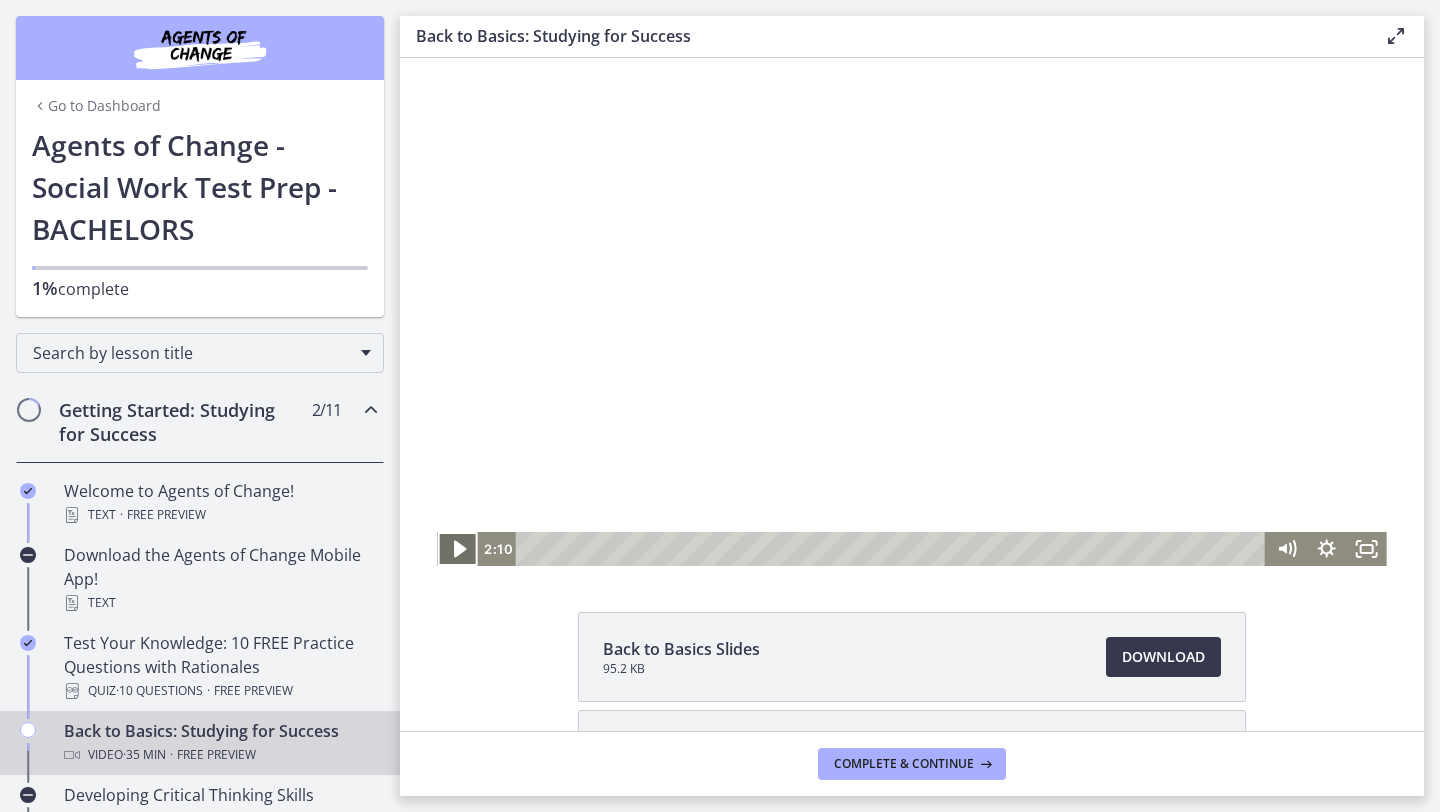 click 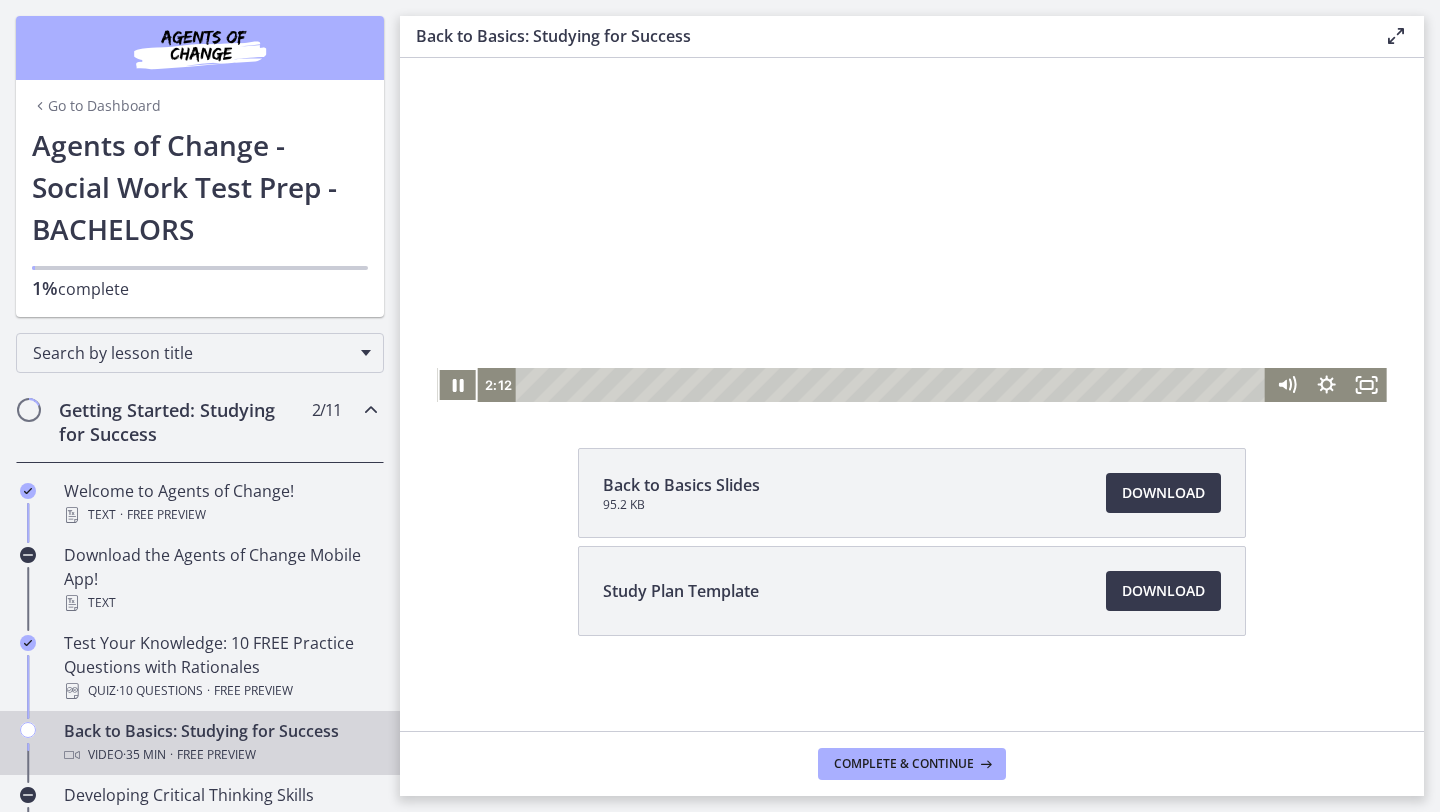 scroll, scrollTop: 144, scrollLeft: 0, axis: vertical 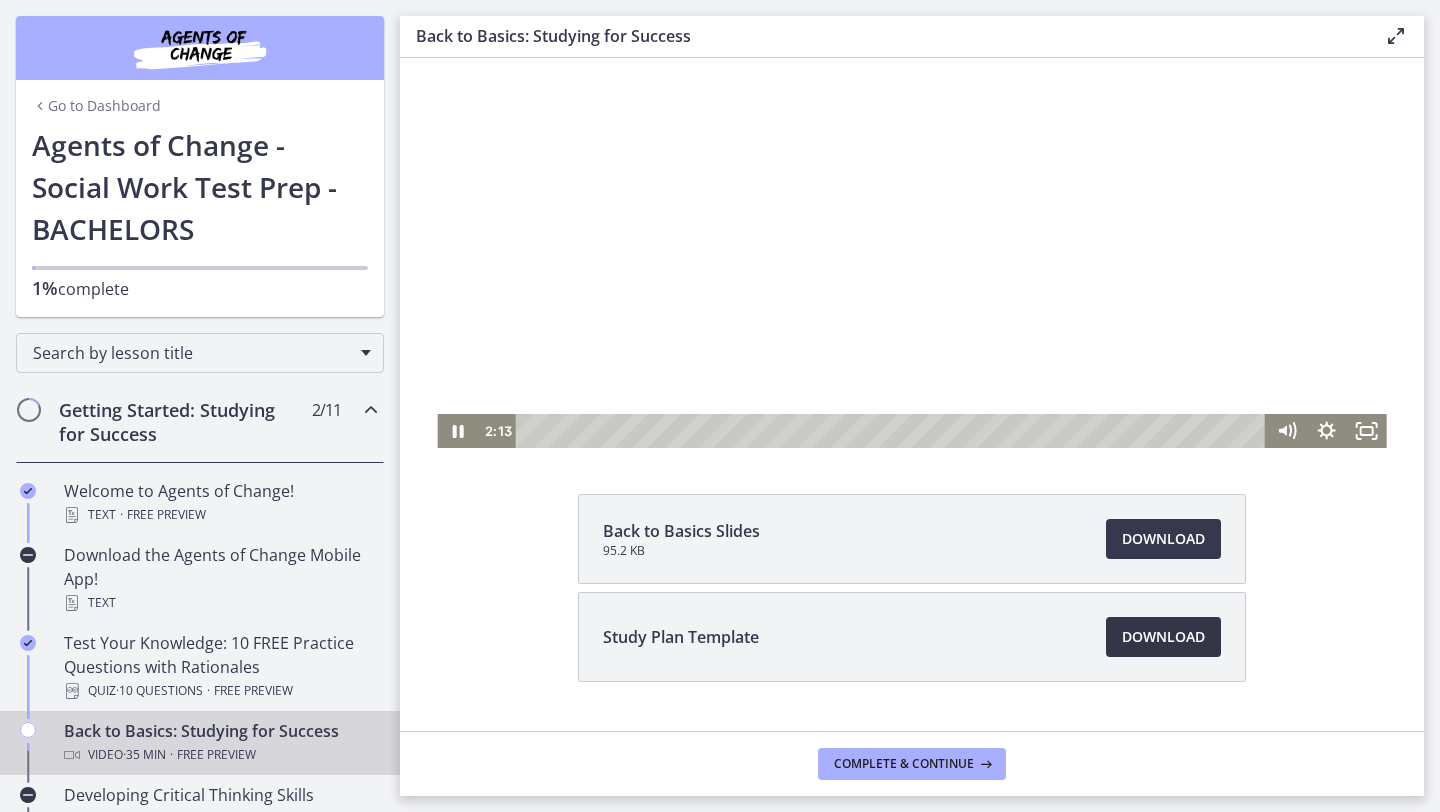 click on "Download
Opens in a new window" at bounding box center [1163, 637] 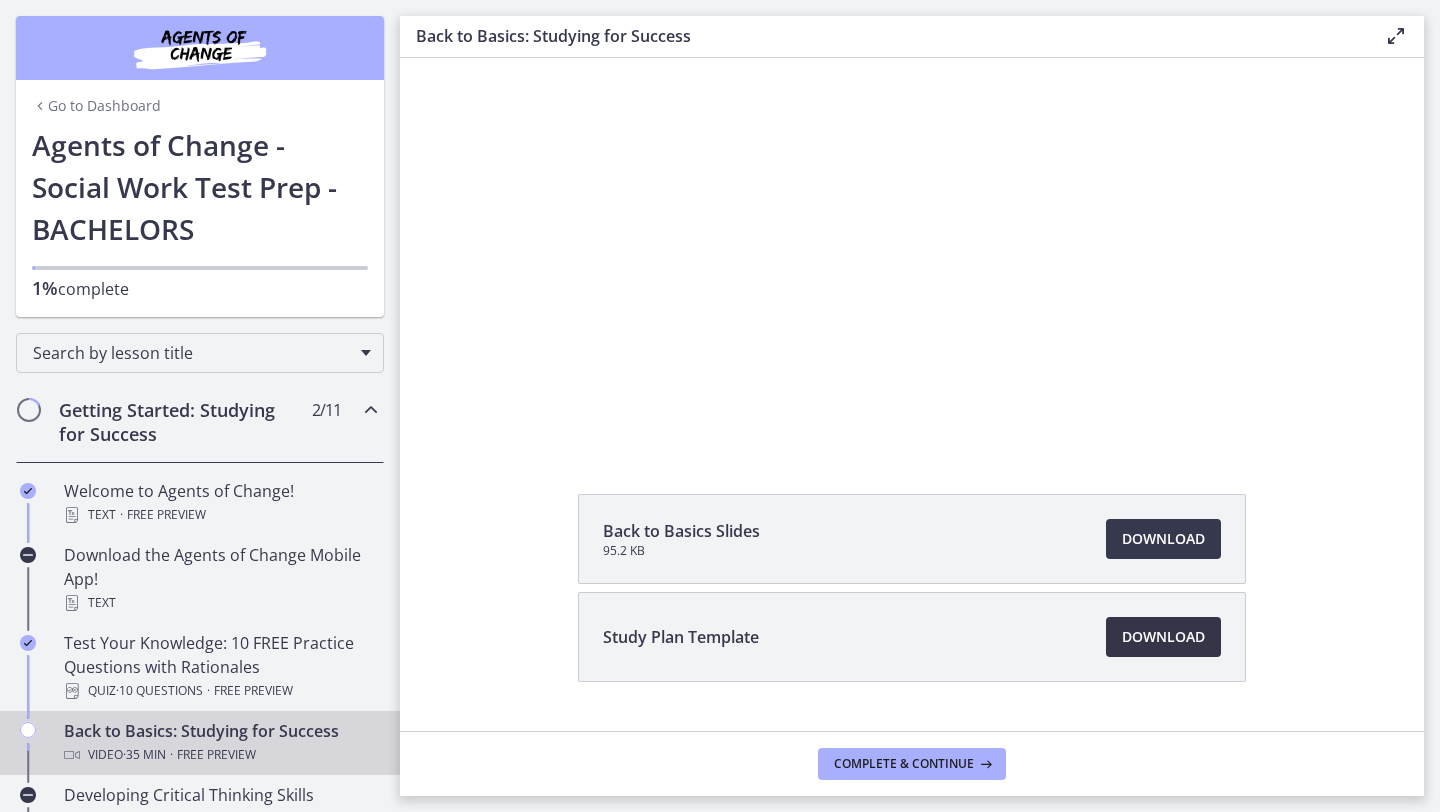 scroll, scrollTop: 0, scrollLeft: 0, axis: both 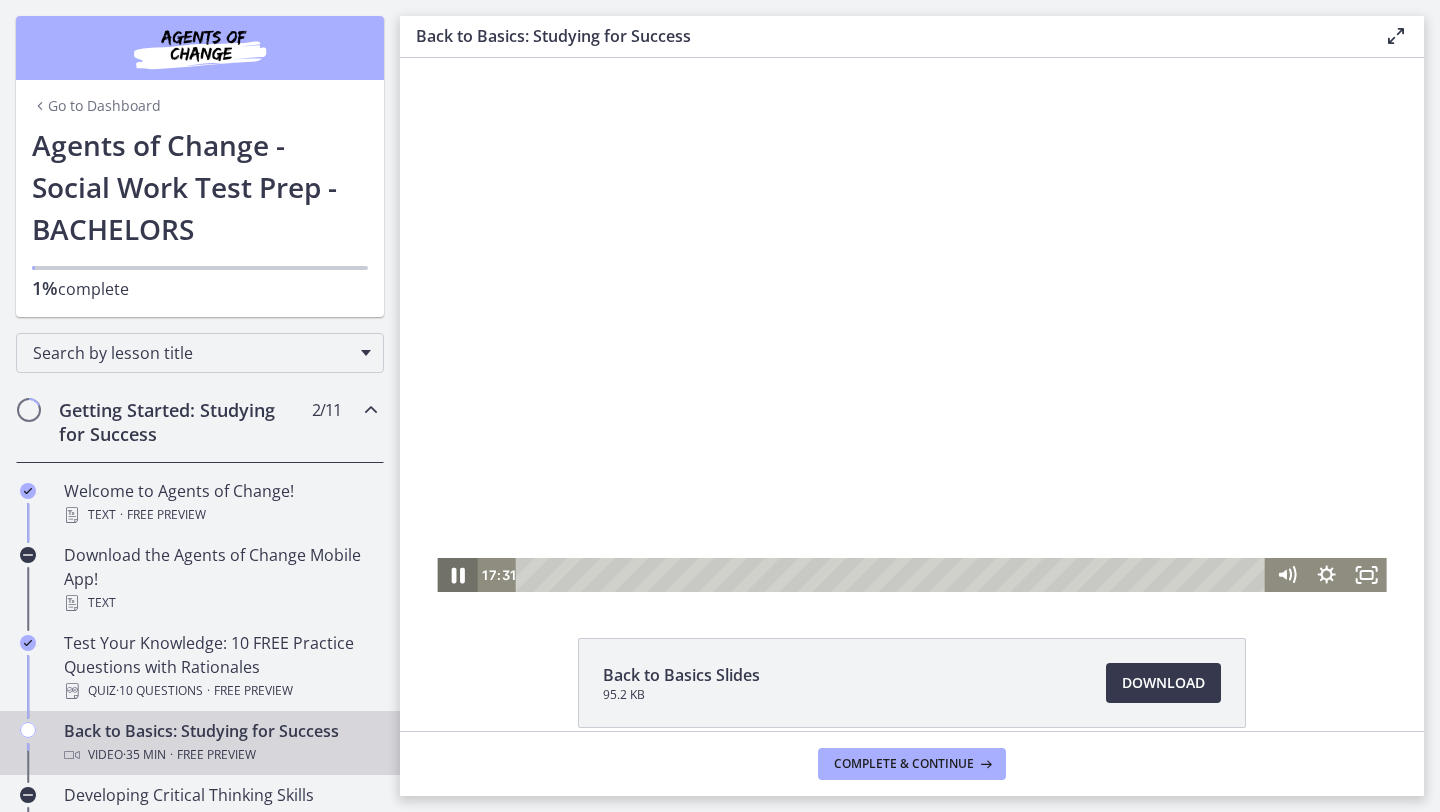 click 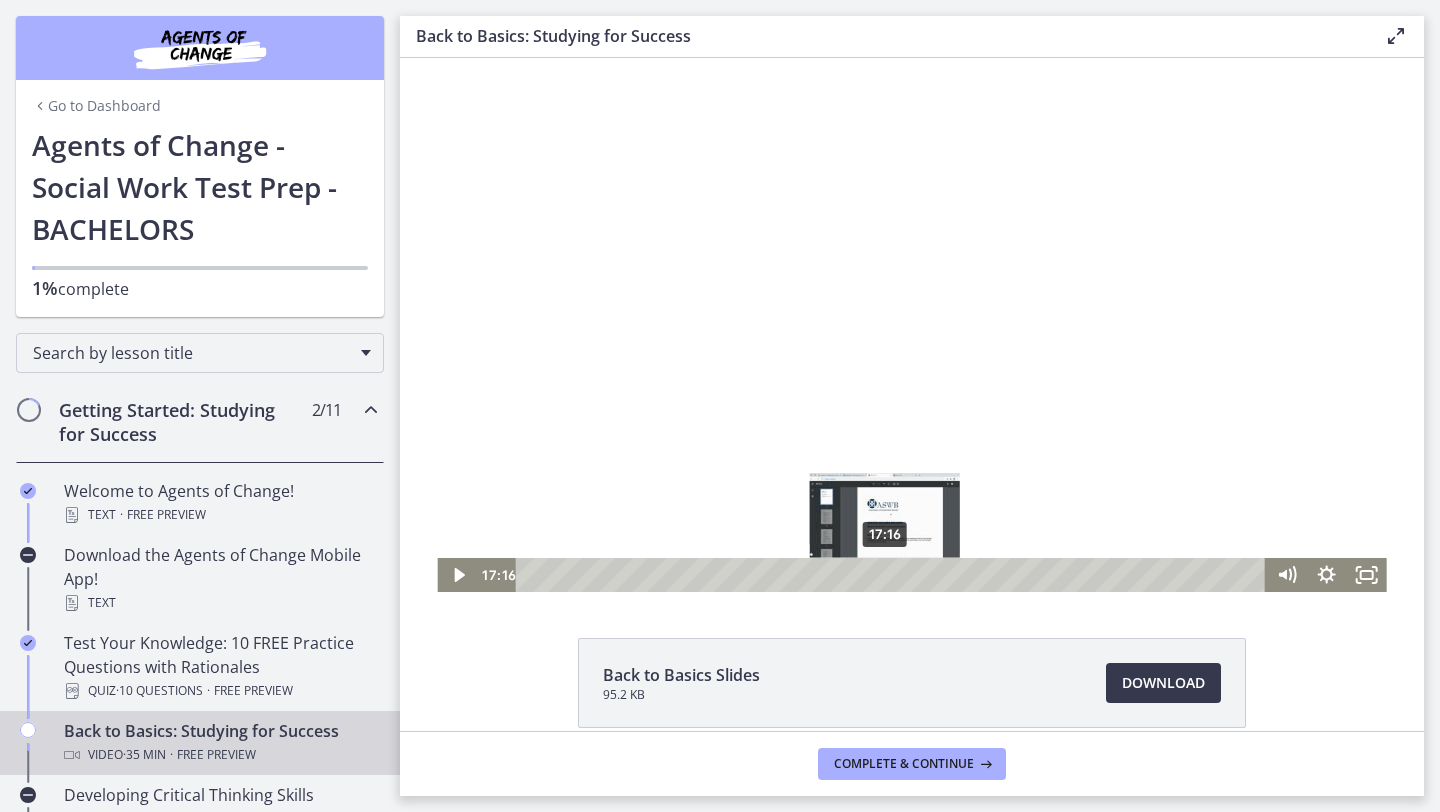 click at bounding box center [884, 574] 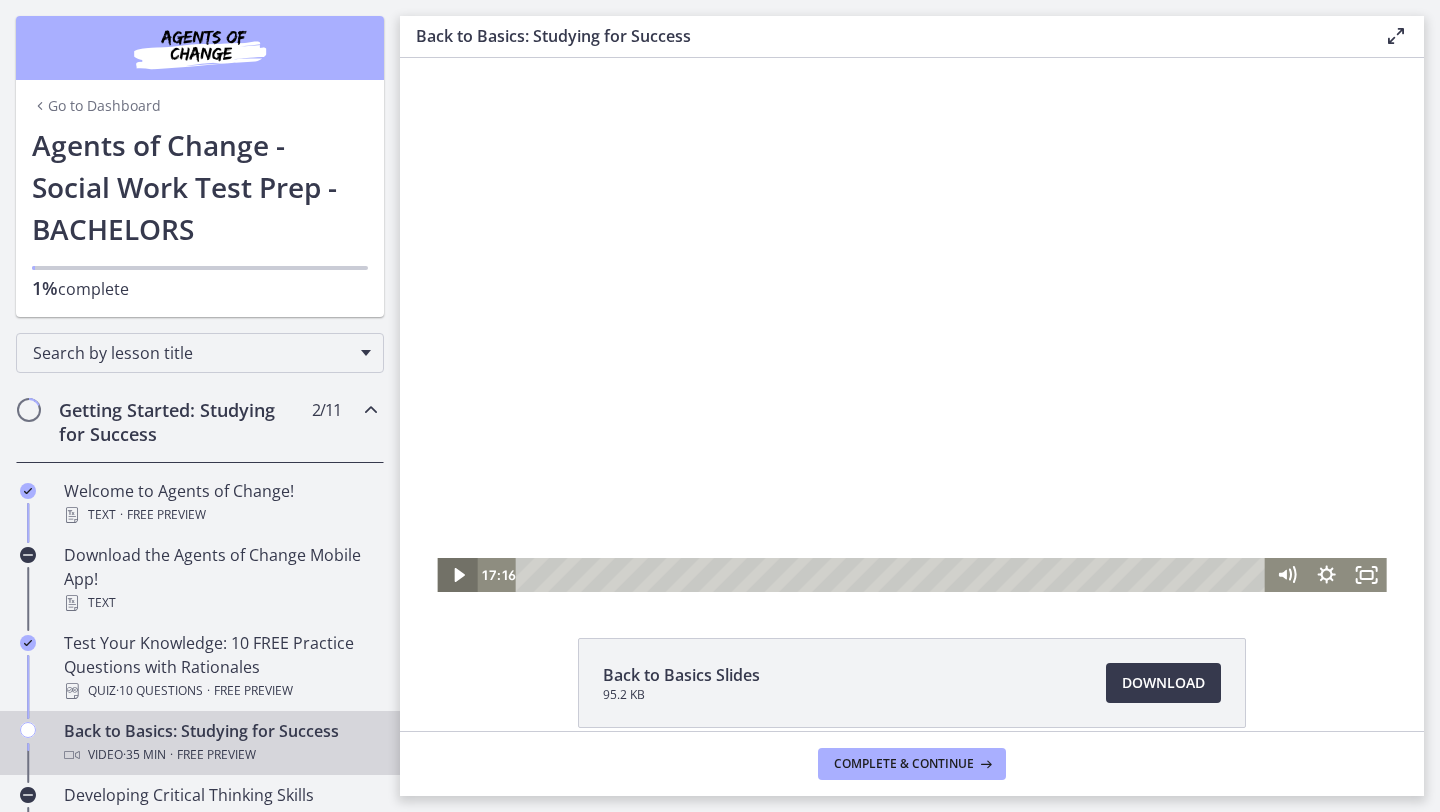 click 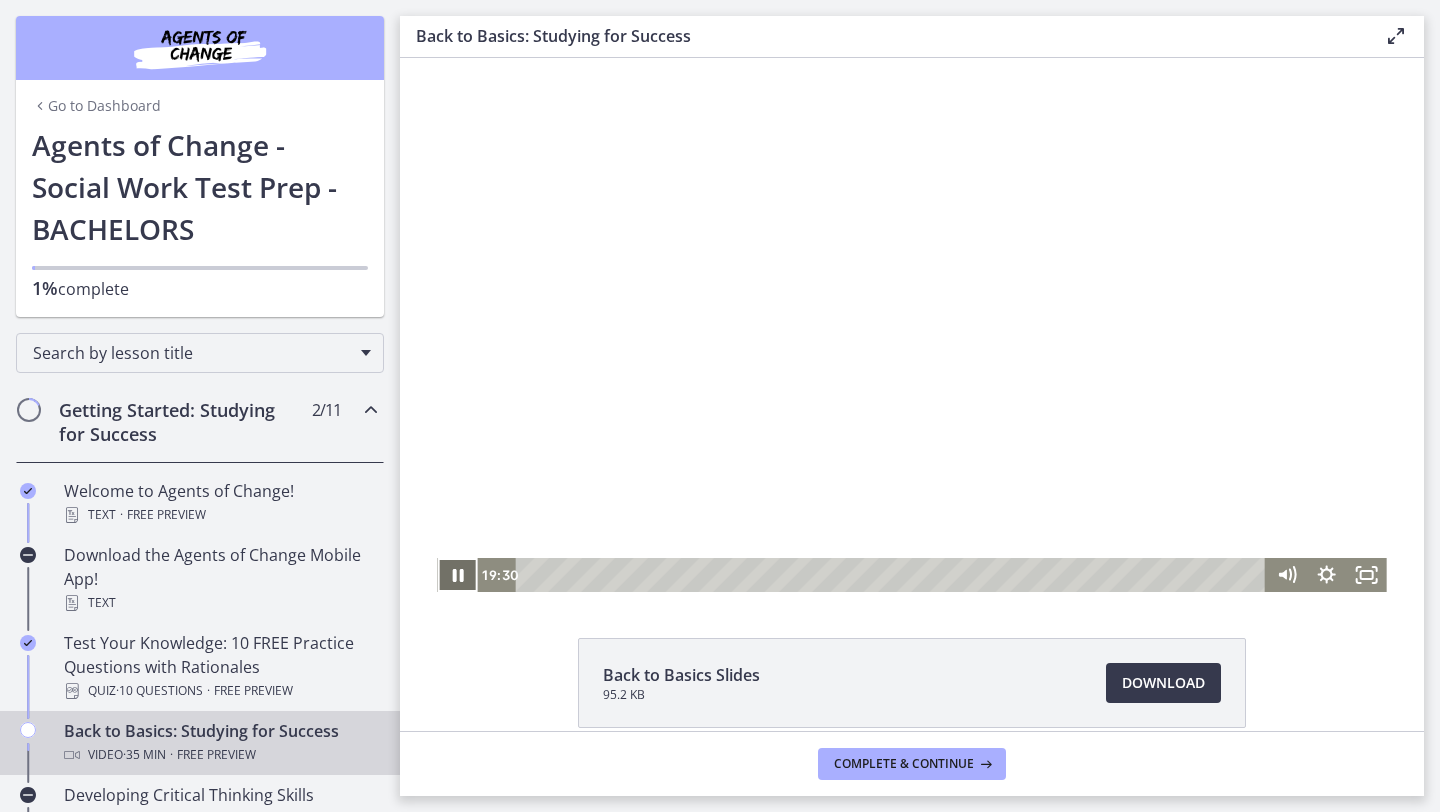 click 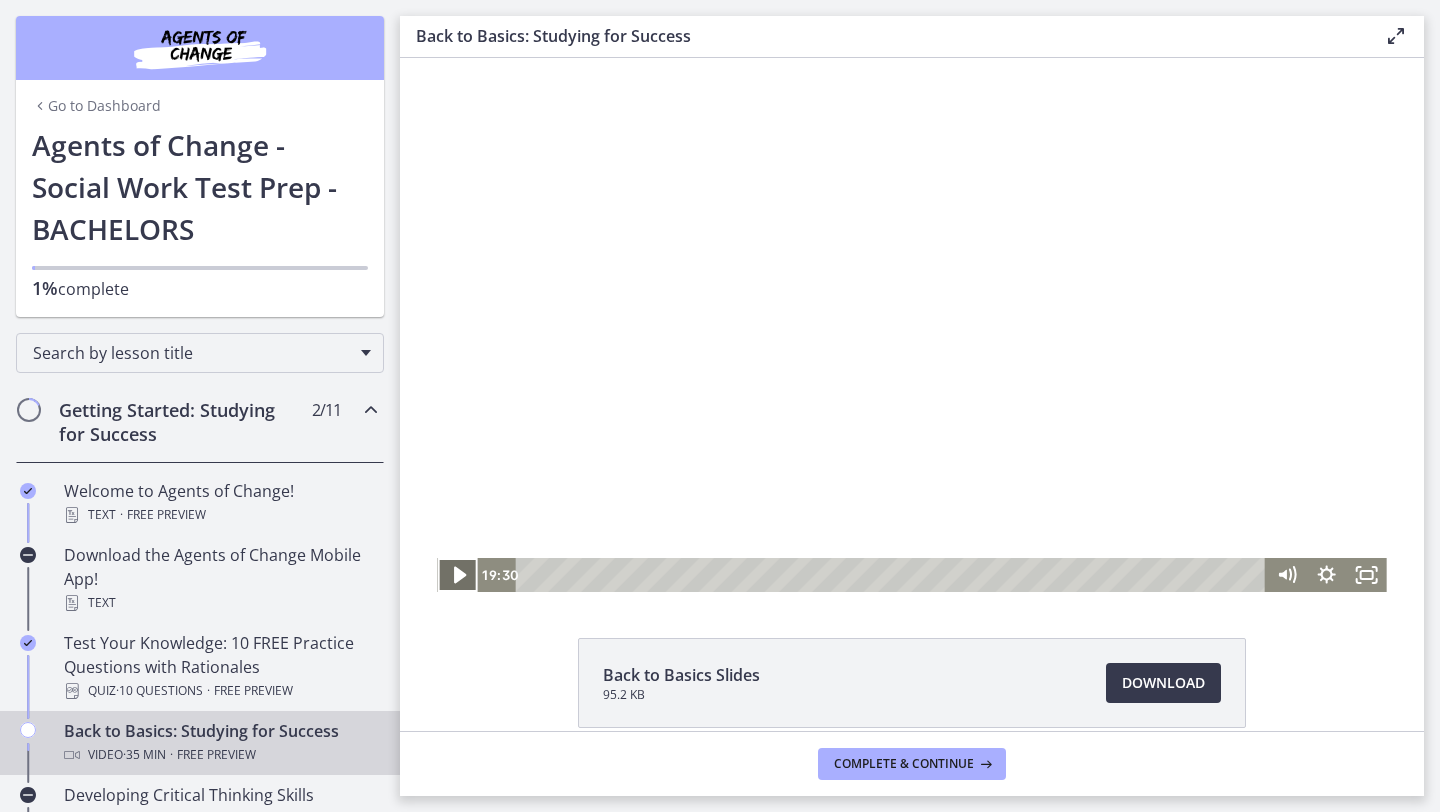 click 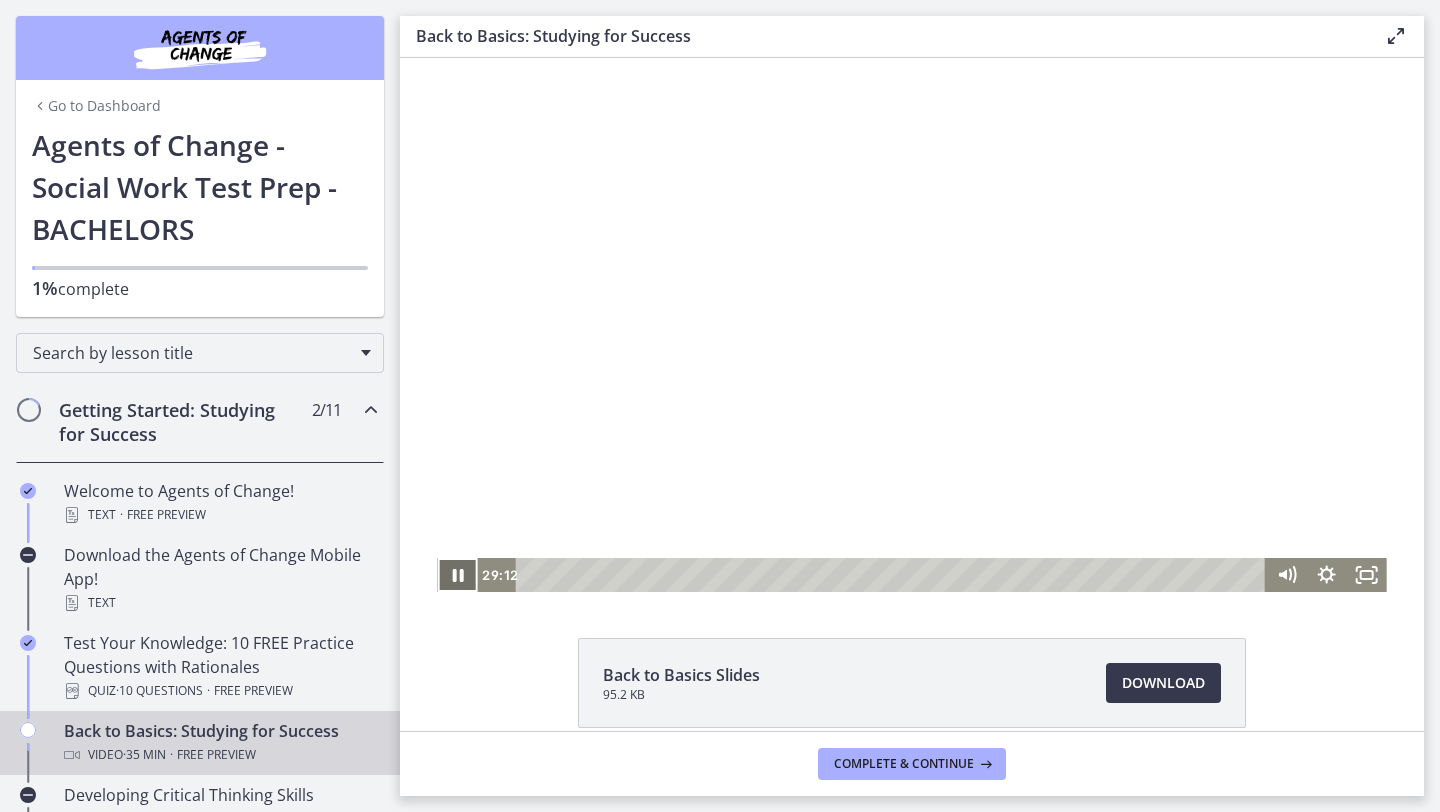 click 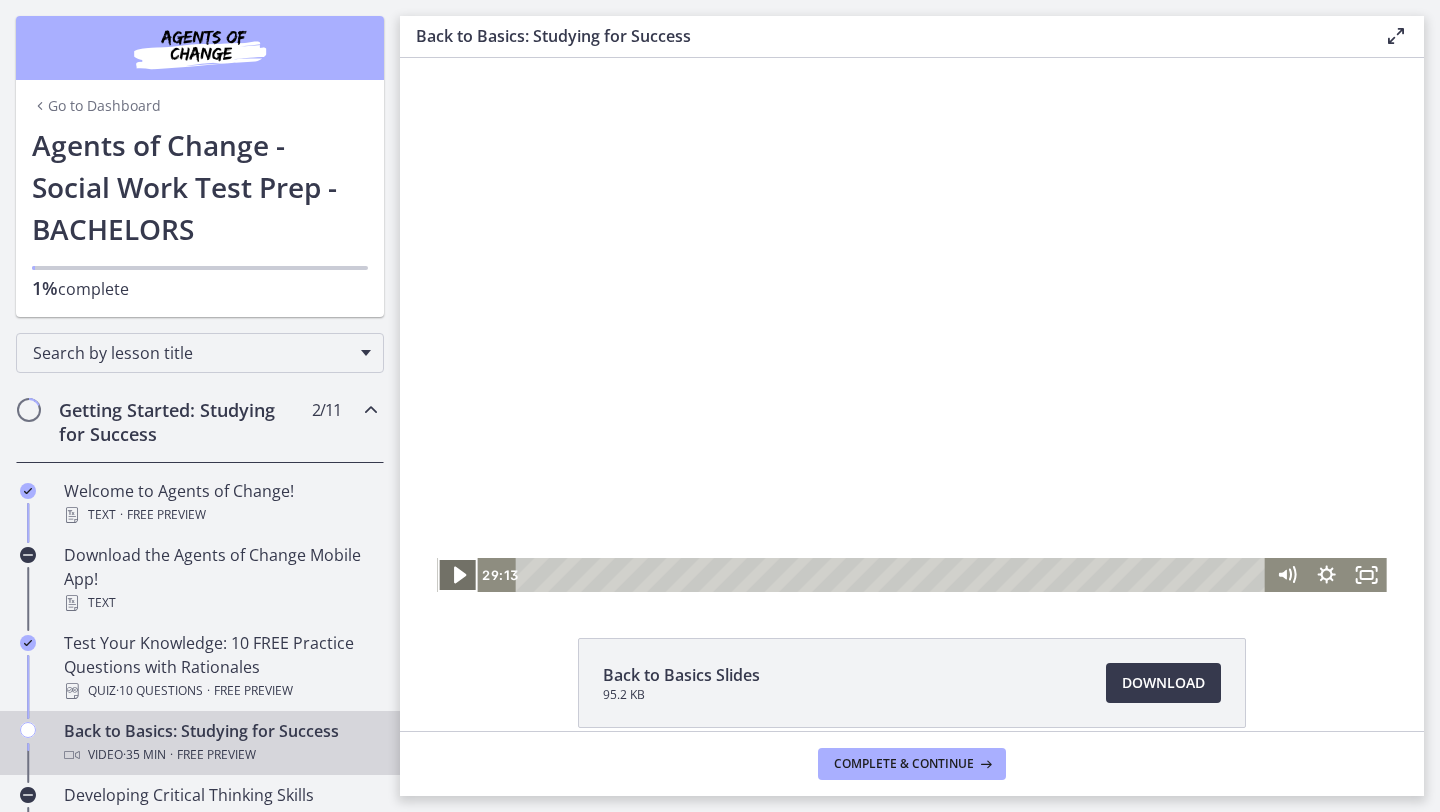 click 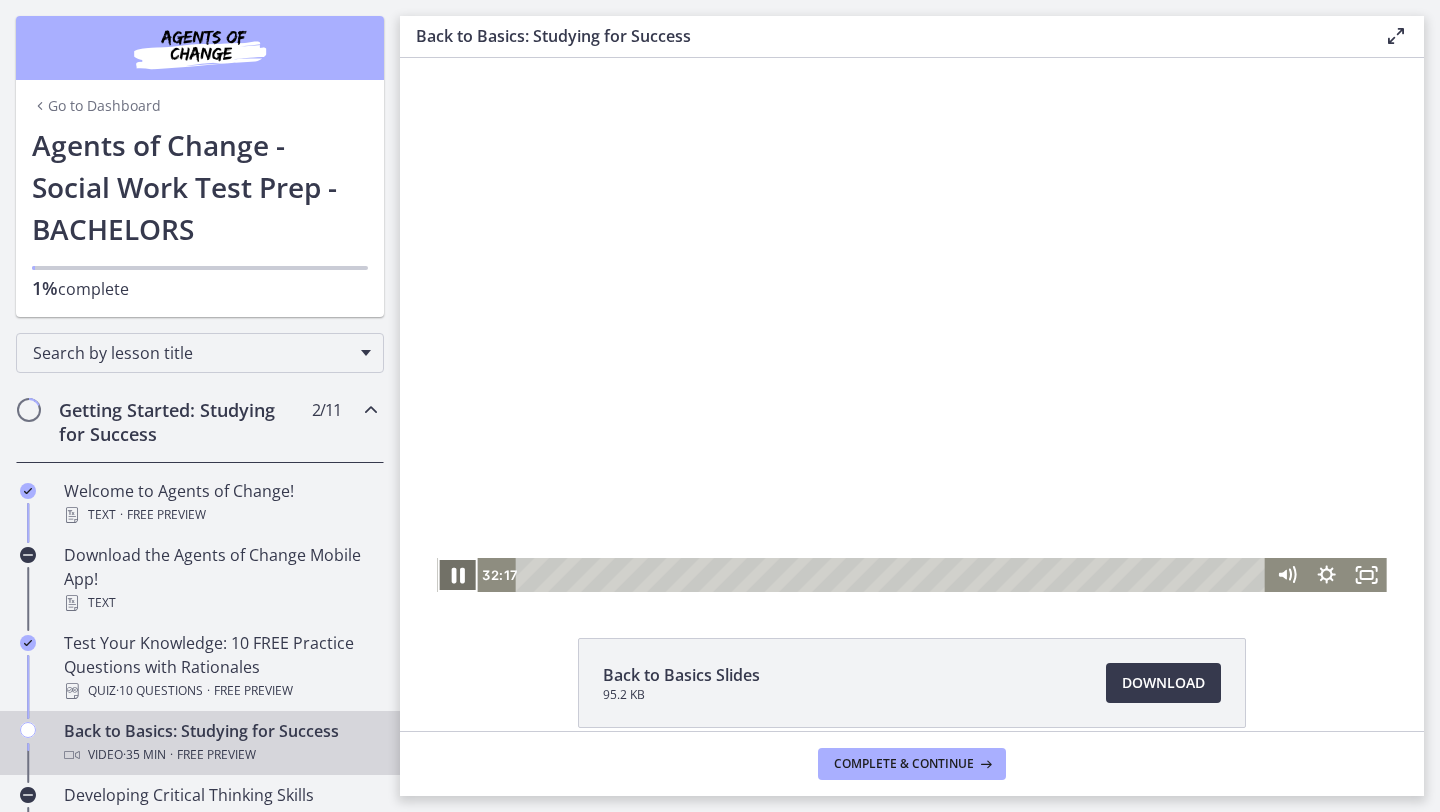 click 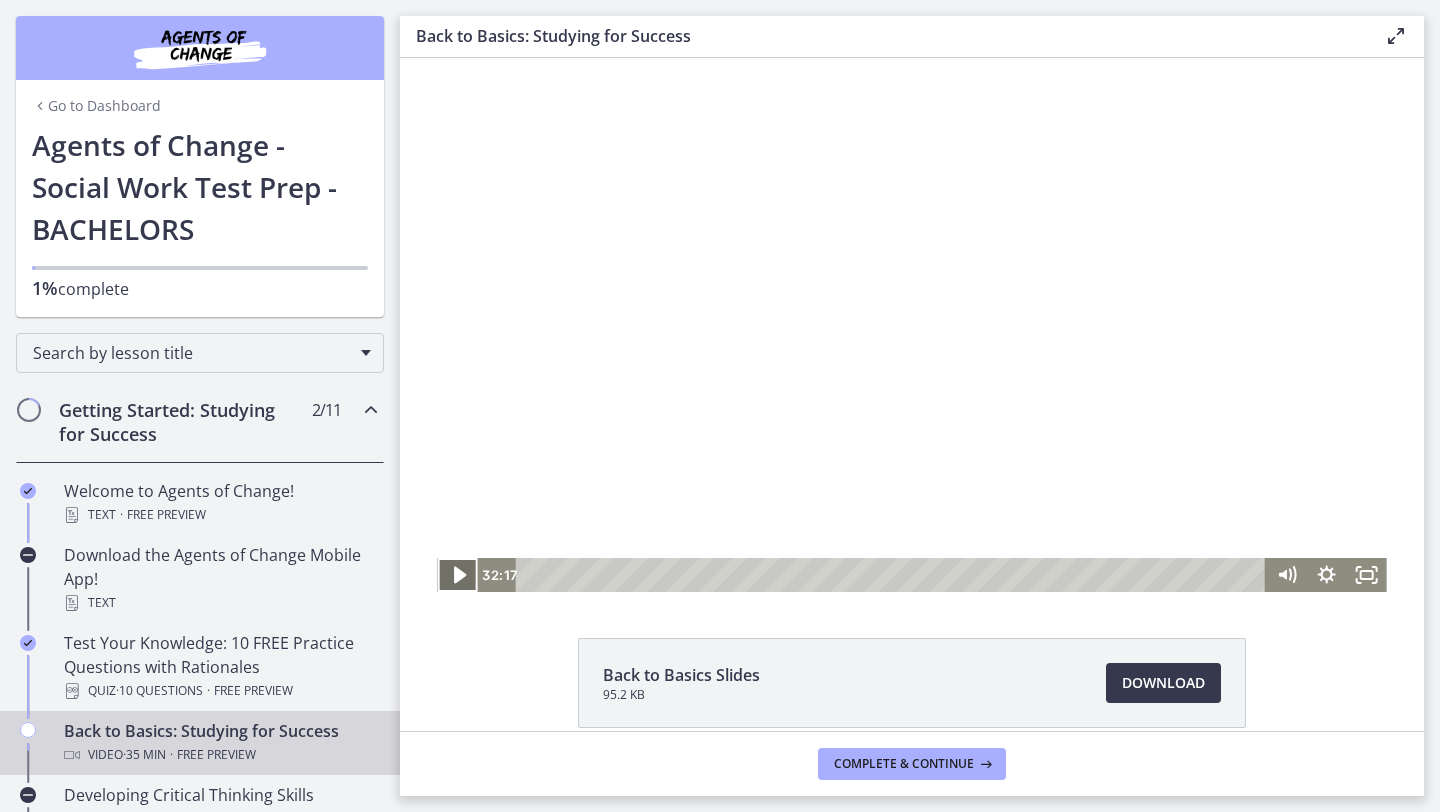 click 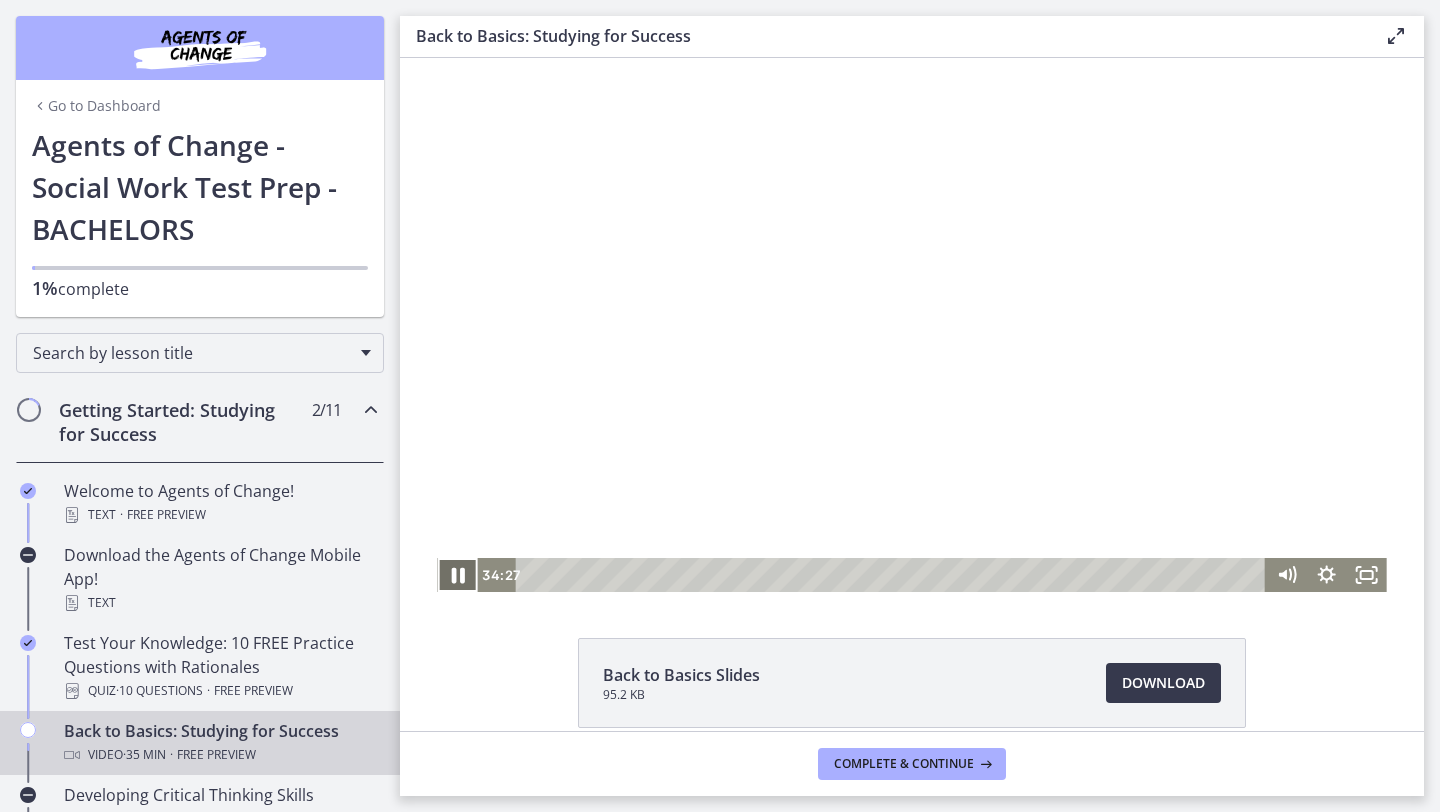 click 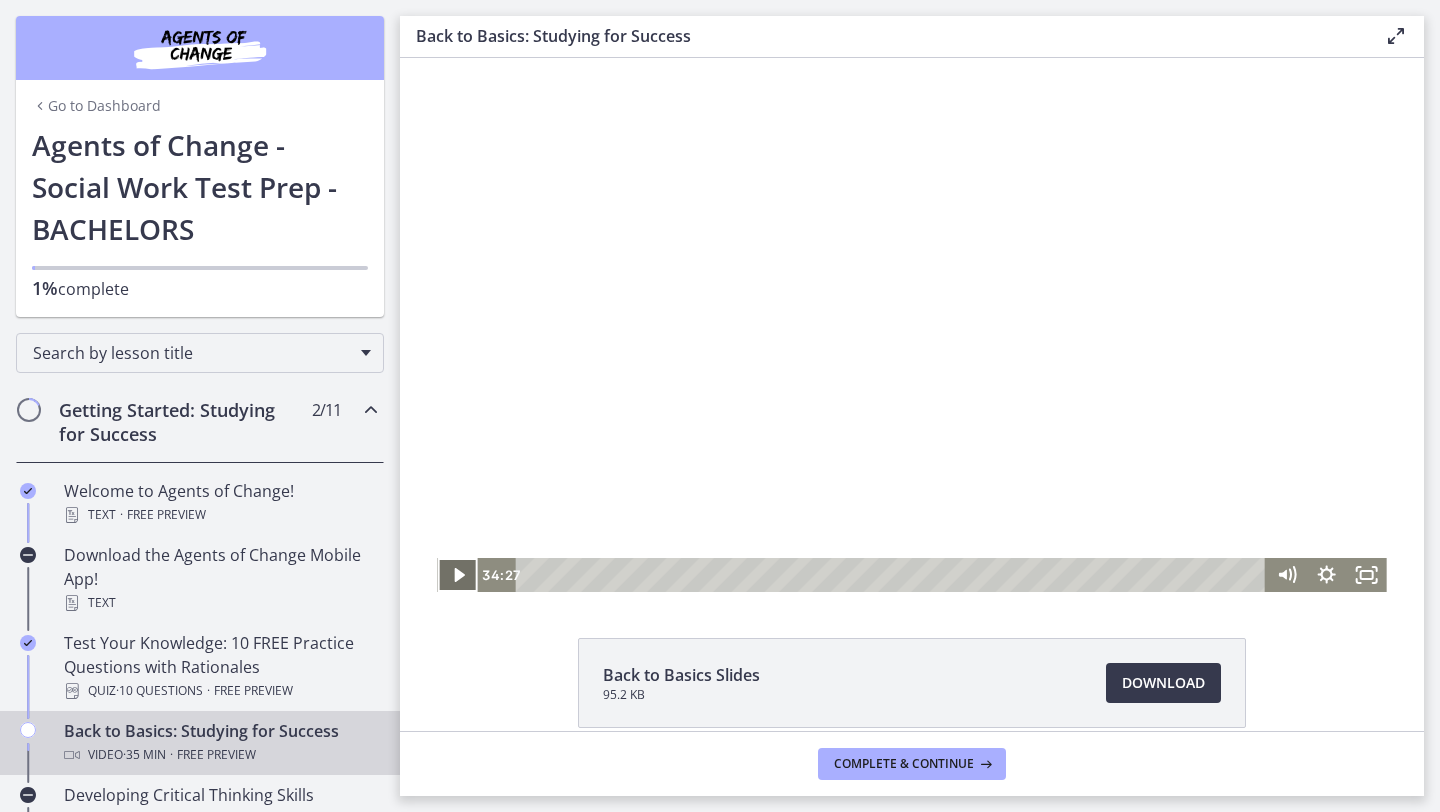 click 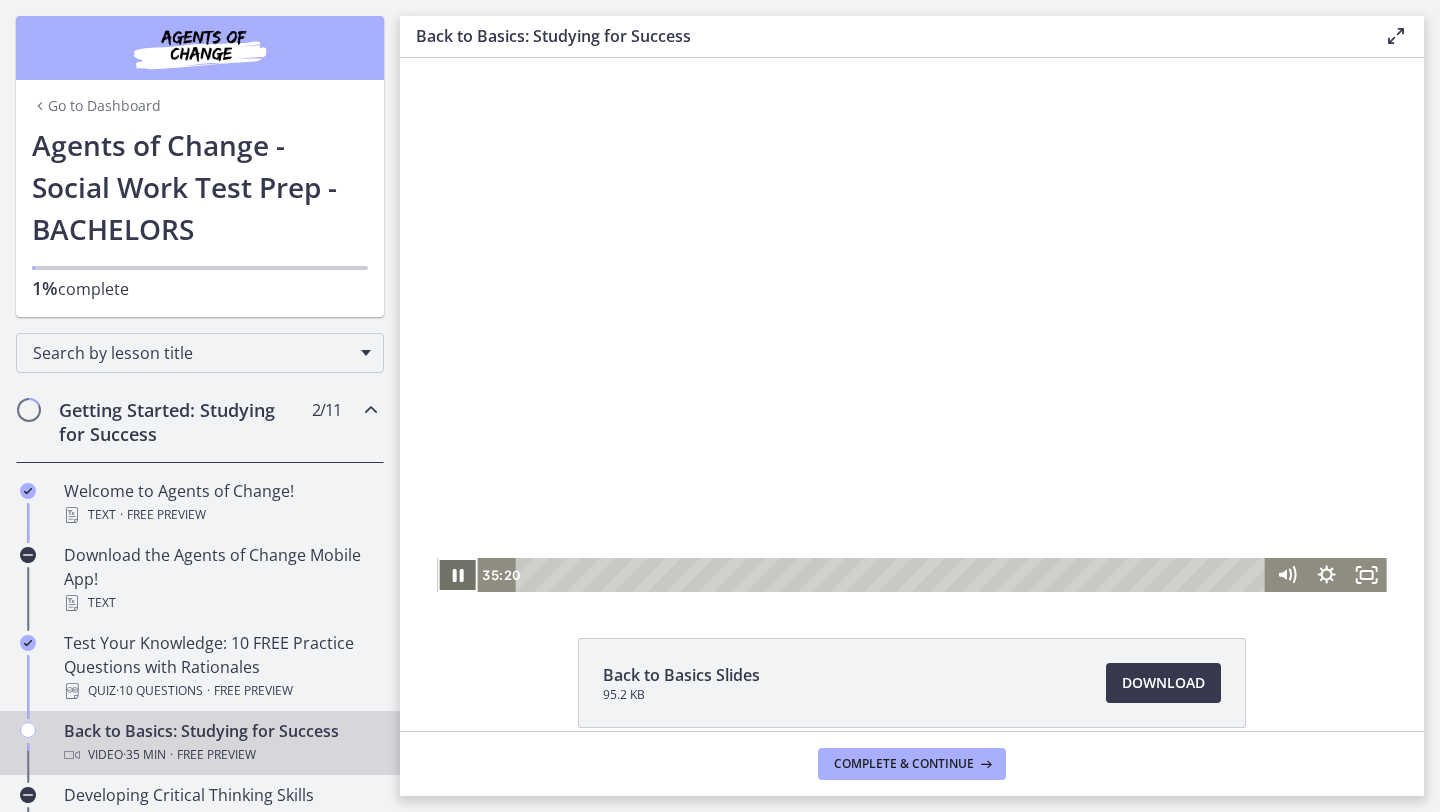 click 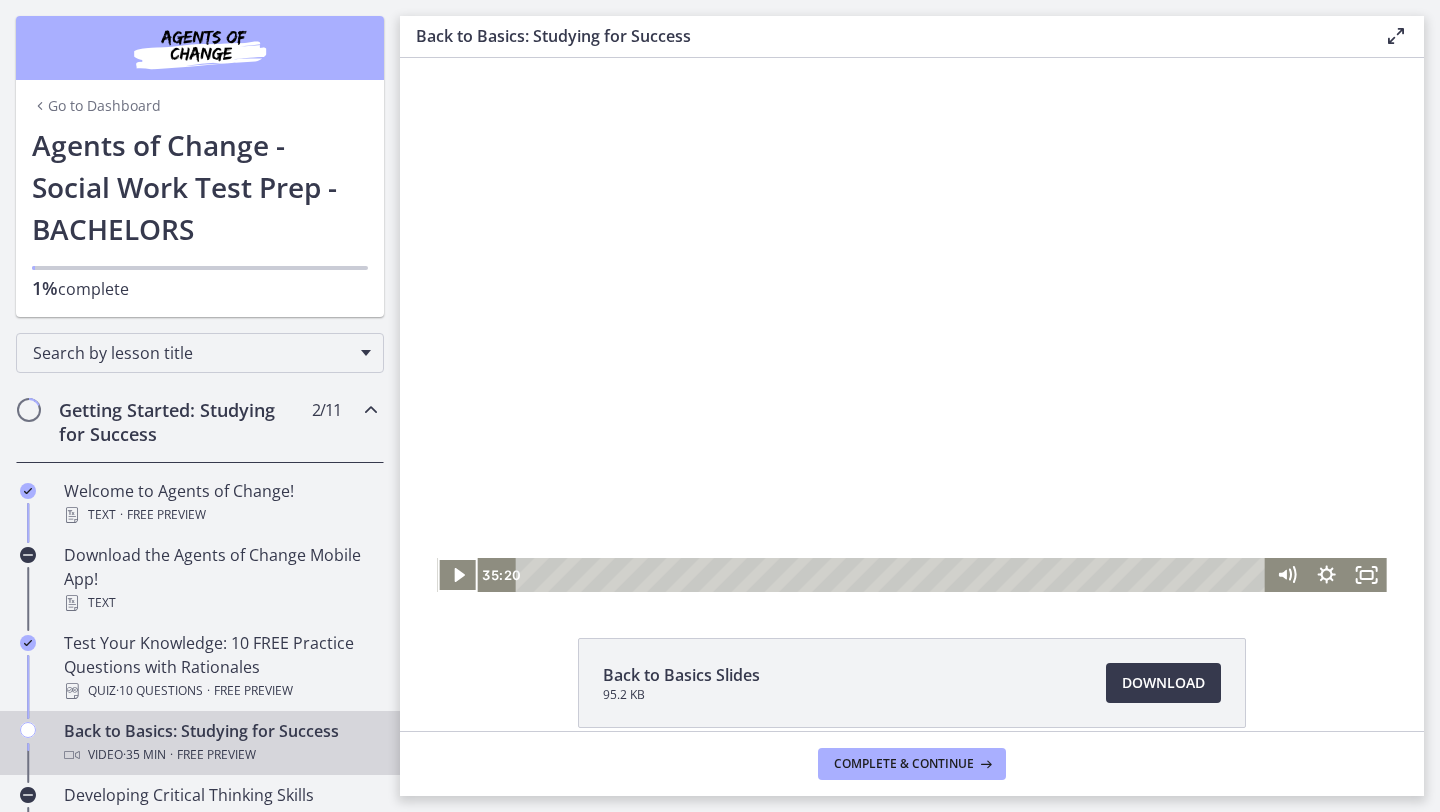 click on "Back to Basics Slides
95.2 KB
Download
Opens in a new window
Study Plan Template
Download
Opens in a new window" 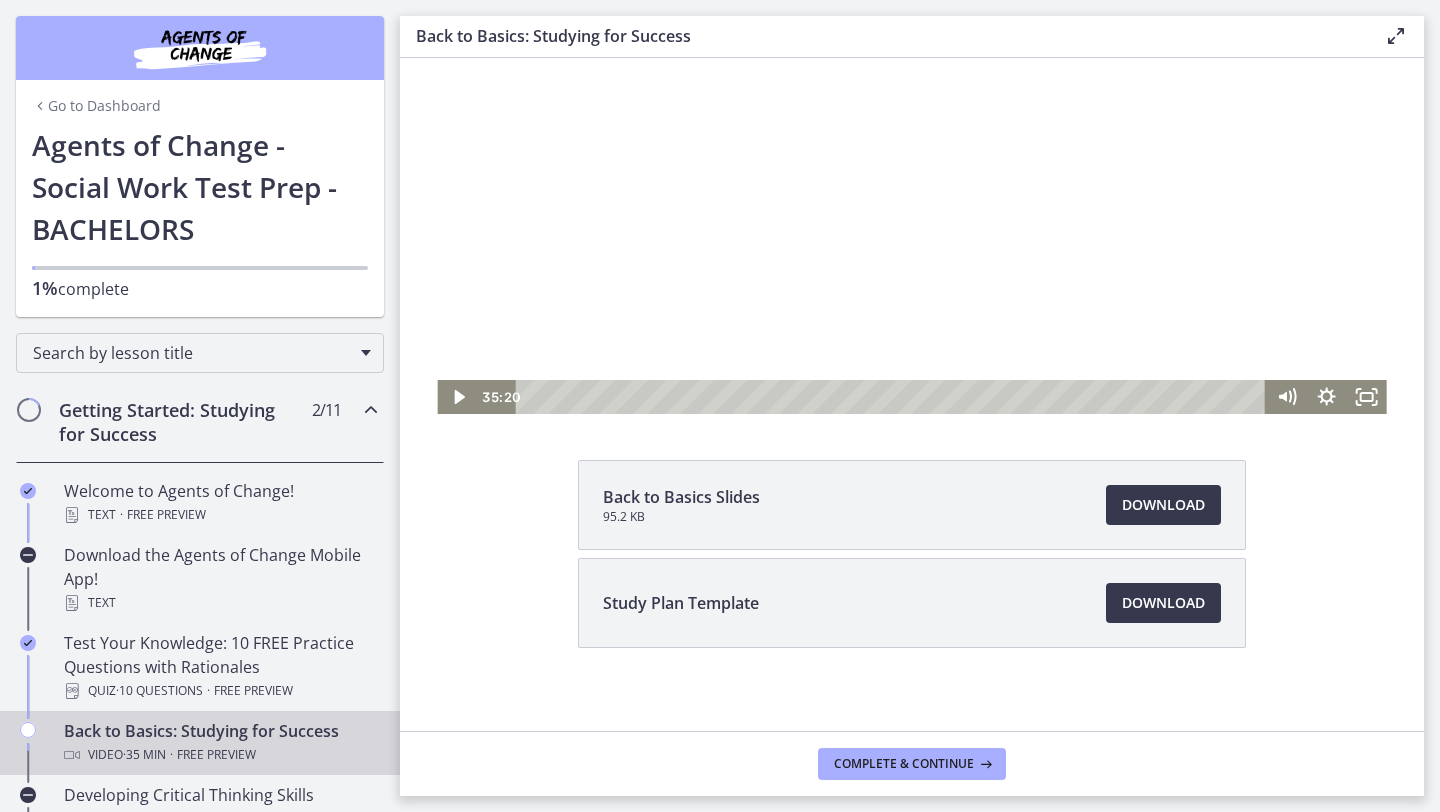 scroll, scrollTop: 191, scrollLeft: 0, axis: vertical 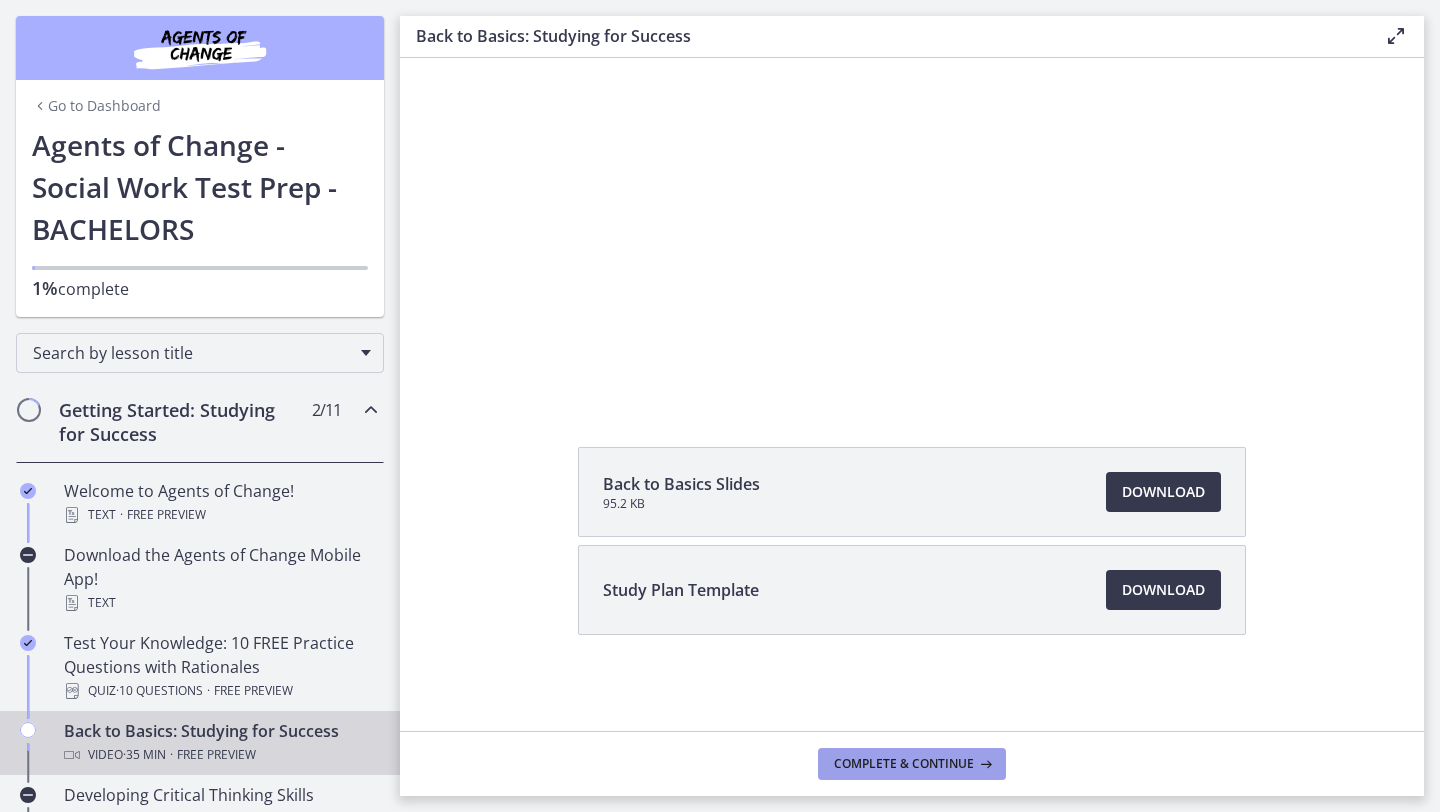 click on "Complete & continue" at bounding box center [904, 764] 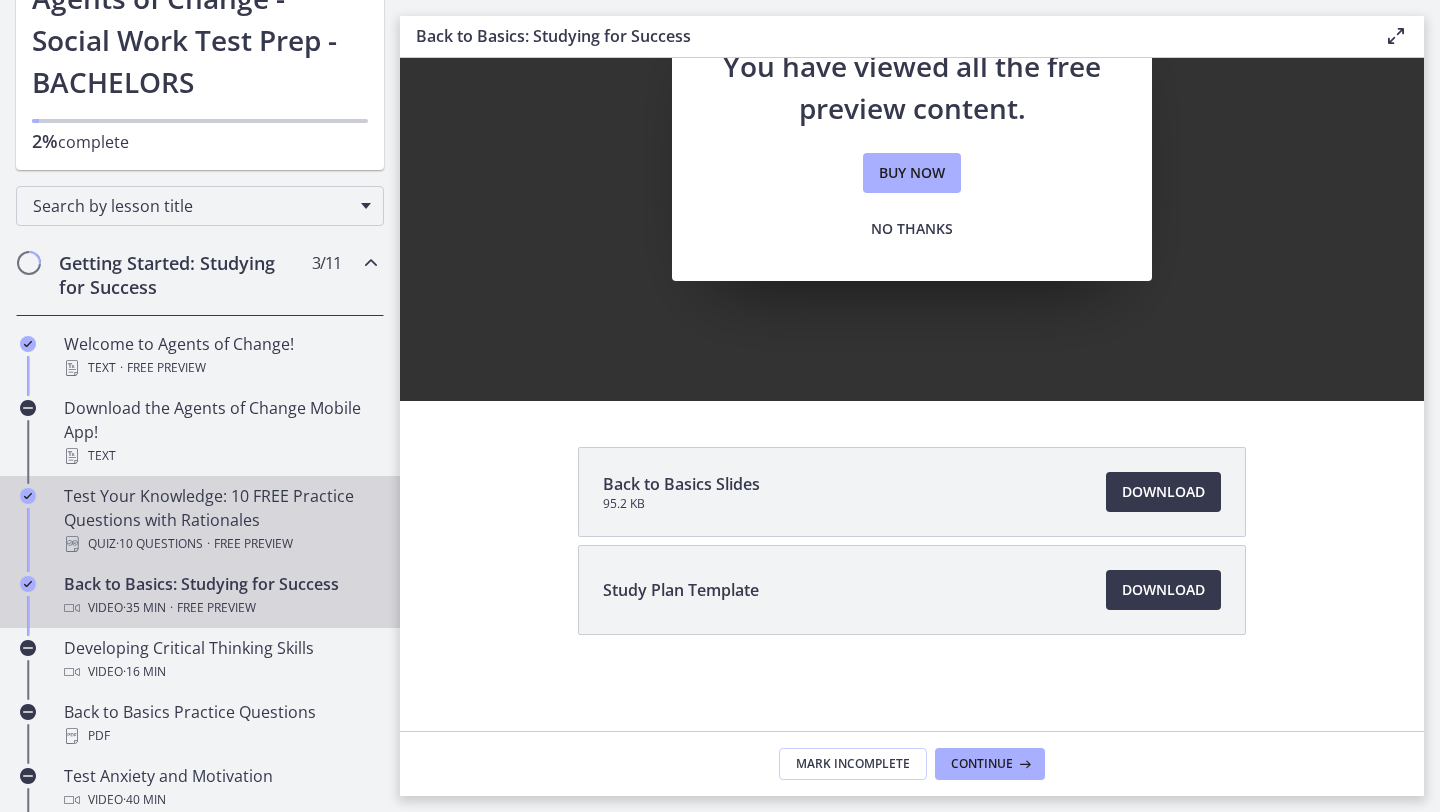 scroll, scrollTop: 161, scrollLeft: 0, axis: vertical 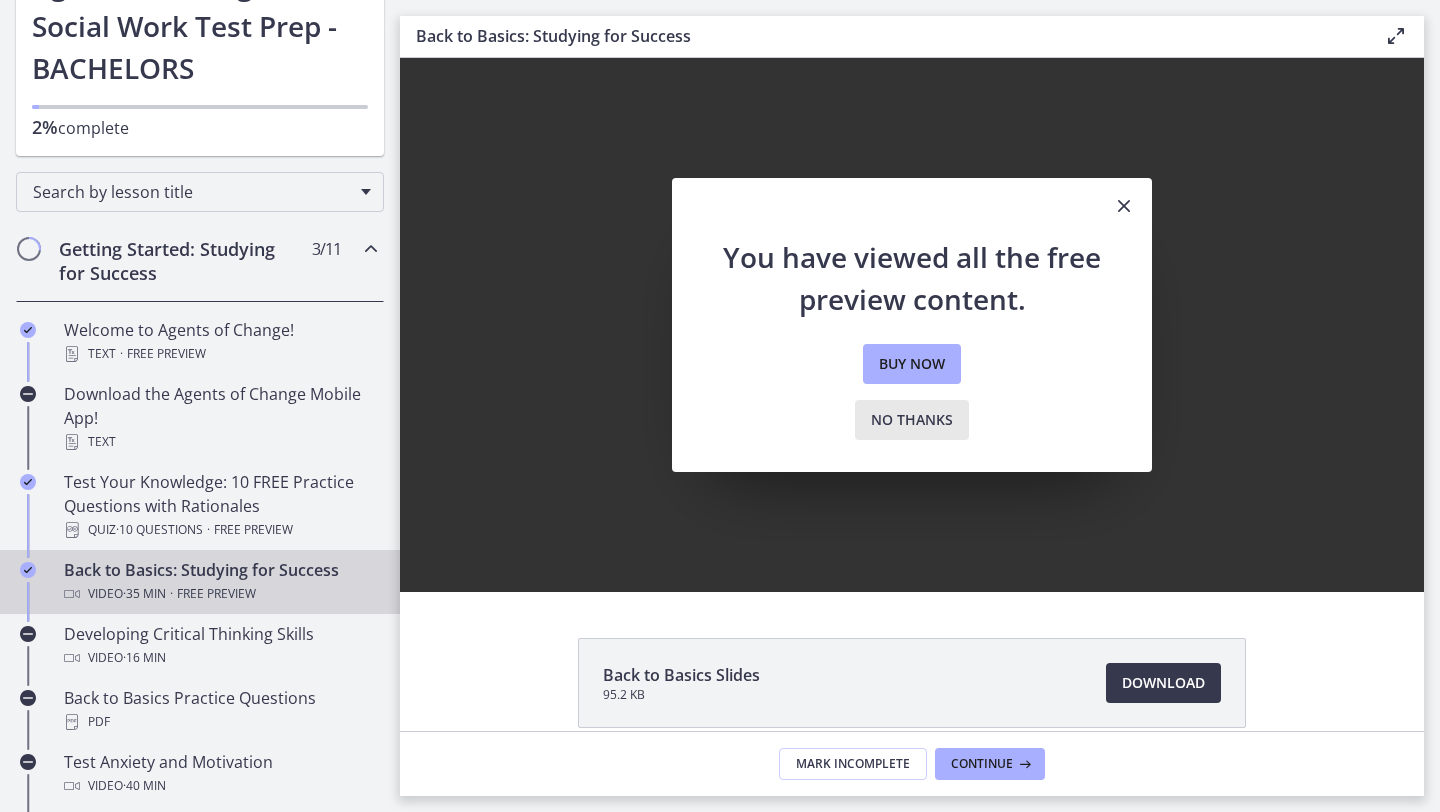 click on "No thanks" at bounding box center (912, 420) 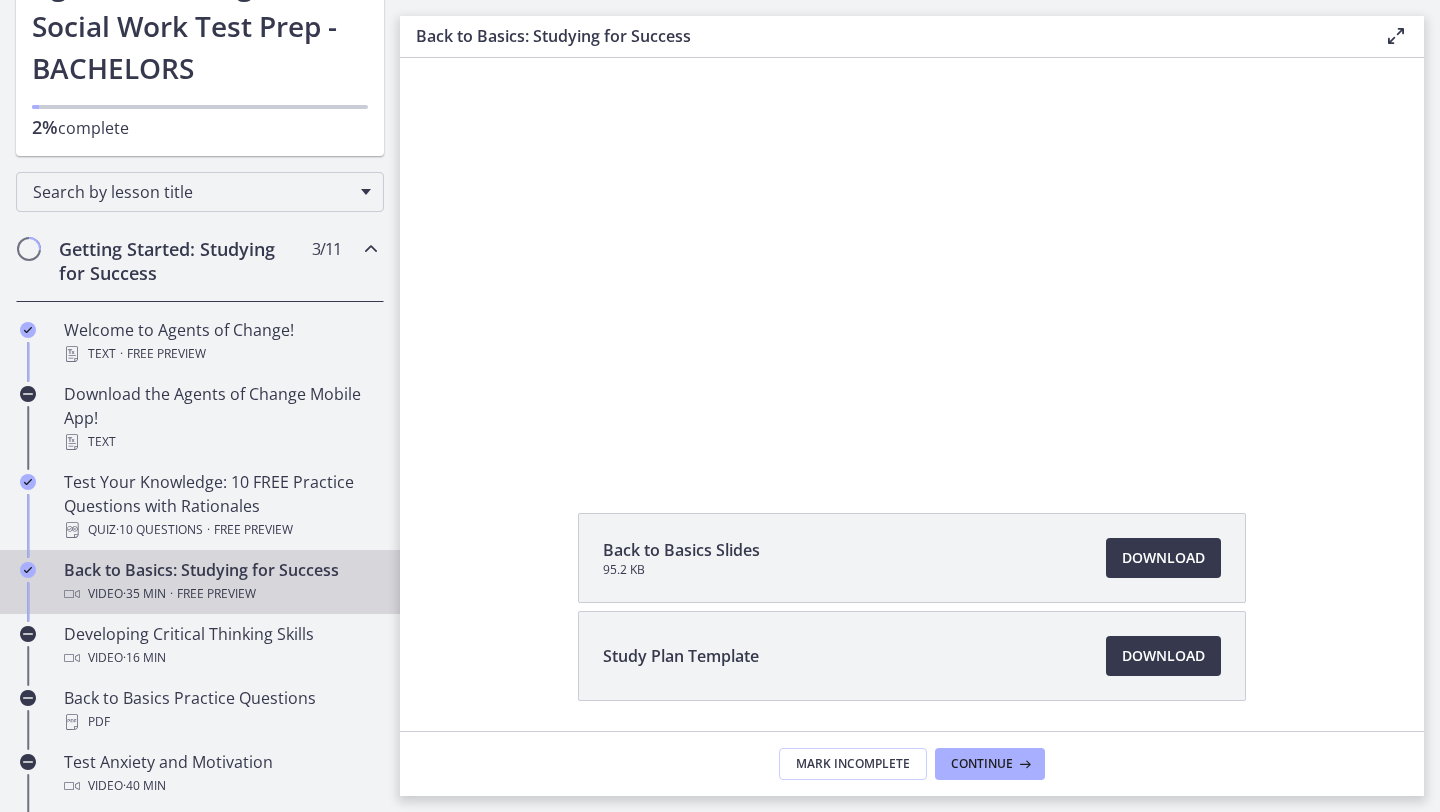 scroll, scrollTop: 191, scrollLeft: 0, axis: vertical 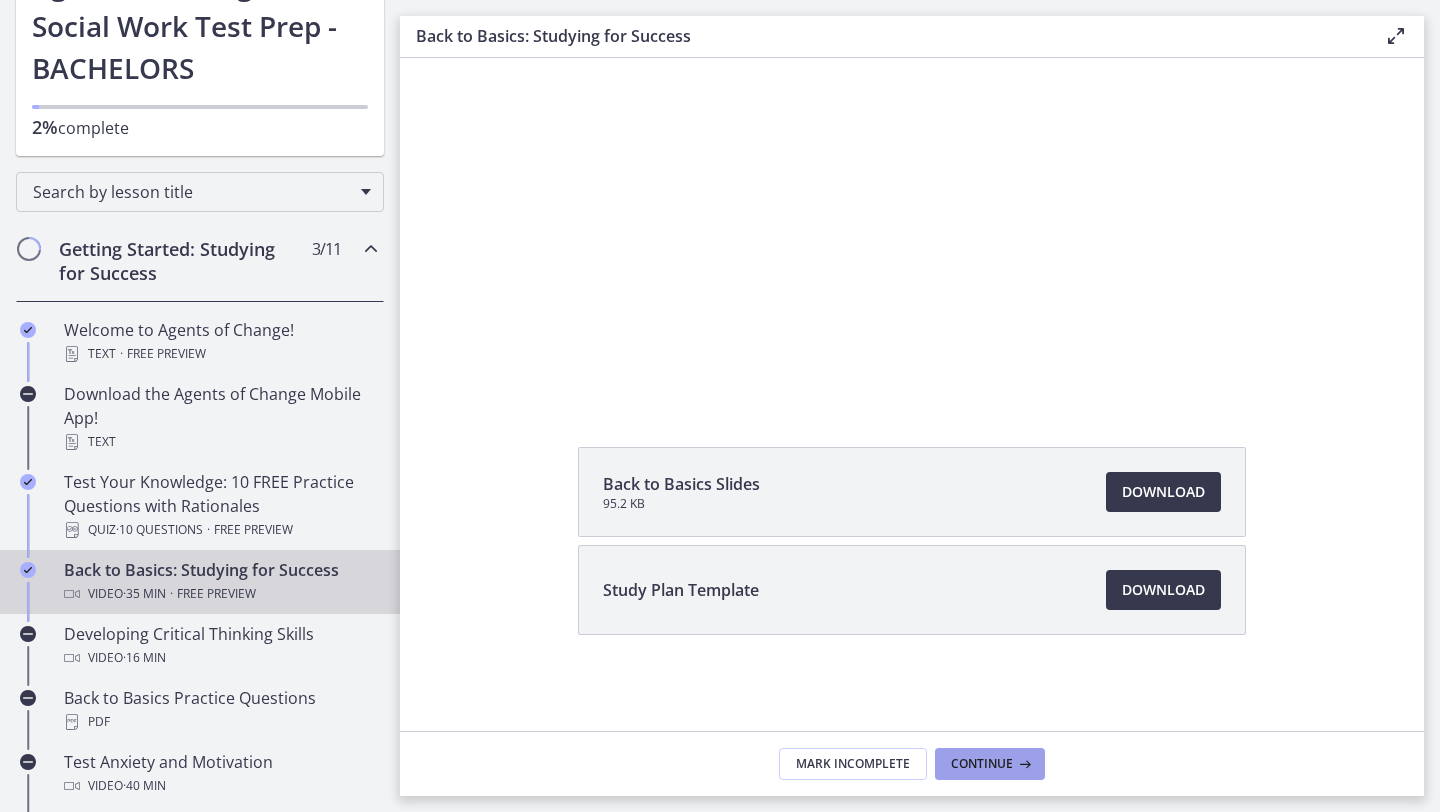 click on "Continue" at bounding box center (982, 764) 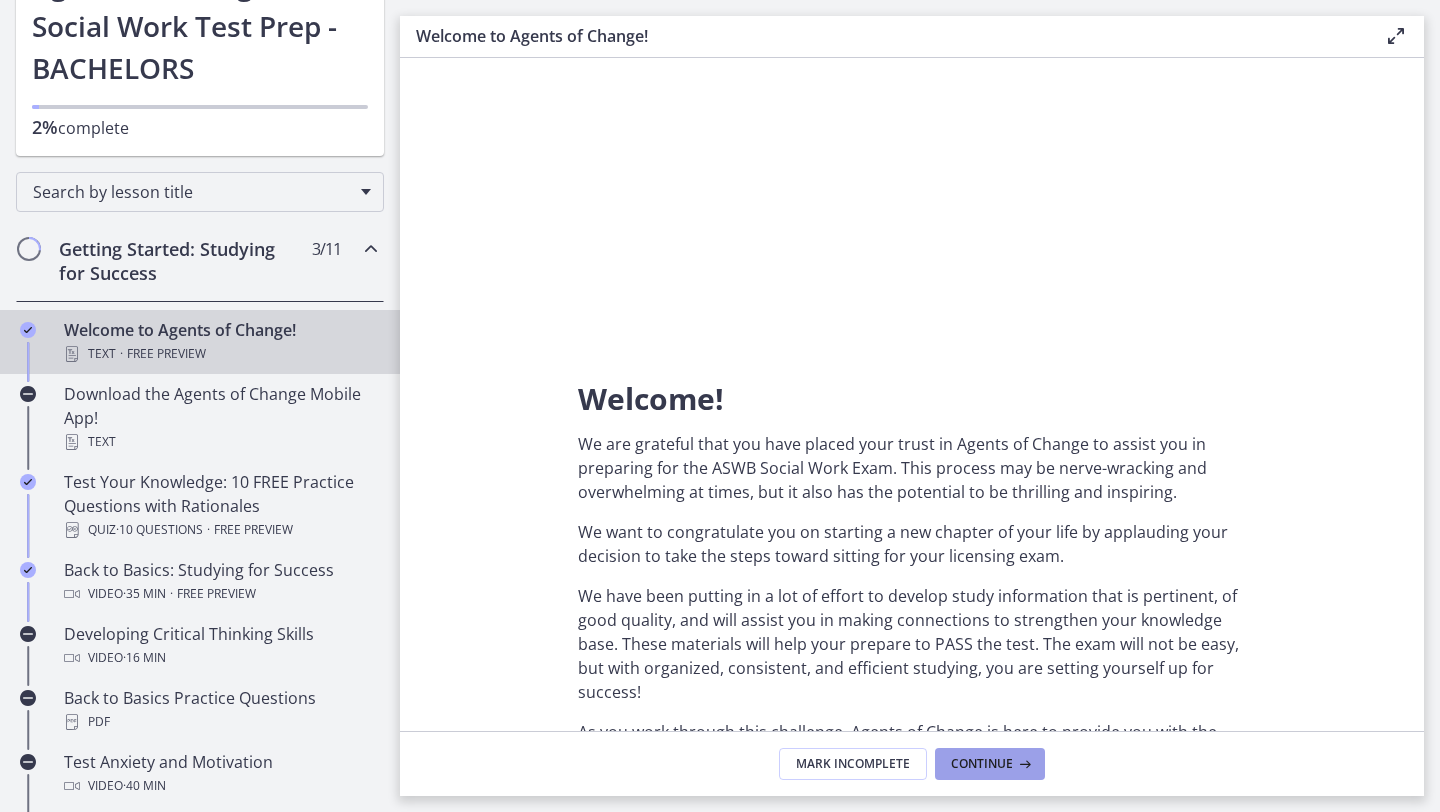 scroll, scrollTop: 0, scrollLeft: 0, axis: both 